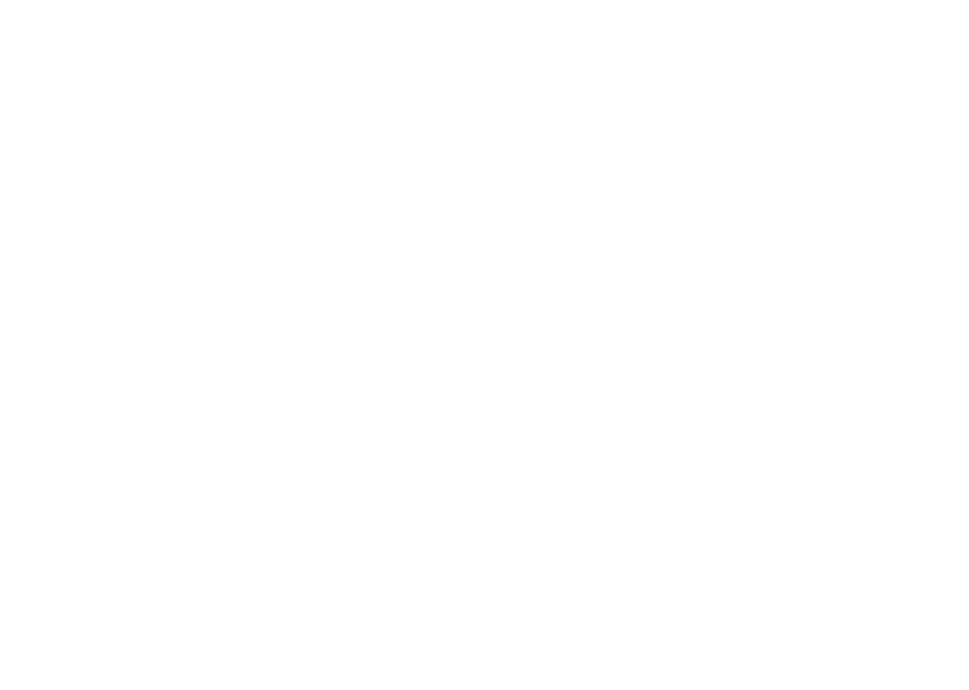 scroll, scrollTop: 0, scrollLeft: 0, axis: both 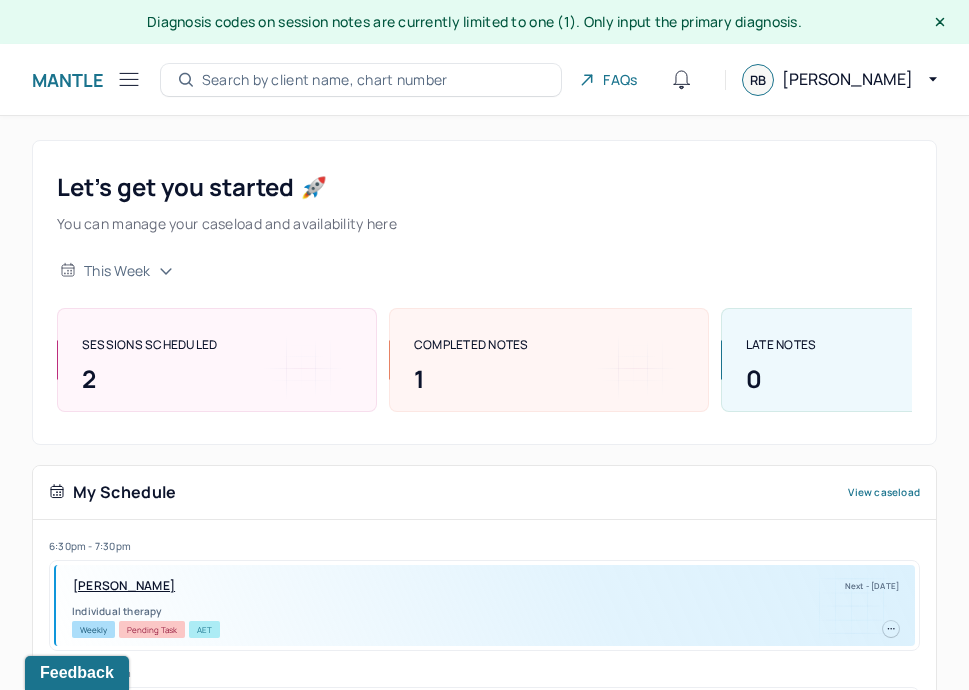 click 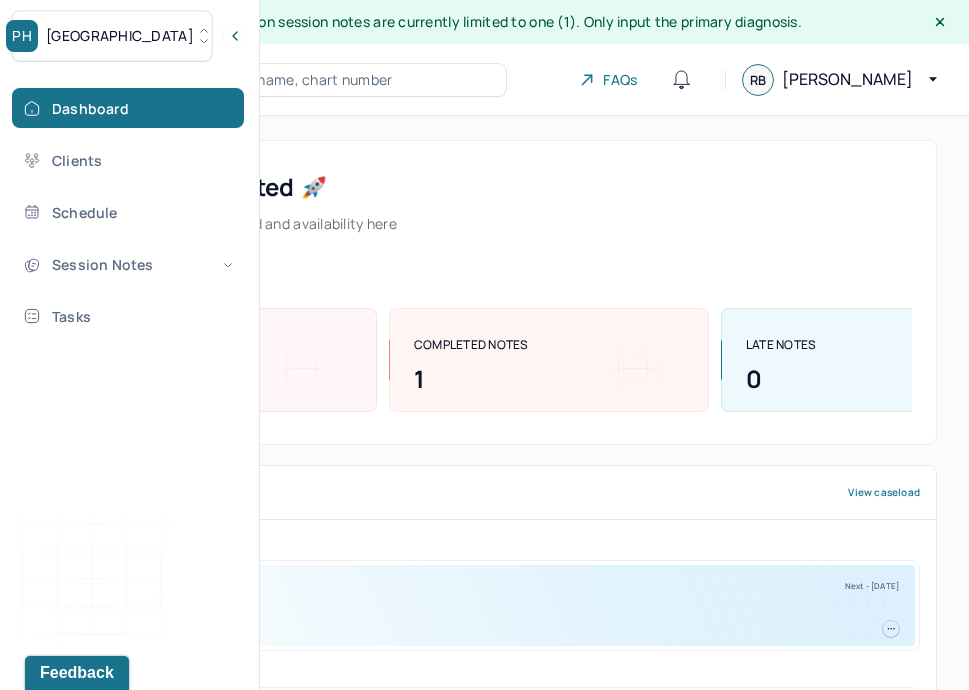 click on "PH Park Hill" at bounding box center [112, 36] 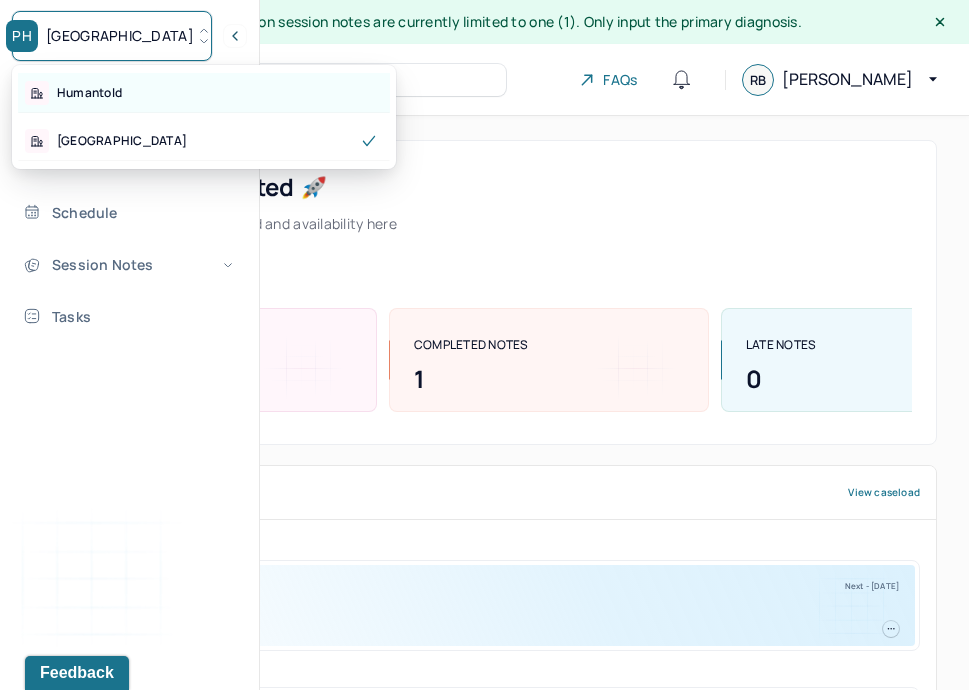 click on "Humantold" at bounding box center [204, 93] 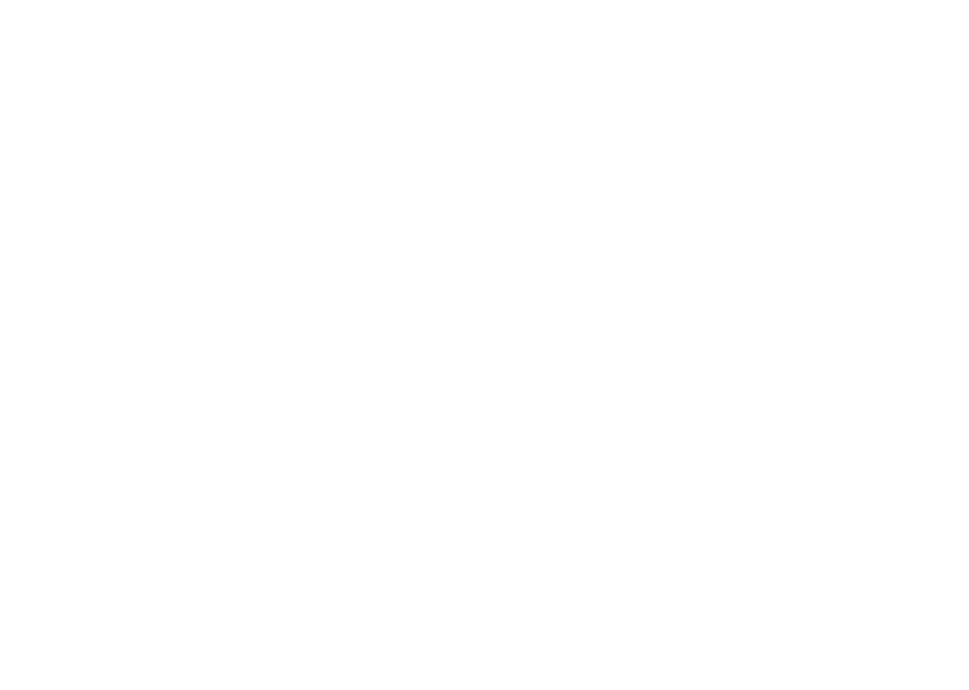 scroll, scrollTop: 0, scrollLeft: 0, axis: both 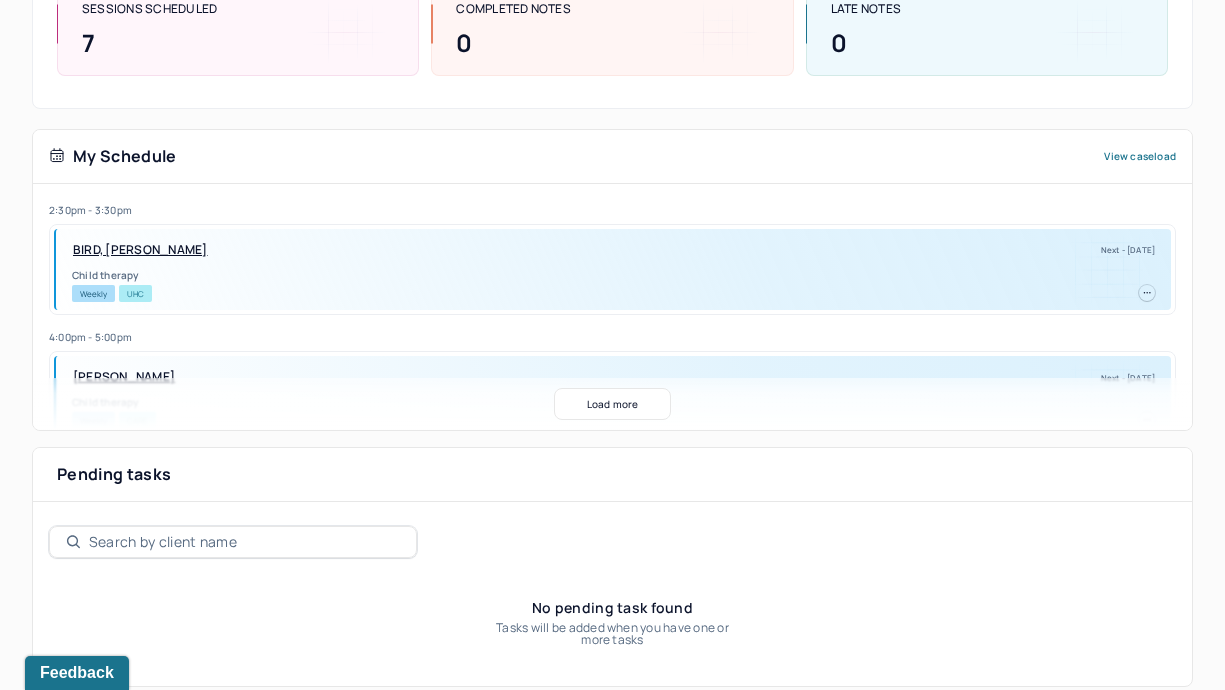 click 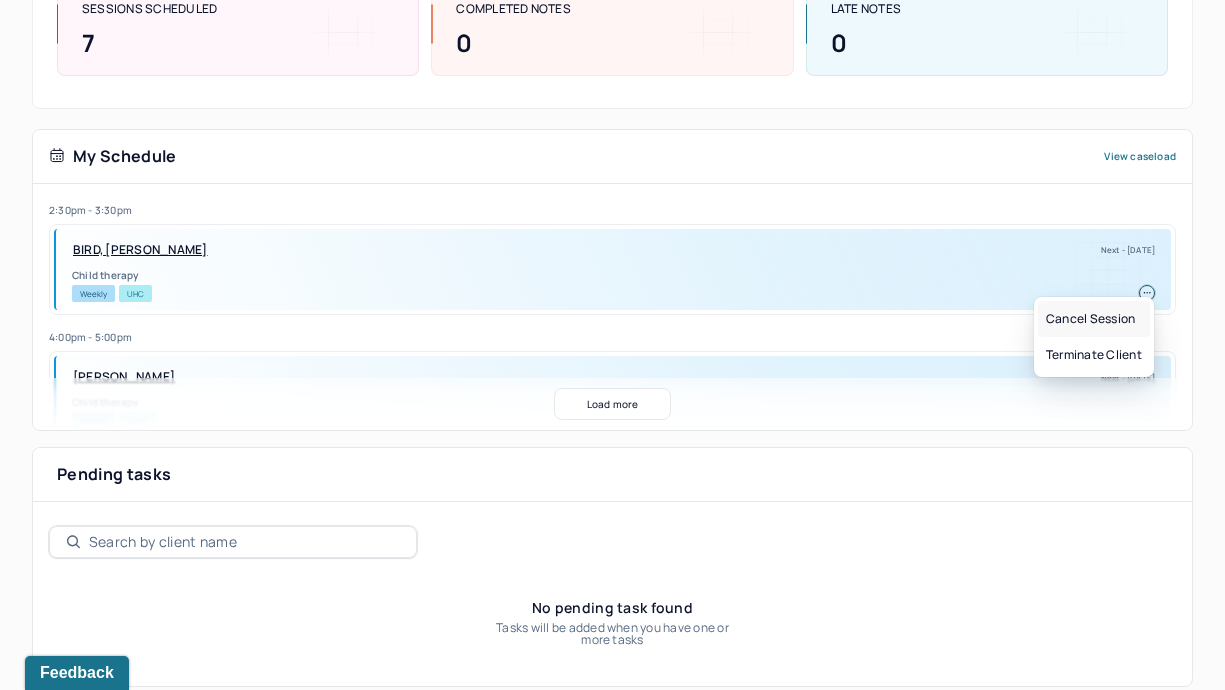 click on "Cancel session" at bounding box center [1094, 319] 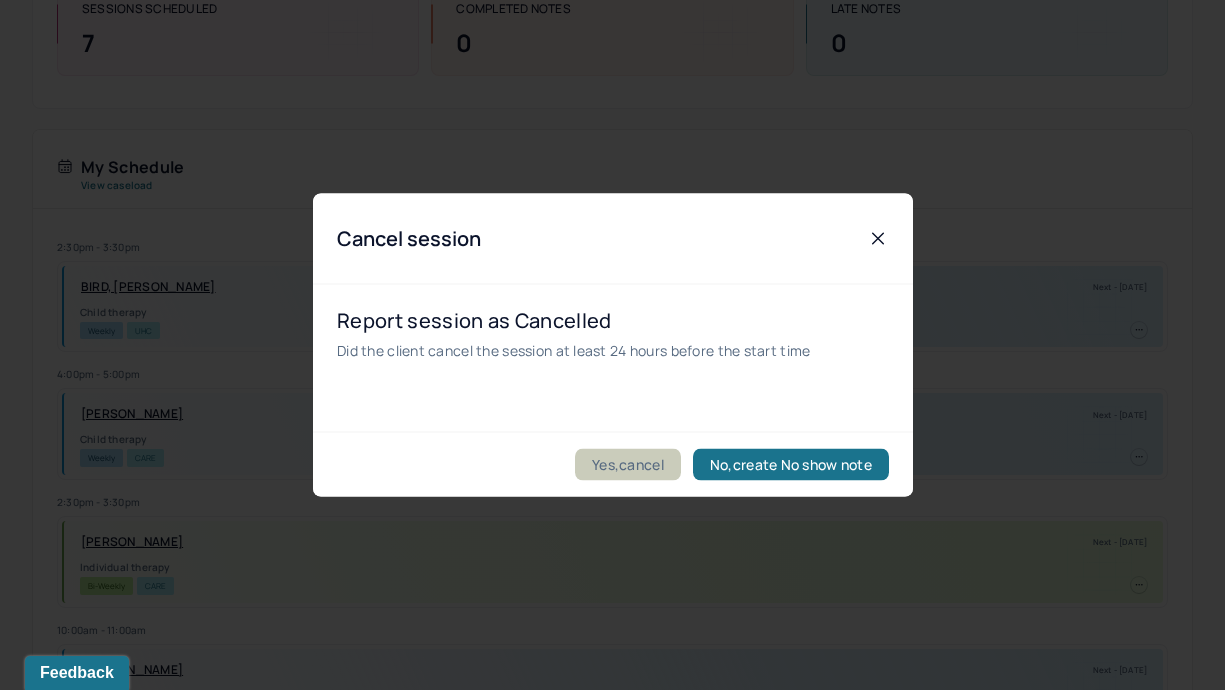 click on "Yes,cancel" at bounding box center [628, 465] 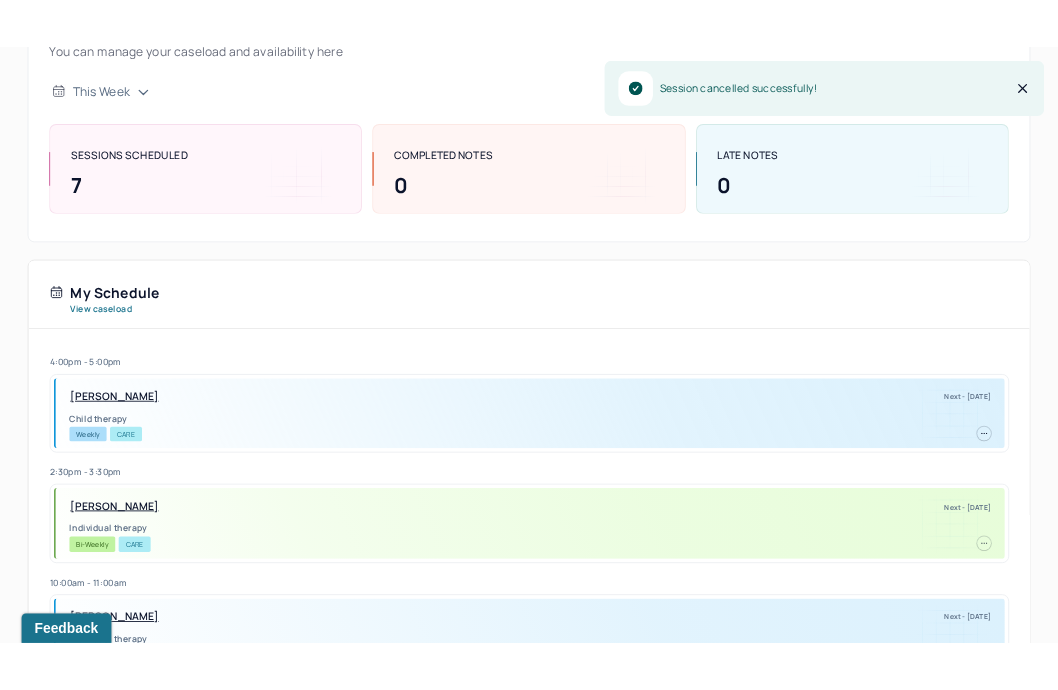 scroll, scrollTop: 0, scrollLeft: 0, axis: both 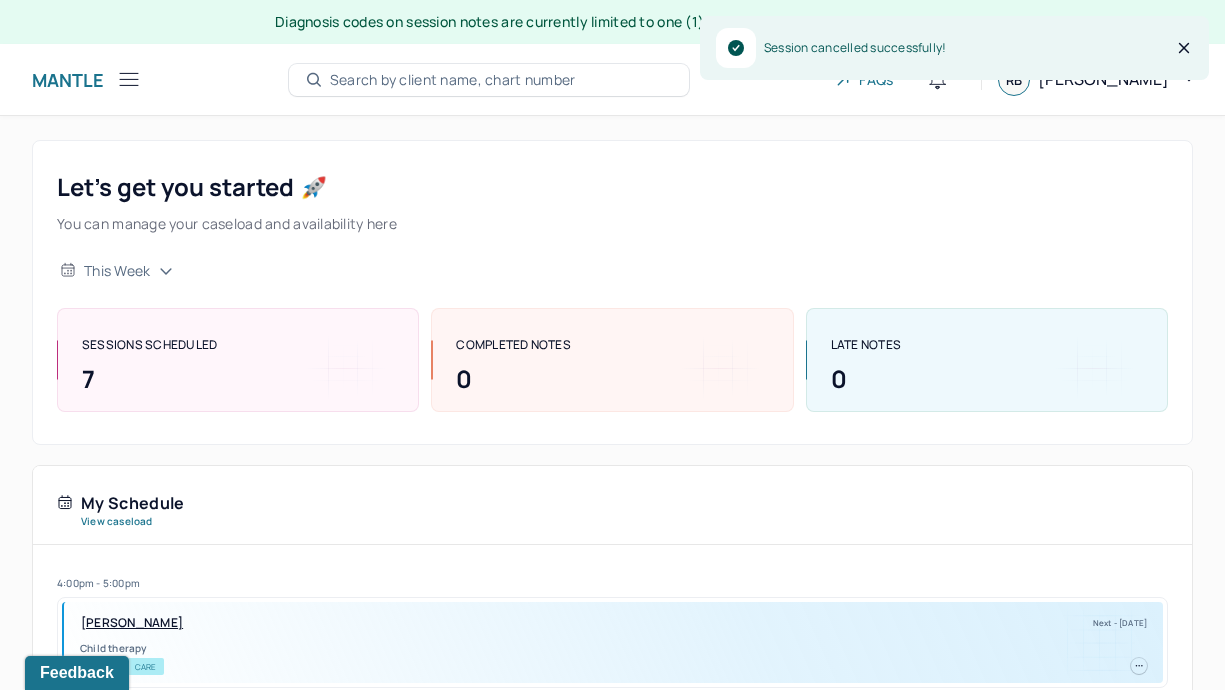 click 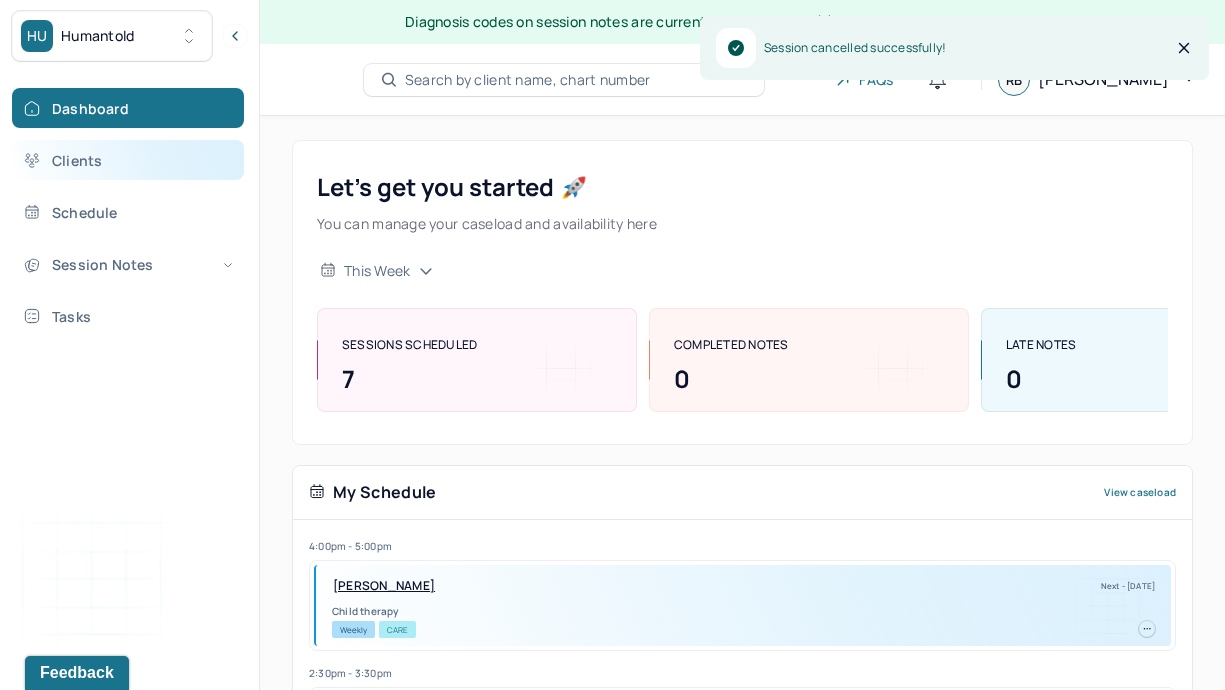 click on "Clients" at bounding box center [128, 160] 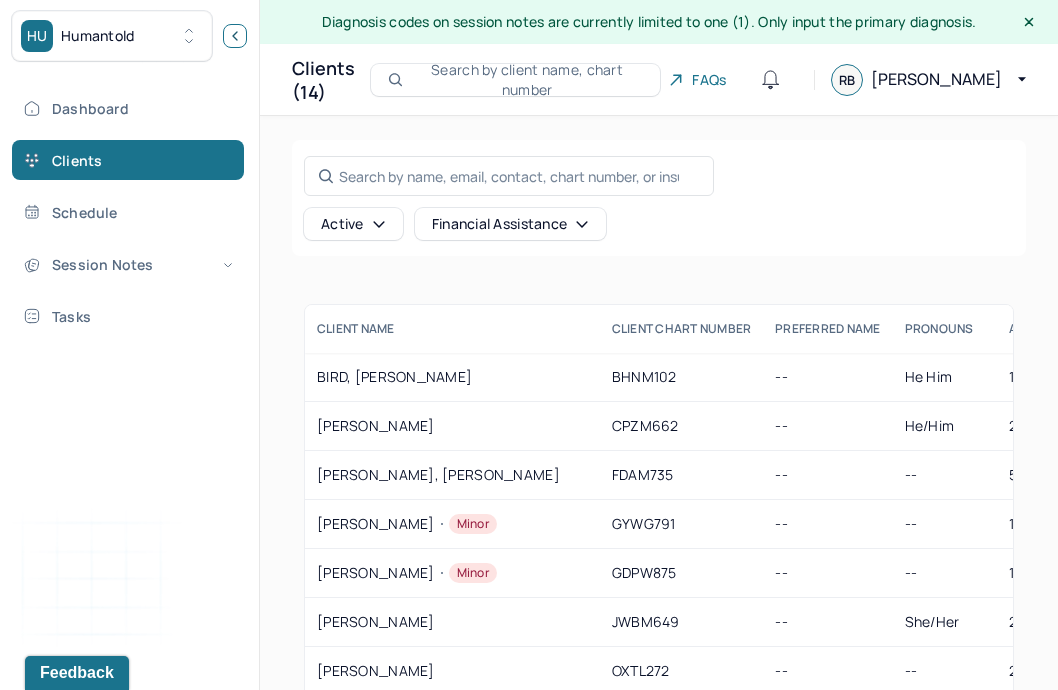 click at bounding box center (235, 36) 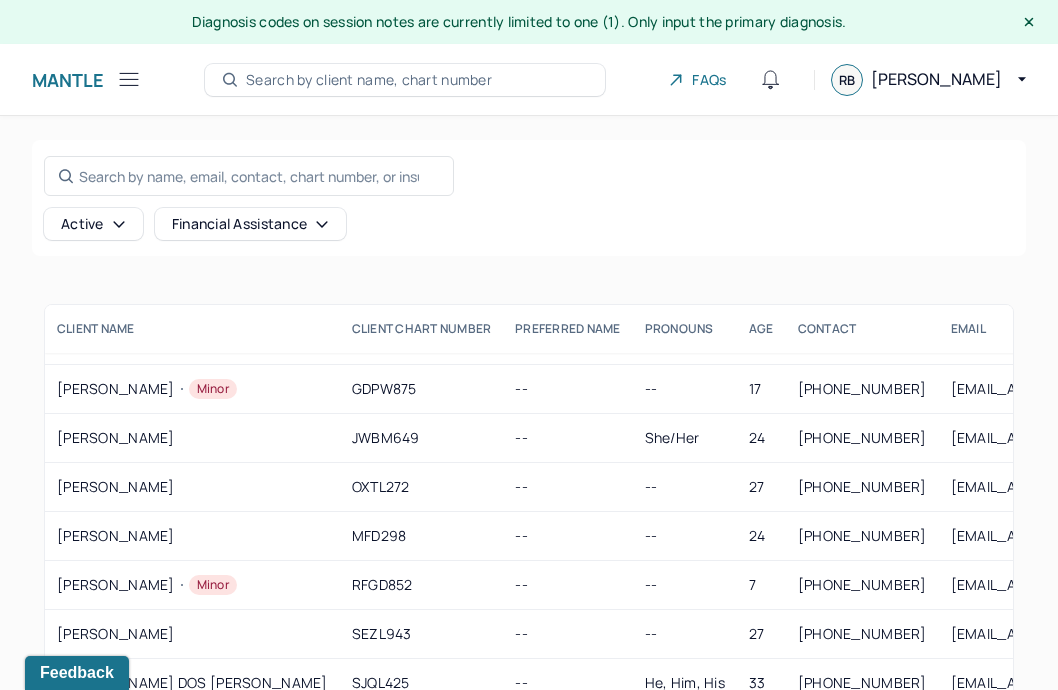 scroll, scrollTop: 0, scrollLeft: 0, axis: both 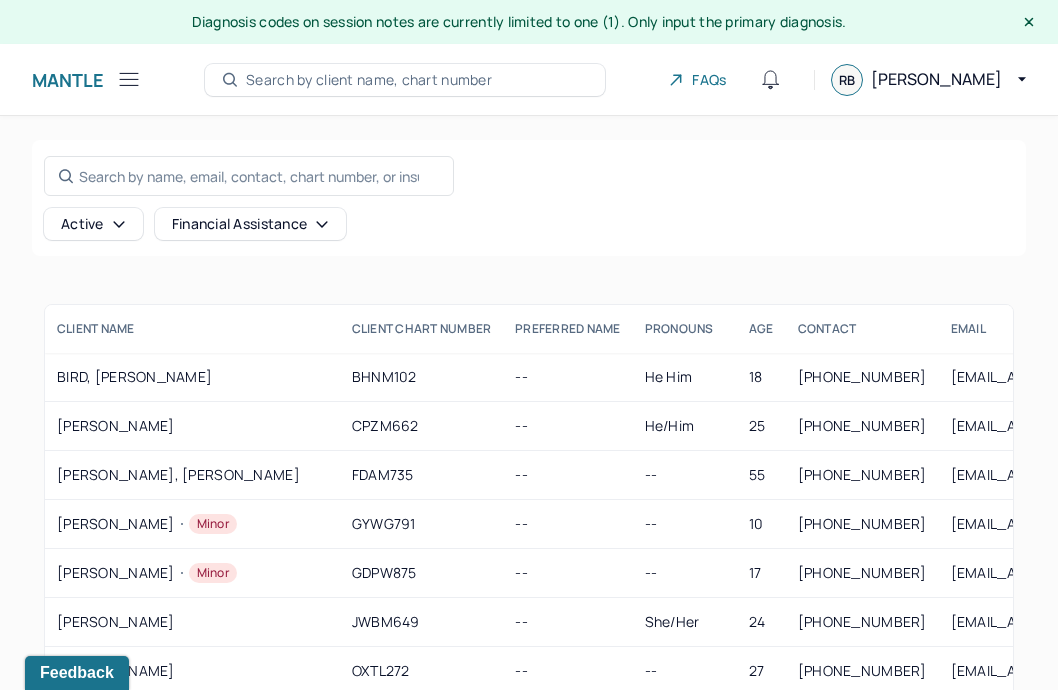 click on "Search by name, email, contact, chart number, or insurance id...   Active     Financial assistance   CLIENT NAME Client Chart number PREFERRED NAME PRONOUNS AGE CONTACT EMAIL employer name CLIENT STATUS Client is b2b Insurance Provider Financial assistance status Consent to sms ALT EMAIL SENT BIRD, [PERSON_NAME] BHNM102 -- He him [PHONE_NUMBER] [EMAIL_ADDRESS][DOMAIN_NAME] PUBLICIS GROUPE - GRP: 936200 active No UHC no Yes No [PERSON_NAME] CPZM662 -- he/him [PHONE_NUMBER] [EMAIL_ADDRESS][DOMAIN_NAME] NYSHIP - GRP: 030500 active -- CARE no -- No [PERSON_NAME], [PERSON_NAME] FDAM735 -- -- [PHONE_NUMBER] [EMAIL_ADDRESS][DOMAIN_NAME] VERIZON ASSOCIATE NY NE - GRP: 270089M7IA active Yes BCBS -- Yes No [PERSON_NAME] GYWG791 -- -- [PHONE_NUMBER] [EMAIL_ADDRESS][DOMAIN_NAME] NYSHIP - GRP: 030500 active No CARE -- Yes No GRISZELL, [PERSON_NAME] GDPW875 -- -- [PHONE_NUMBER] [EMAIL_ADDRESS][DOMAIN_NAME] NYSHIP - GRP: 030500 active No CARE -- -- No [PERSON_NAME] JWBM649 -- She/her [PHONE_NUMBER] [EMAIL_ADDRESS][DOMAIN_NAME] NYSHIP - GRP: 030500 active No CARE --" at bounding box center [529, 506] 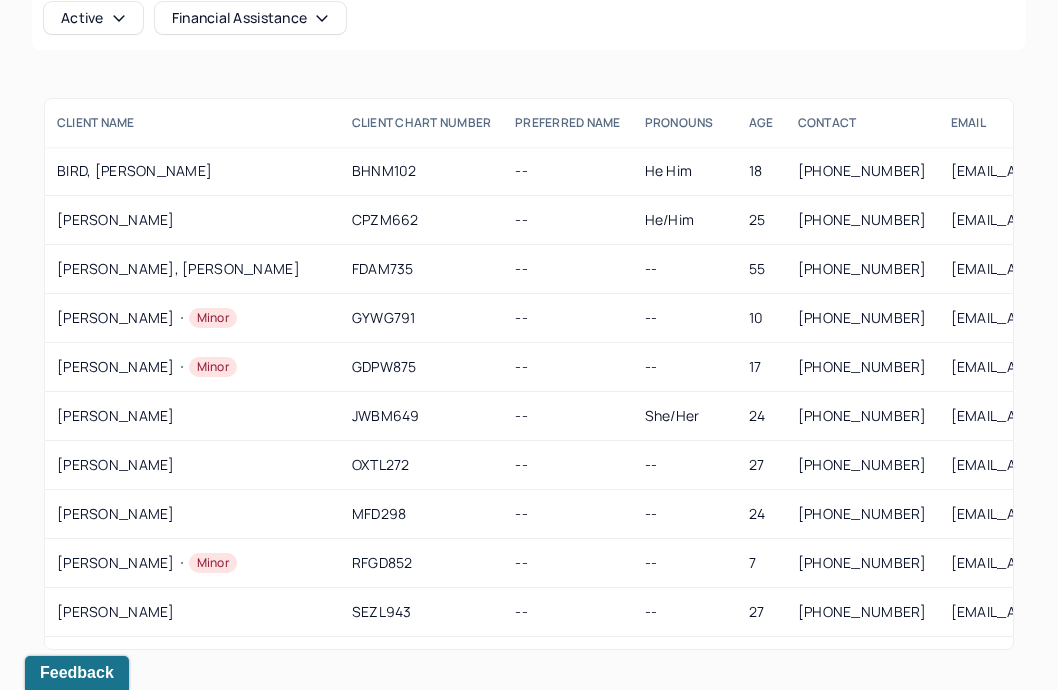 scroll, scrollTop: 0, scrollLeft: 0, axis: both 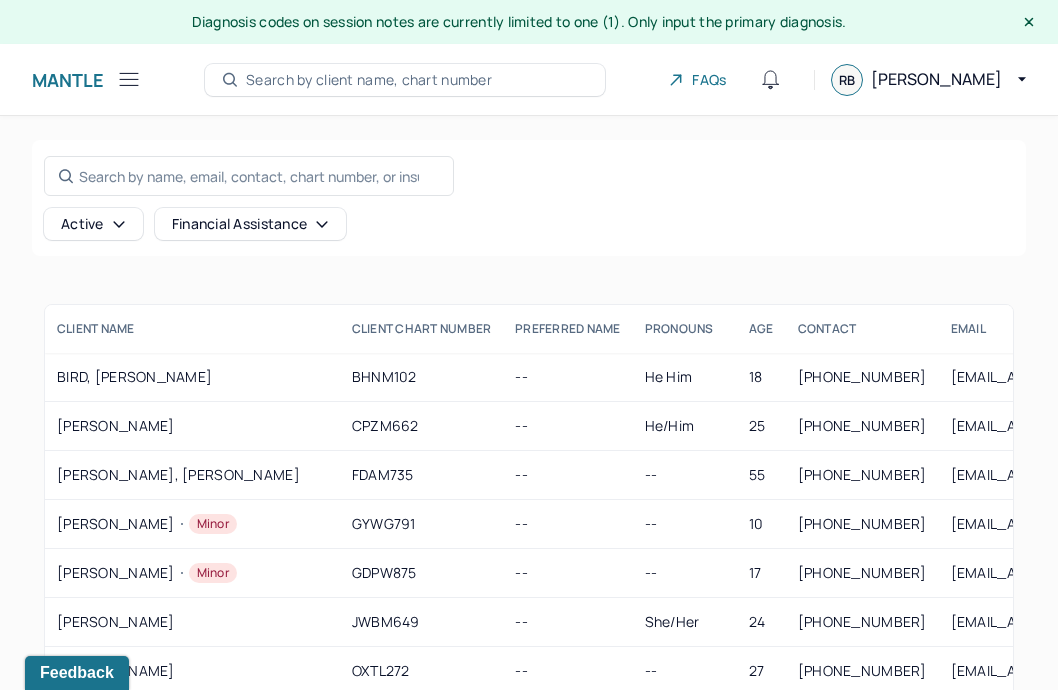 click on "Mantle     Clients (14)   Search by client name, chart number     FAQs     RB [PERSON_NAME]" at bounding box center (529, 80) 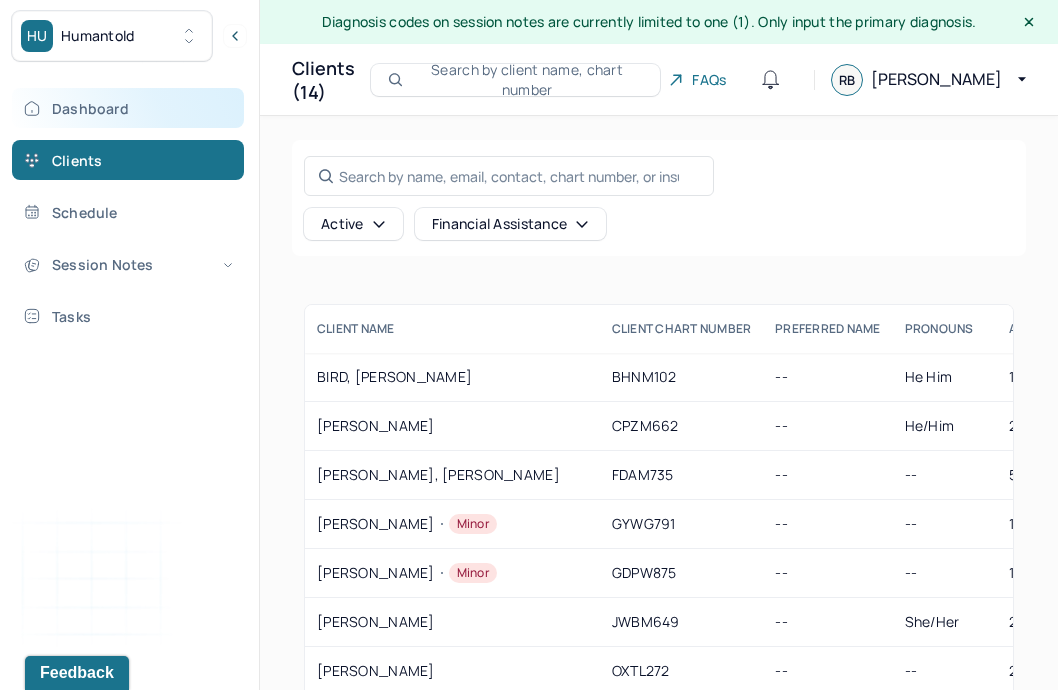 click on "Dashboard" at bounding box center [128, 108] 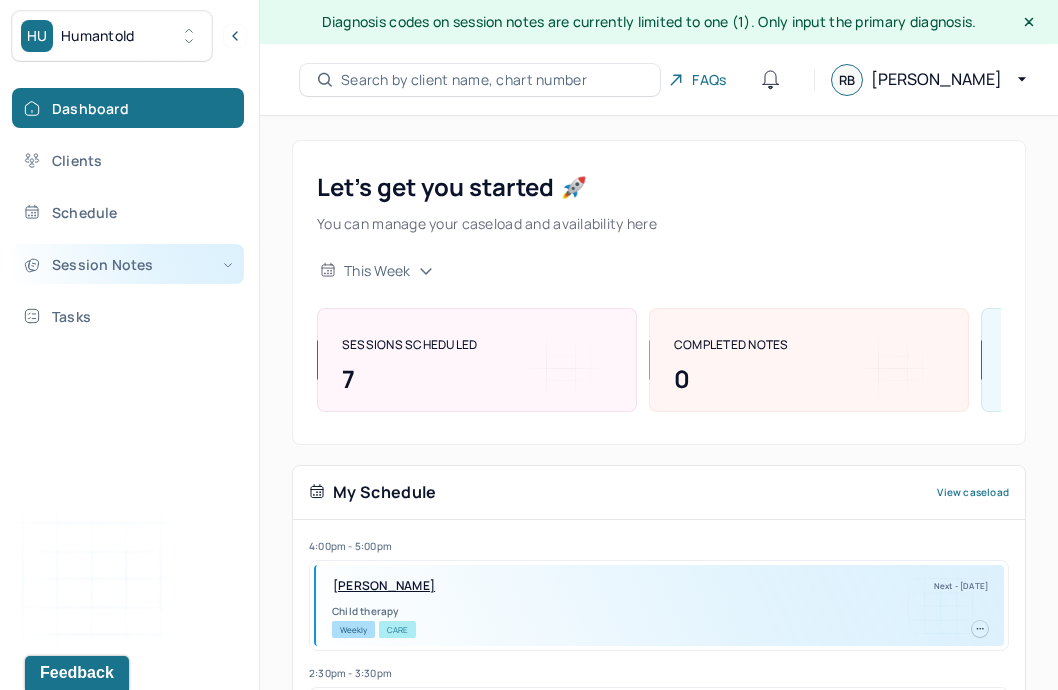 click on "Session Notes" at bounding box center [128, 264] 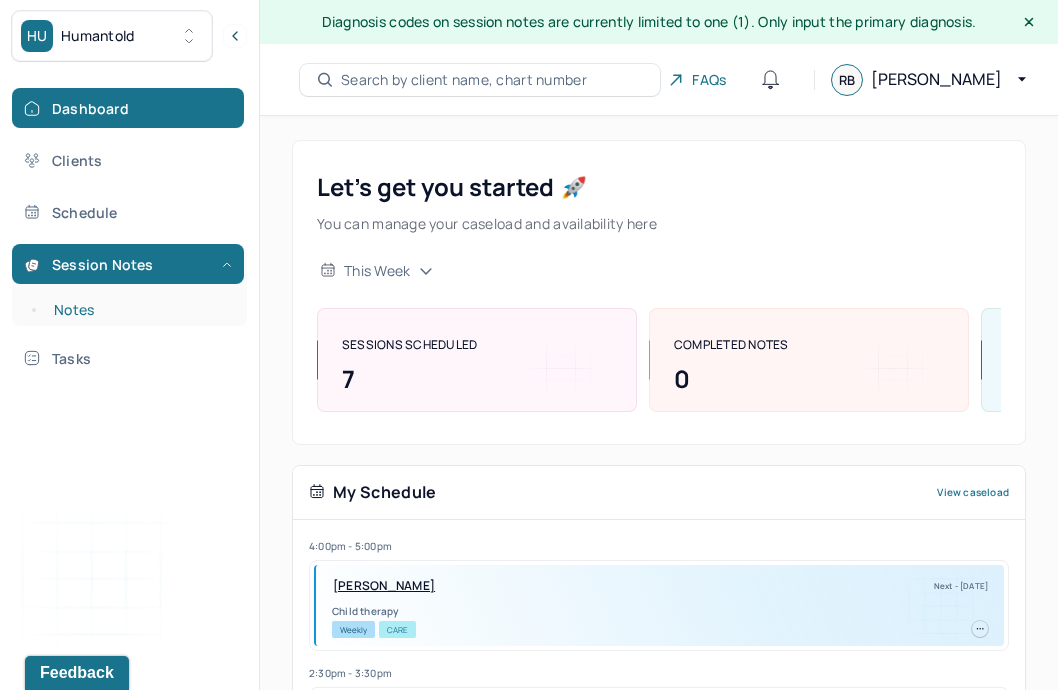 click on "Notes" at bounding box center [139, 310] 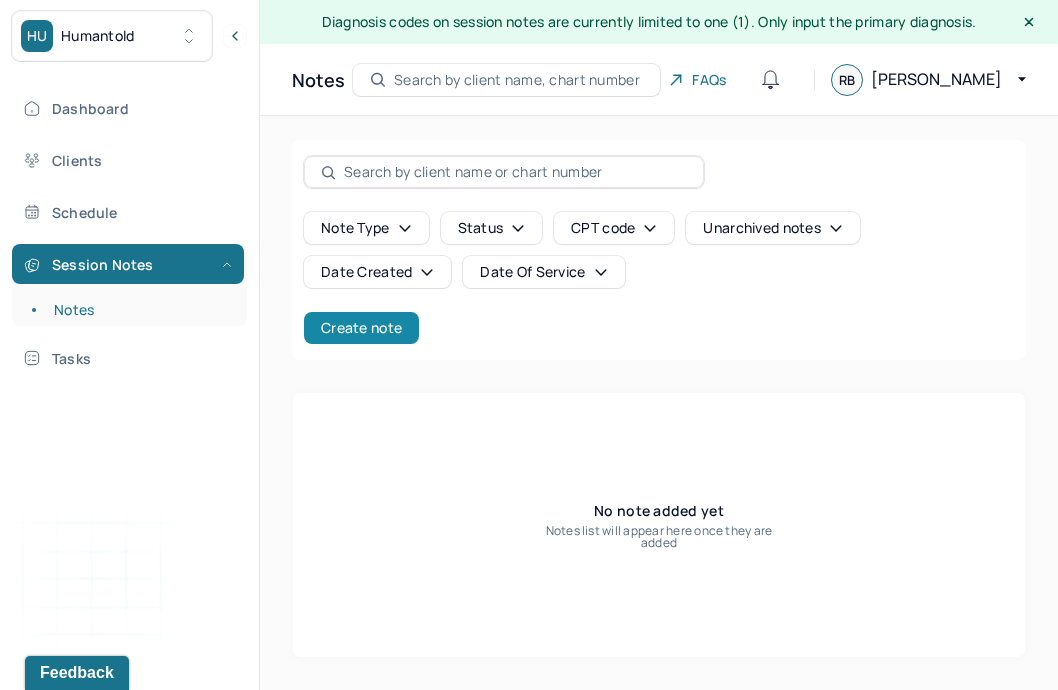 click on "Create note" at bounding box center (361, 328) 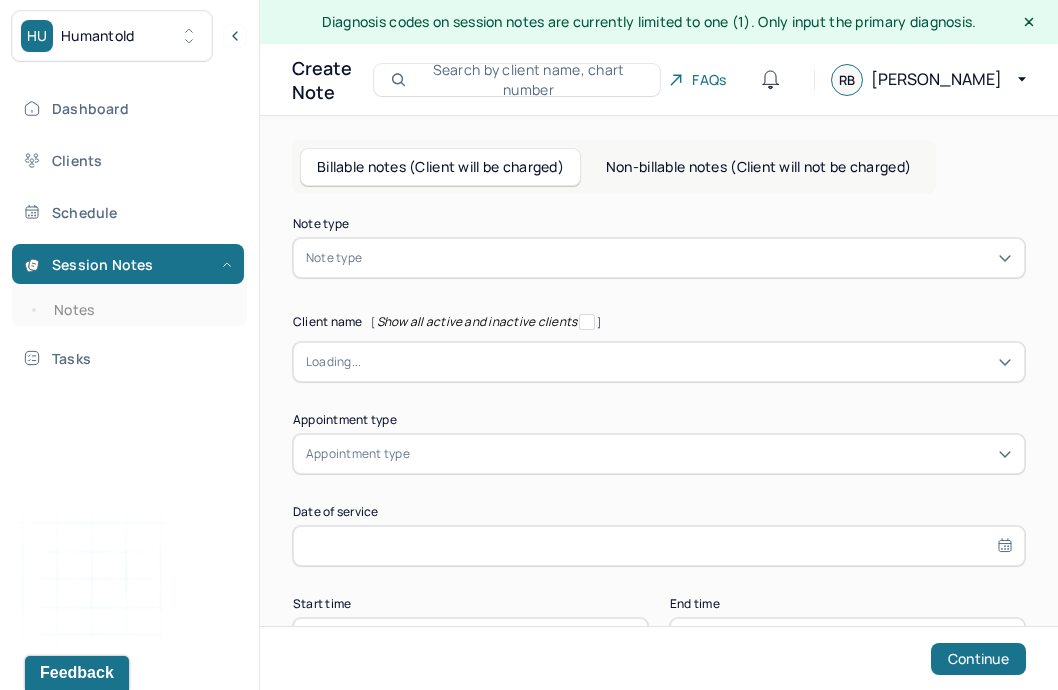 click on "Note type" at bounding box center (659, 258) 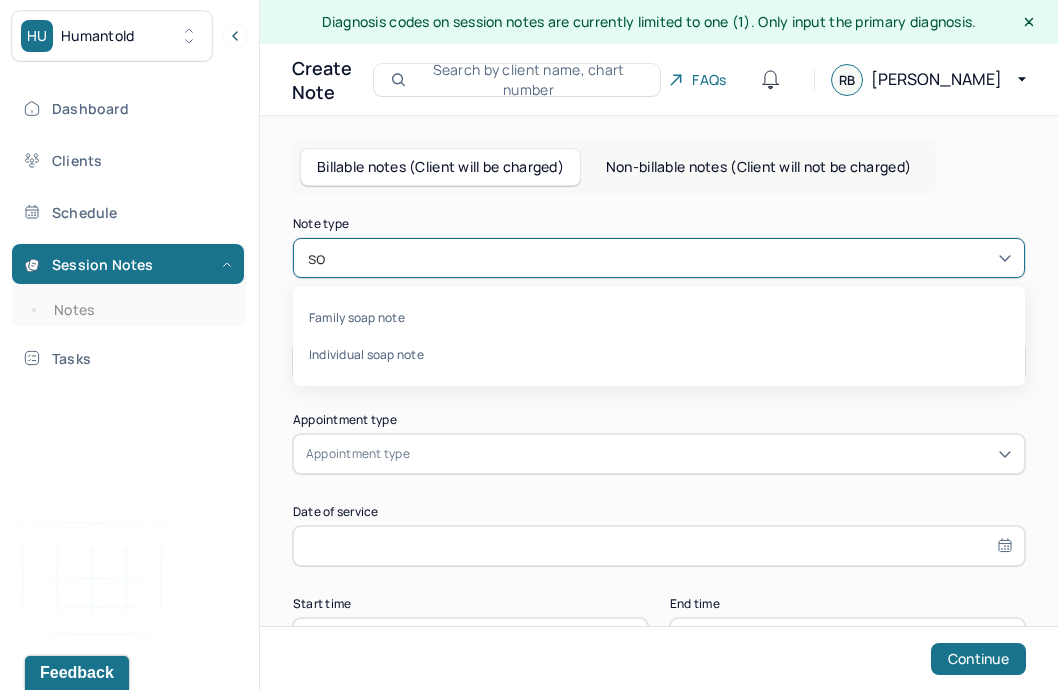 type on "soa" 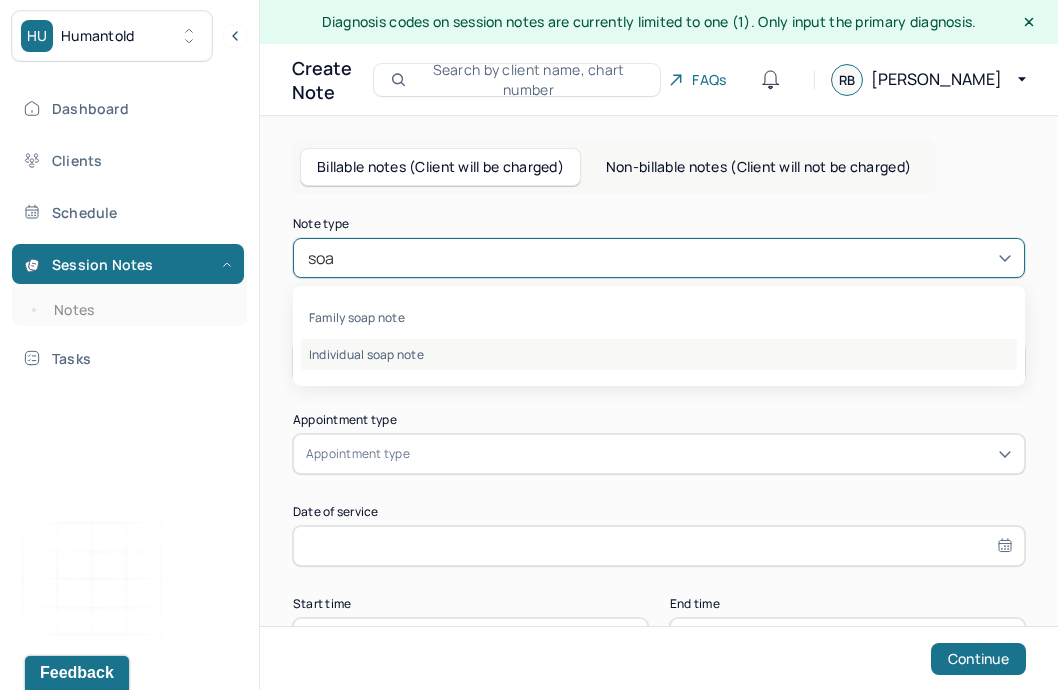 click on "Individual soap note" at bounding box center (659, 354) 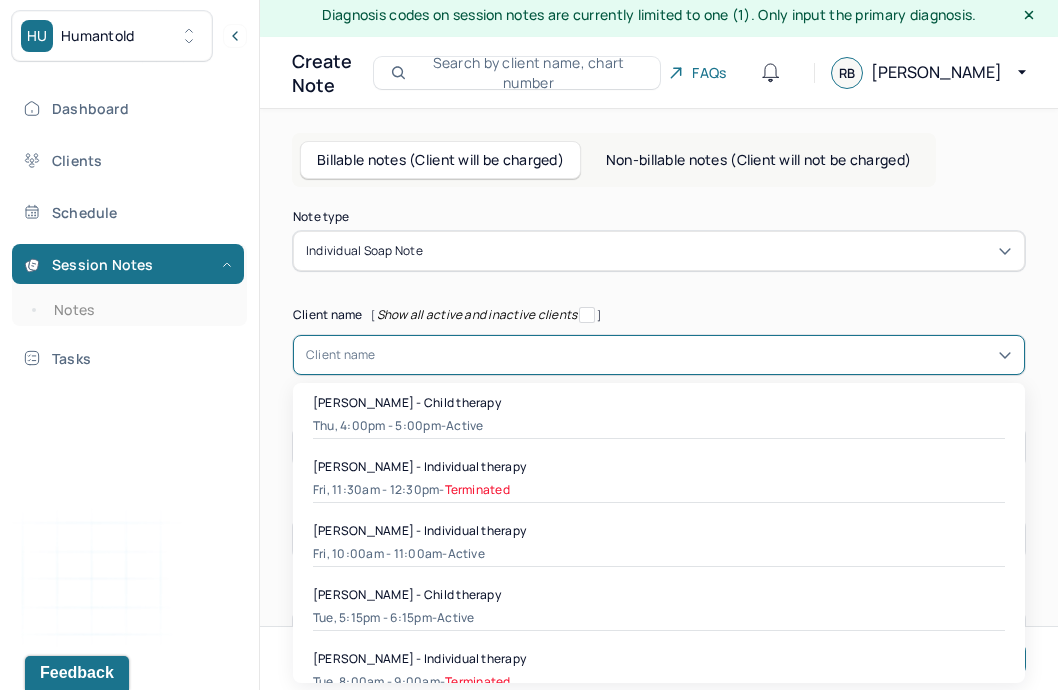 click at bounding box center [694, 355] 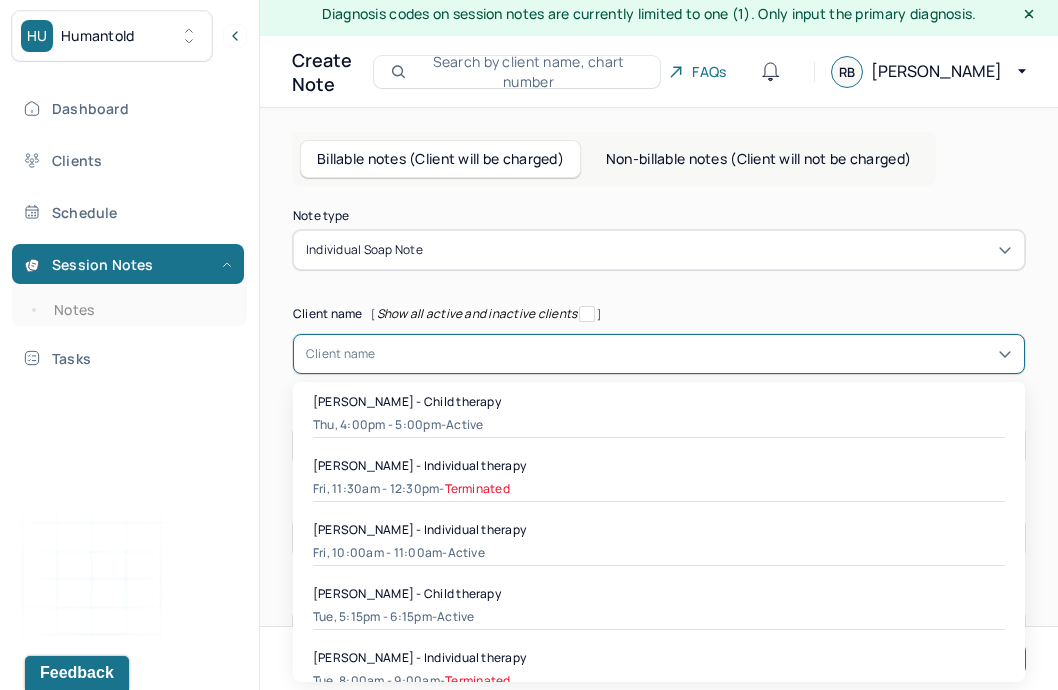 scroll, scrollTop: 9, scrollLeft: 0, axis: vertical 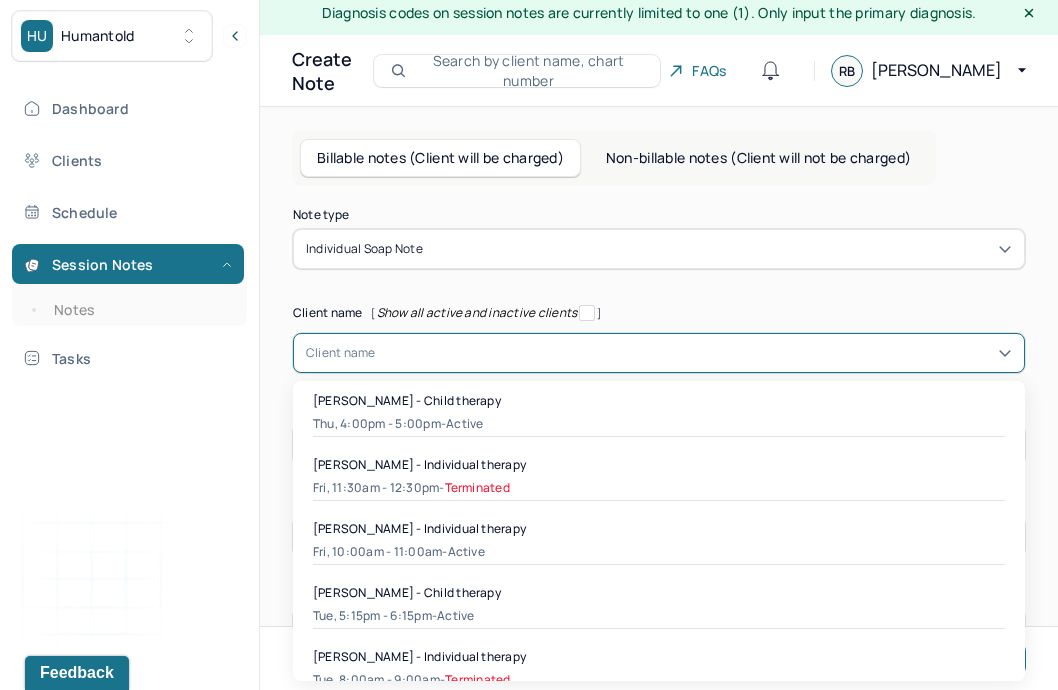 type on "s" 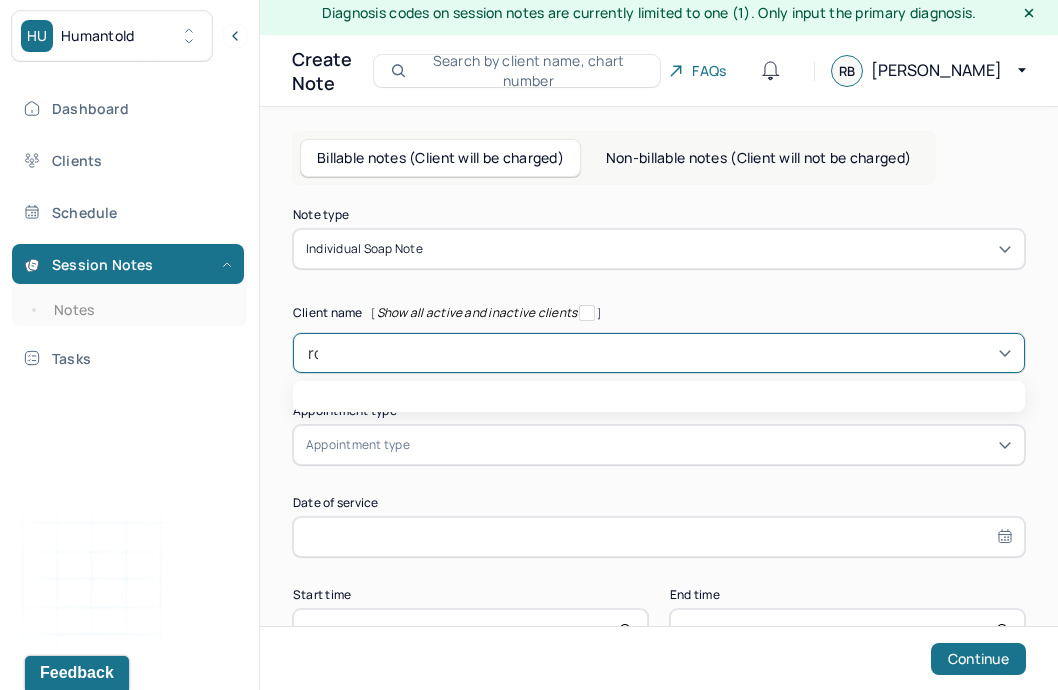 type on "rod" 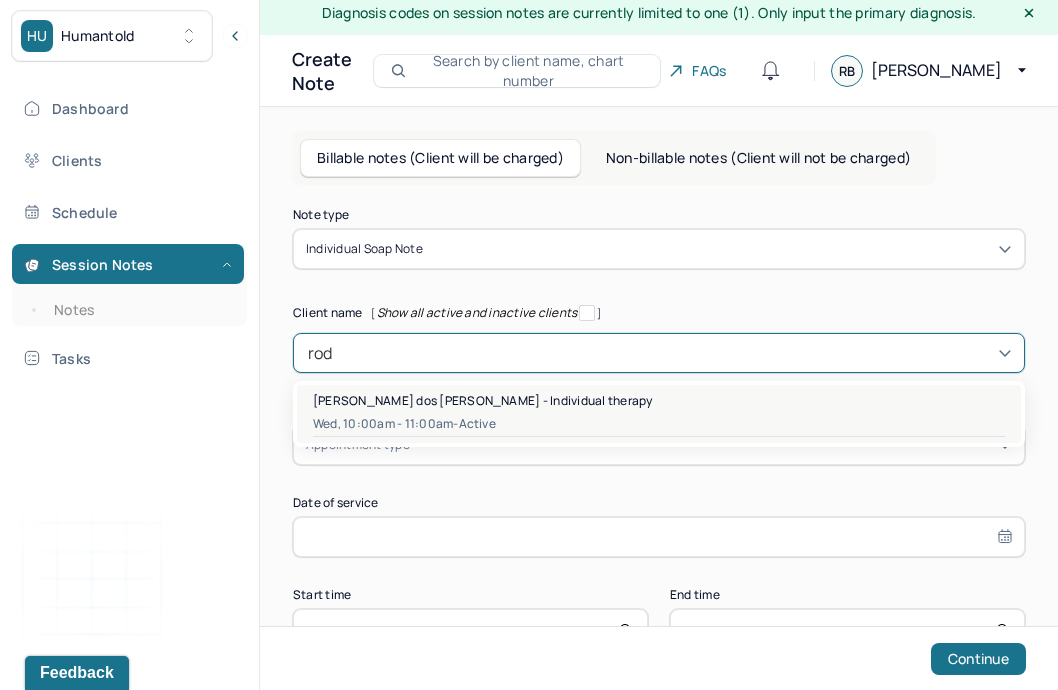 click on "[PERSON_NAME] dos  [PERSON_NAME] - Individual therapy Wed, 10:00am - 11:00am  -  active" at bounding box center (659, 414) 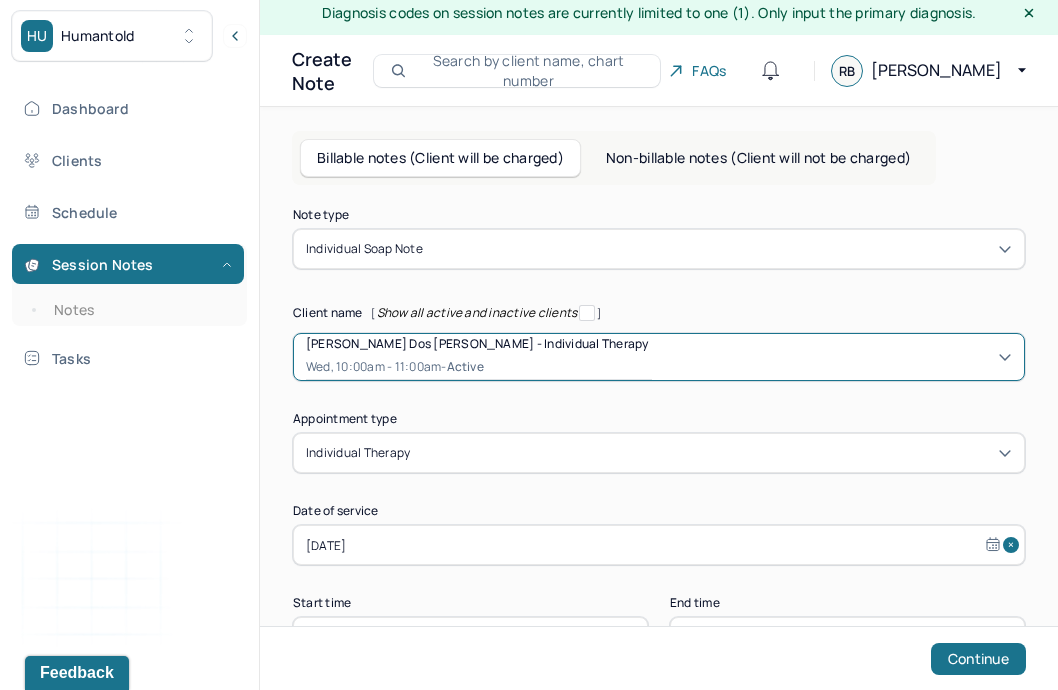 scroll, scrollTop: 81, scrollLeft: 0, axis: vertical 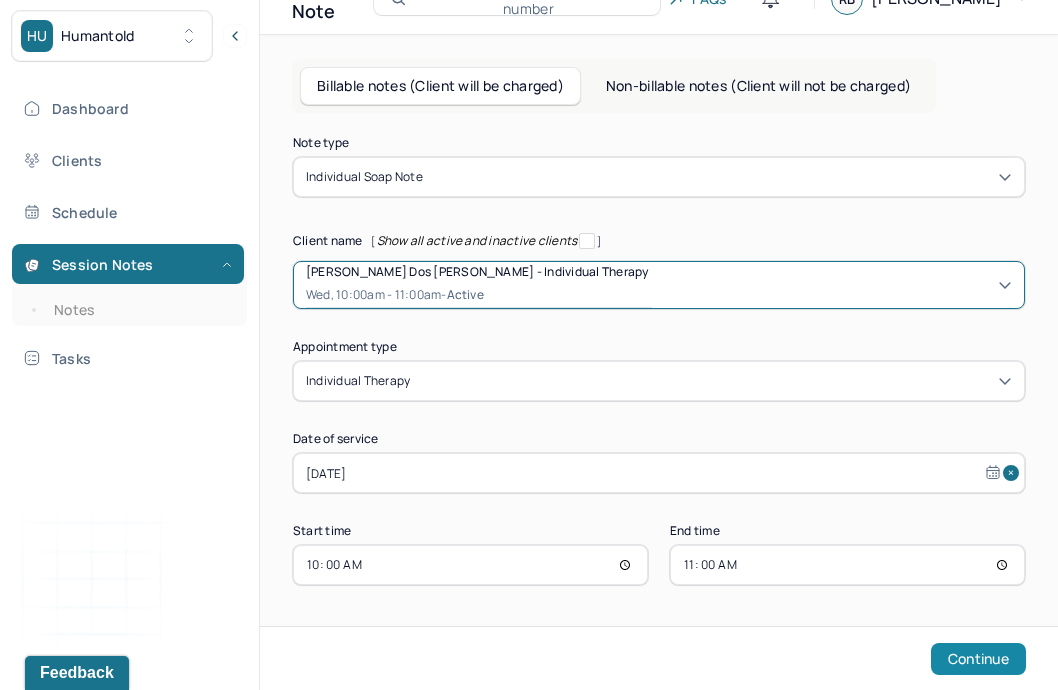 click on "Continue" at bounding box center [978, 659] 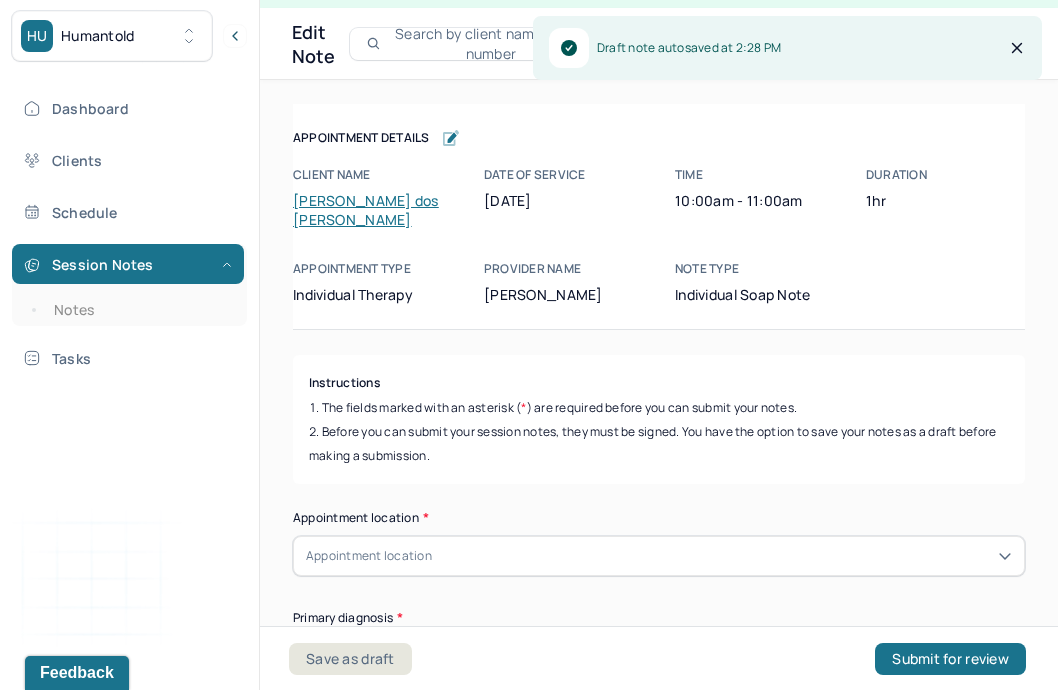 scroll, scrollTop: 36, scrollLeft: 0, axis: vertical 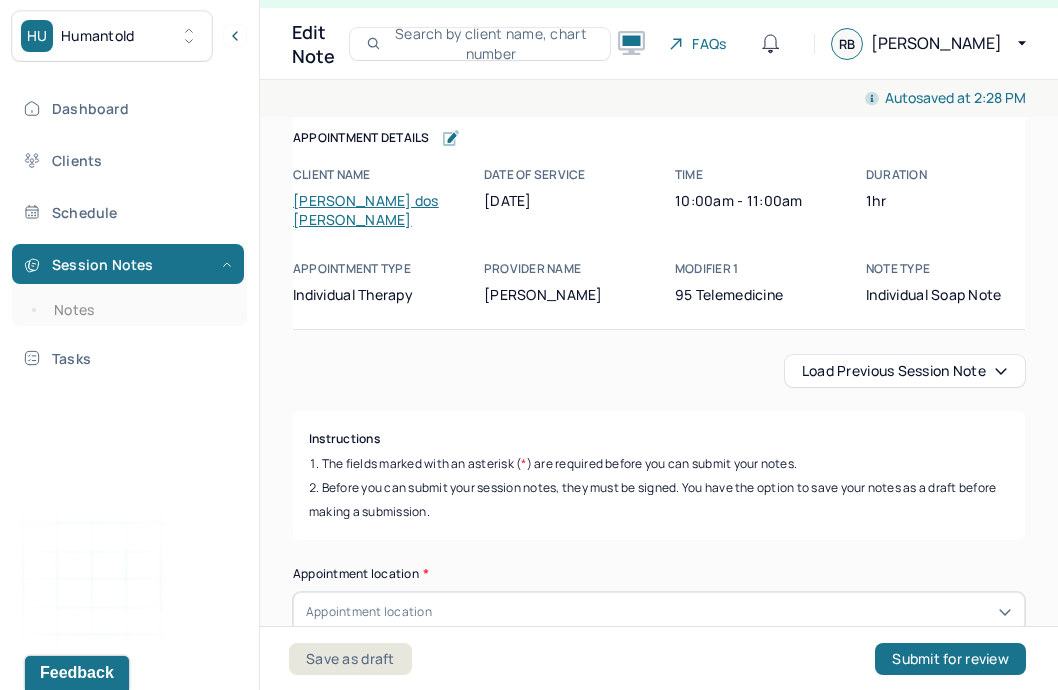 click on "Autosaved at 2:28 PM Appointment Details     Client name [PERSON_NAME] dos [PERSON_NAME] Date of service [DATE] Time 10:00am - 11:00am Duration 1hr Appointment type individual therapy Provider name [PERSON_NAME] Modifier 1 95 Telemedicine Note type Individual soap note Appointment Details     Client name [PERSON_NAME] dos [PERSON_NAME] Date of service [DATE] Time 10:00am - 11:00am Duration 1hr Appointment type individual therapy Provider name [PERSON_NAME] Modifier 1 95 Telemedicine Note type Individual soap note   Load previous session note   Instructions The fields marked with an asterisk ( * ) are required before you can submit your notes. Before you can submit your session notes, they must be signed. You have the option to save your notes as a draft before making a submission. Appointment location * Appointment location Primary diagnosis * Primary diagnosis Secondary diagnosis (optional) Secondary diagnosis Tertiary diagnosis (optional) Tertiary diagnosis Emotional / Behavioural symptoms demonstrated * Causing * *" at bounding box center (659, 2373) 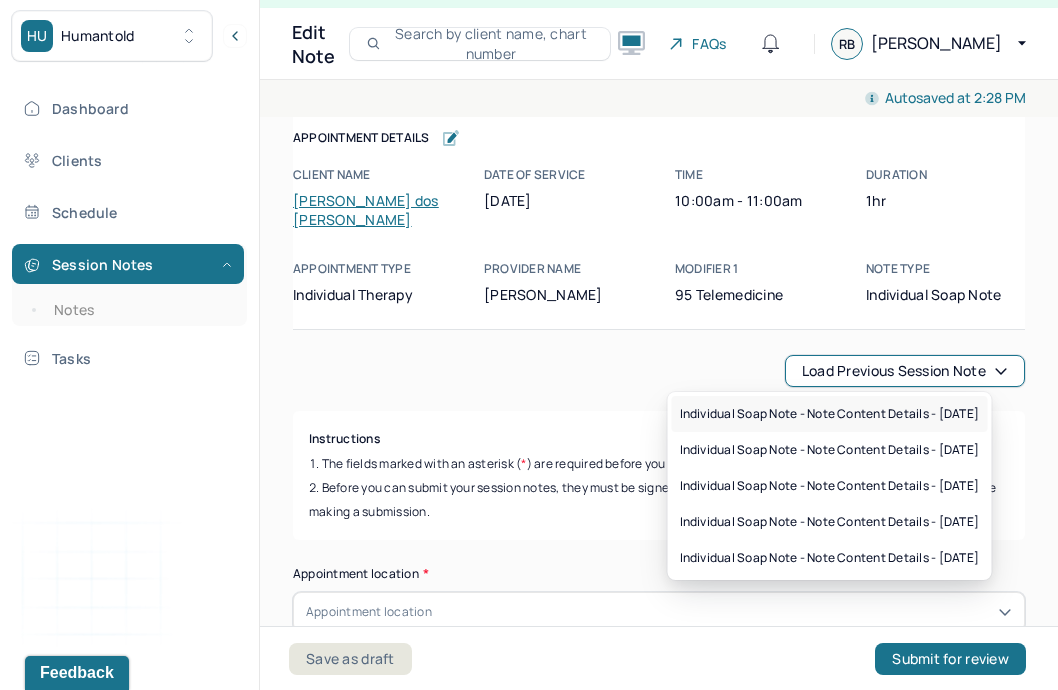 click on "Individual soap note   - Note content Details -   [DATE]" at bounding box center [830, 414] 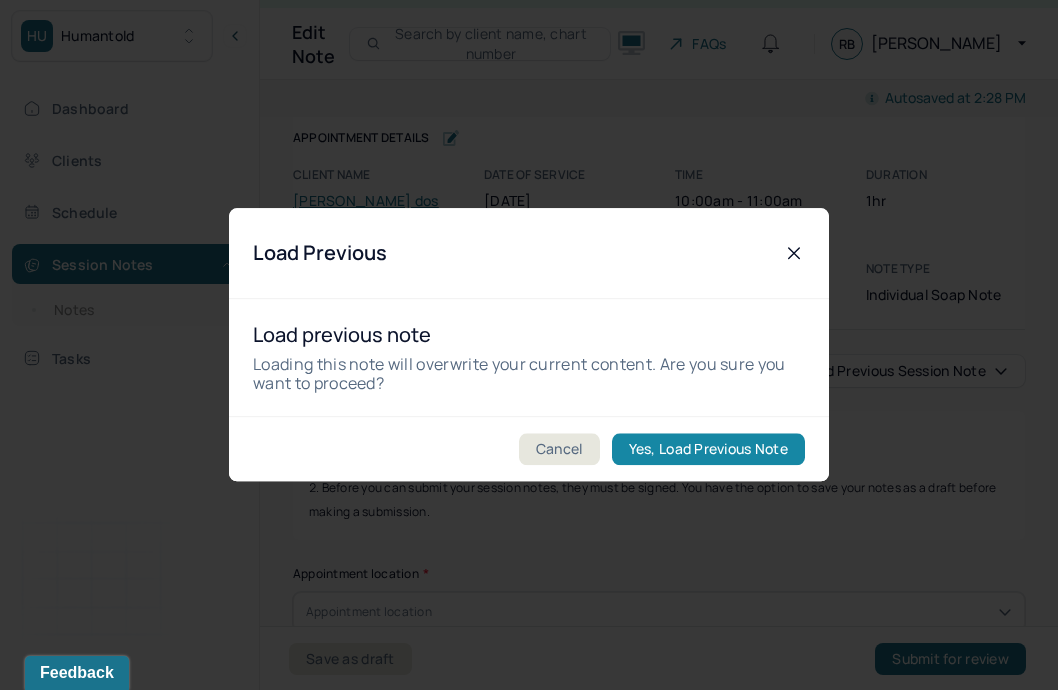 click on "Yes, Load Previous Note" at bounding box center [708, 450] 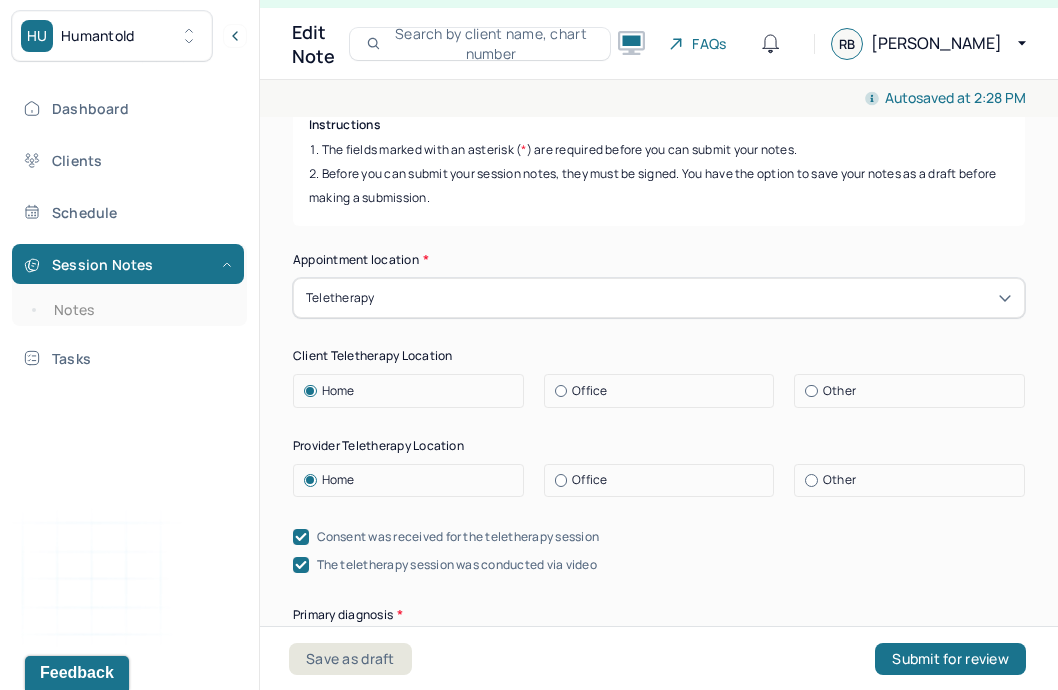 scroll, scrollTop: 317, scrollLeft: 0, axis: vertical 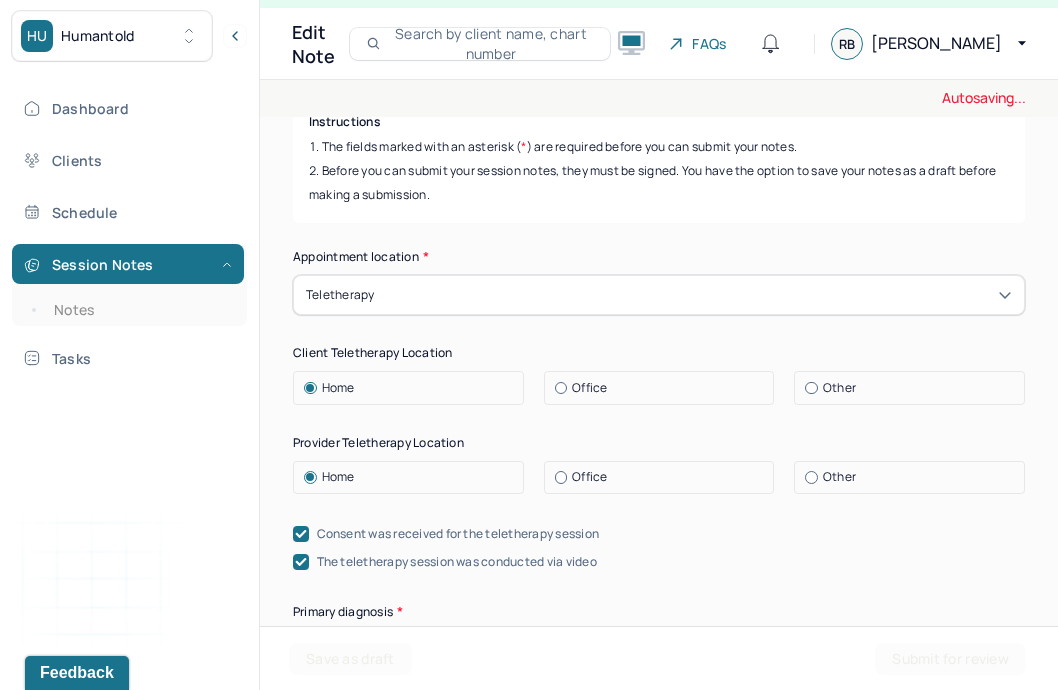 click on "Teletherapy" at bounding box center (659, 295) 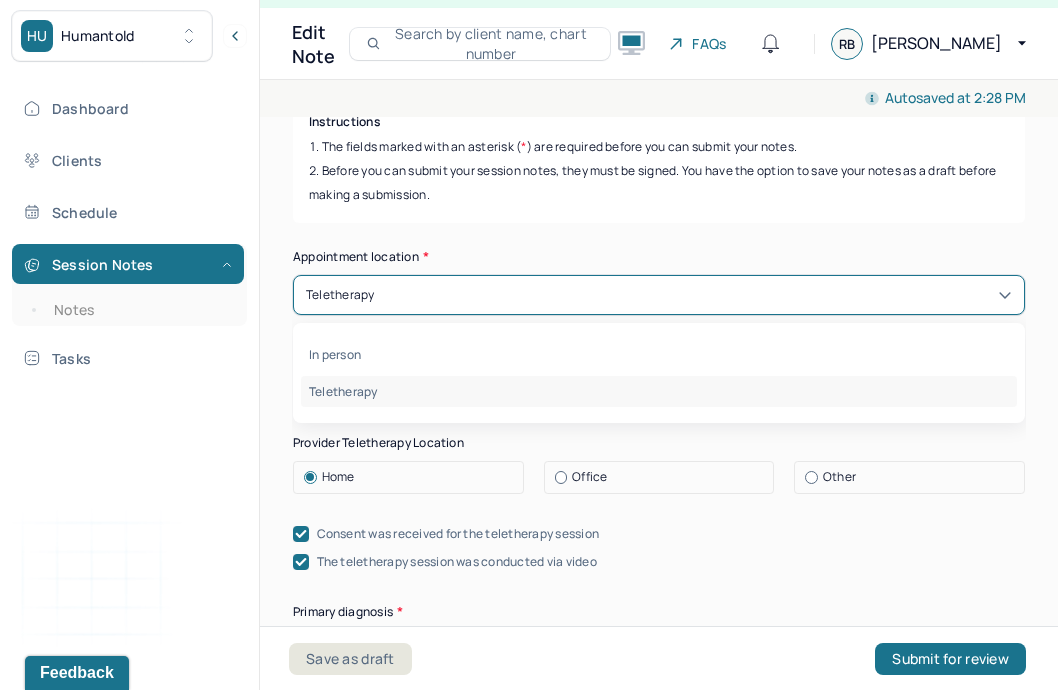 click on "In person Teletherapy" at bounding box center [659, 373] 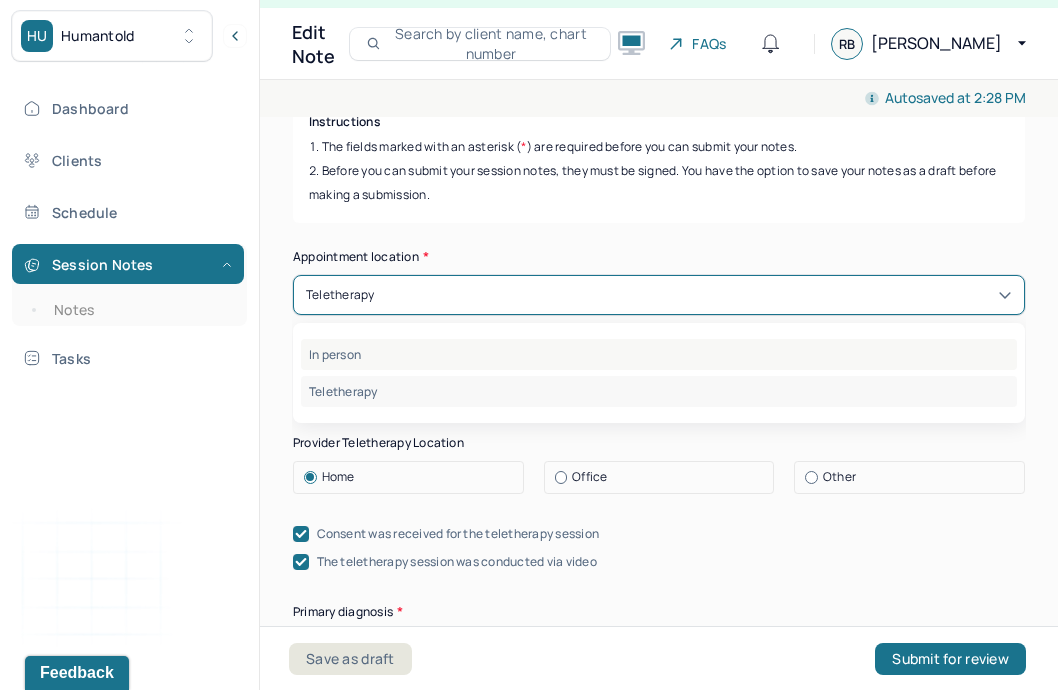 click on "In person" at bounding box center [659, 354] 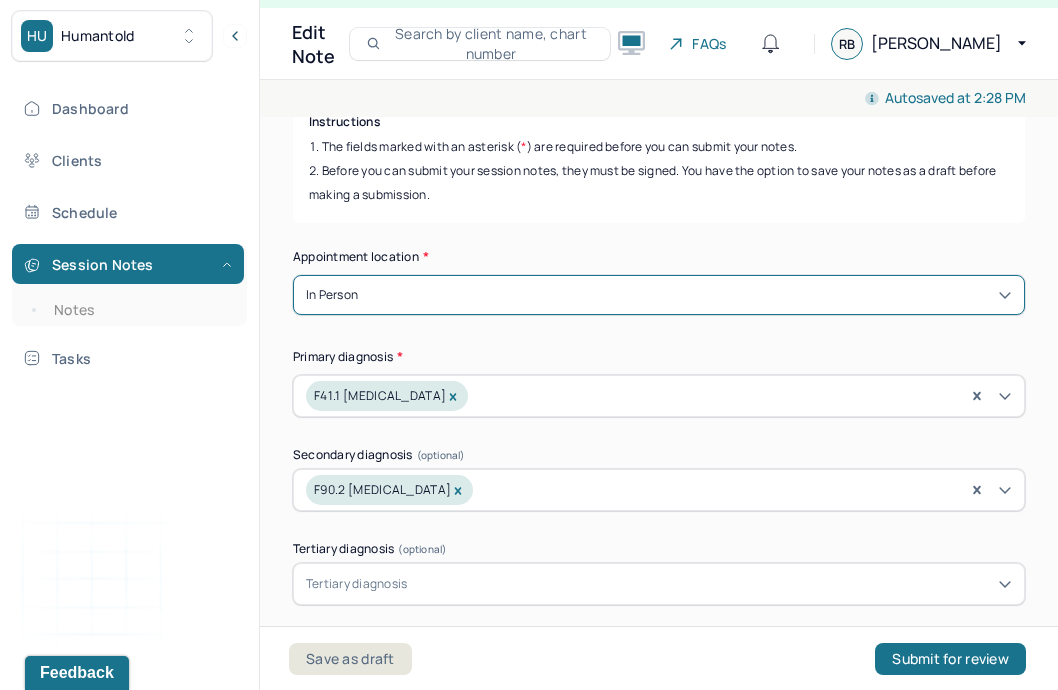 scroll, scrollTop: 637, scrollLeft: 0, axis: vertical 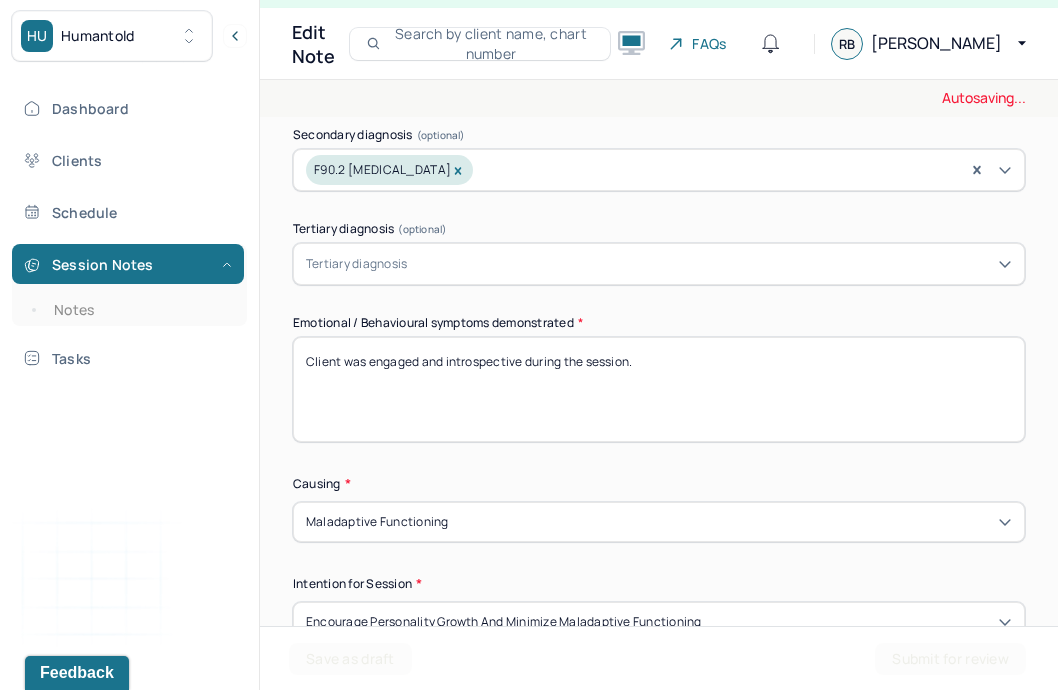 click on "Client was engaged and introspective during the session." at bounding box center [659, 389] 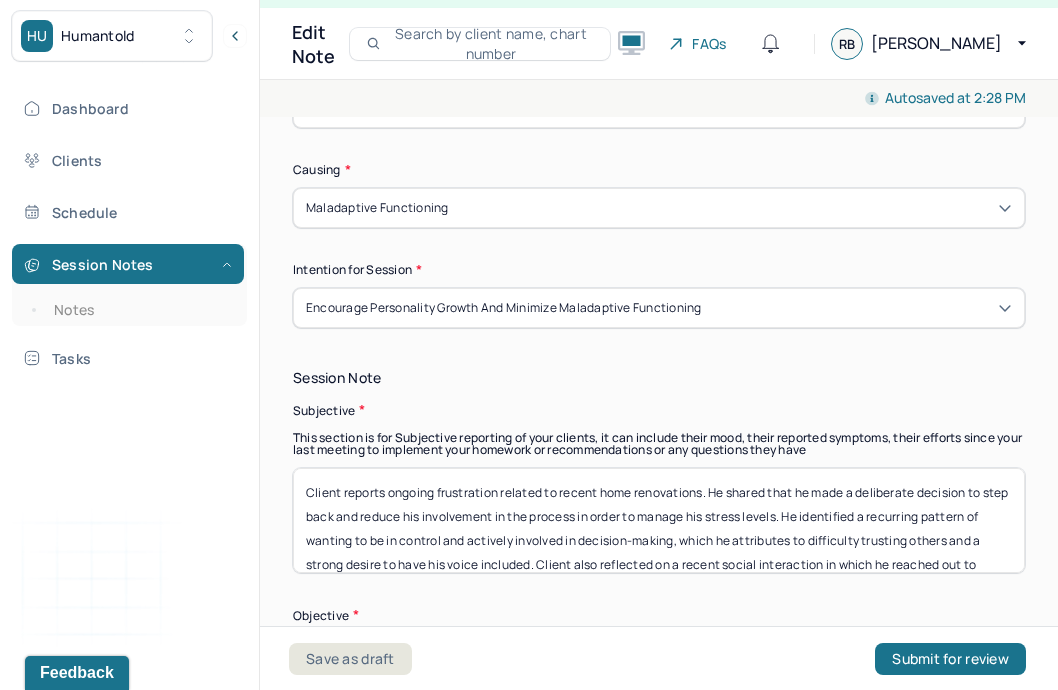 scroll, scrollTop: 952, scrollLeft: 0, axis: vertical 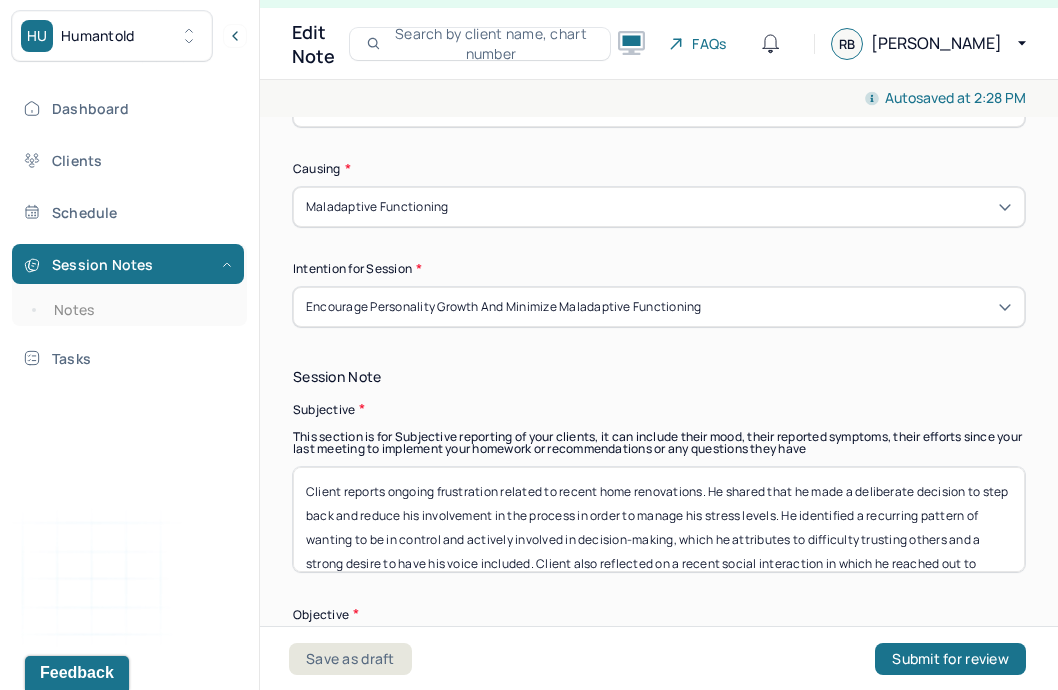type 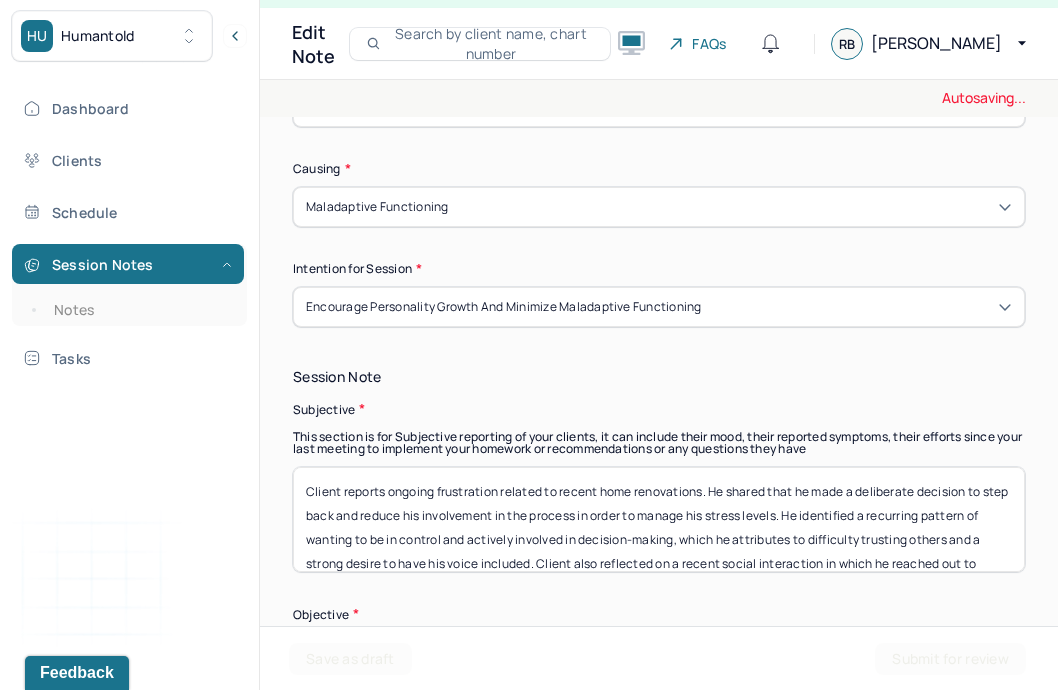 click on "Client reports ongoing frustration related to recent home renovations. He shared that he made a deliberate decision to step back and reduce his involvement in the process in order to manage his stress levels. He identified a recurring pattern of wanting to be in control and actively involved in decision-making, which he attributes to difficulty trusting others and a strong desire to have his voice included. Client also reflected on a recent social interaction in which he reached out to someone and began to "spiral" when he believed they were not going to respond. He eventually concluded that he had done nothing wrong but expressed a wish that he could have arrived at that realization sooner." at bounding box center (659, 519) 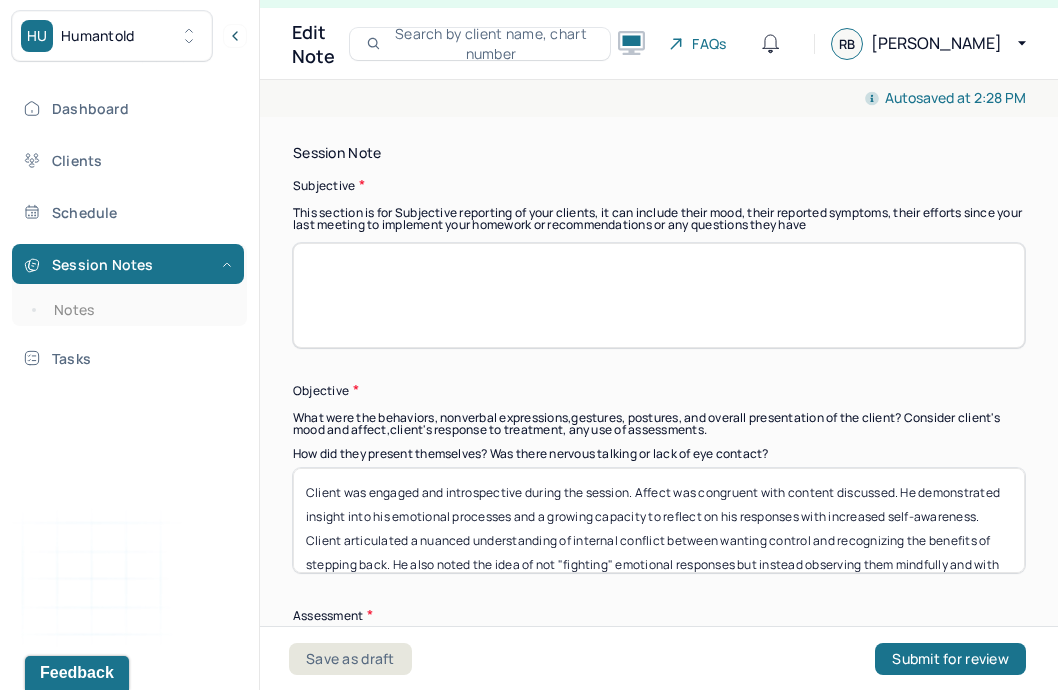 scroll, scrollTop: 1246, scrollLeft: 0, axis: vertical 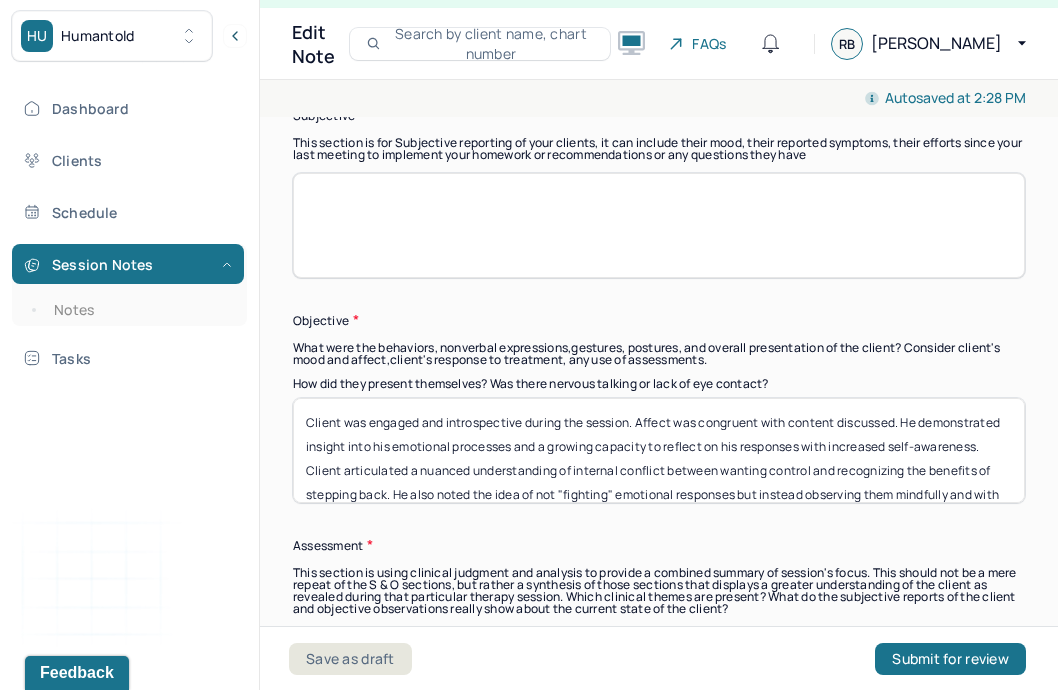 type 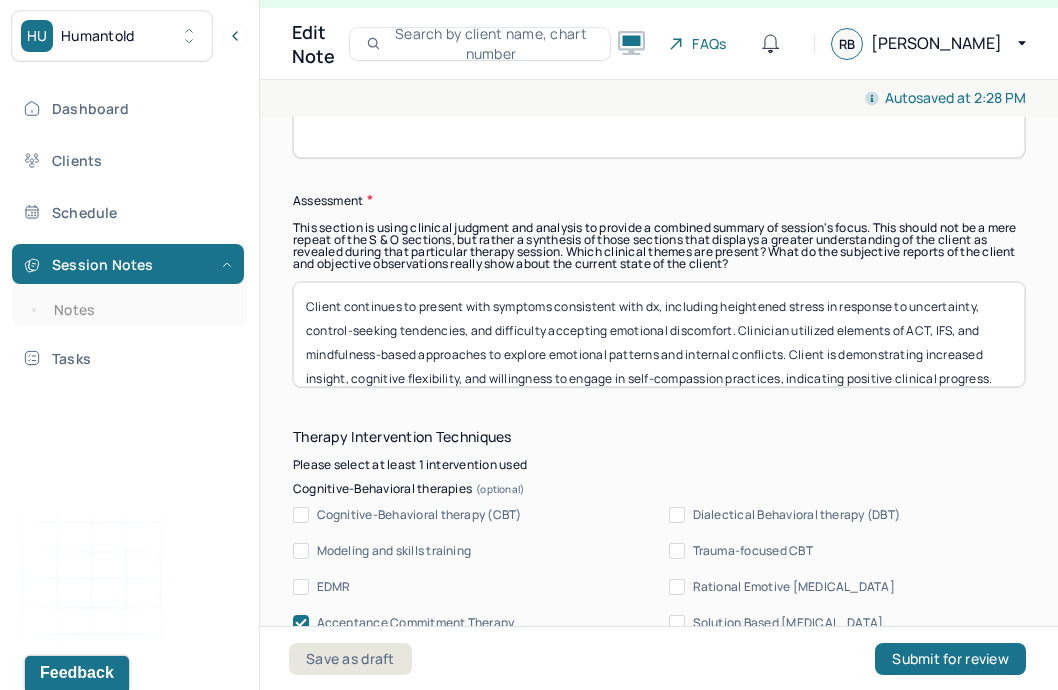 scroll, scrollTop: 1592, scrollLeft: 0, axis: vertical 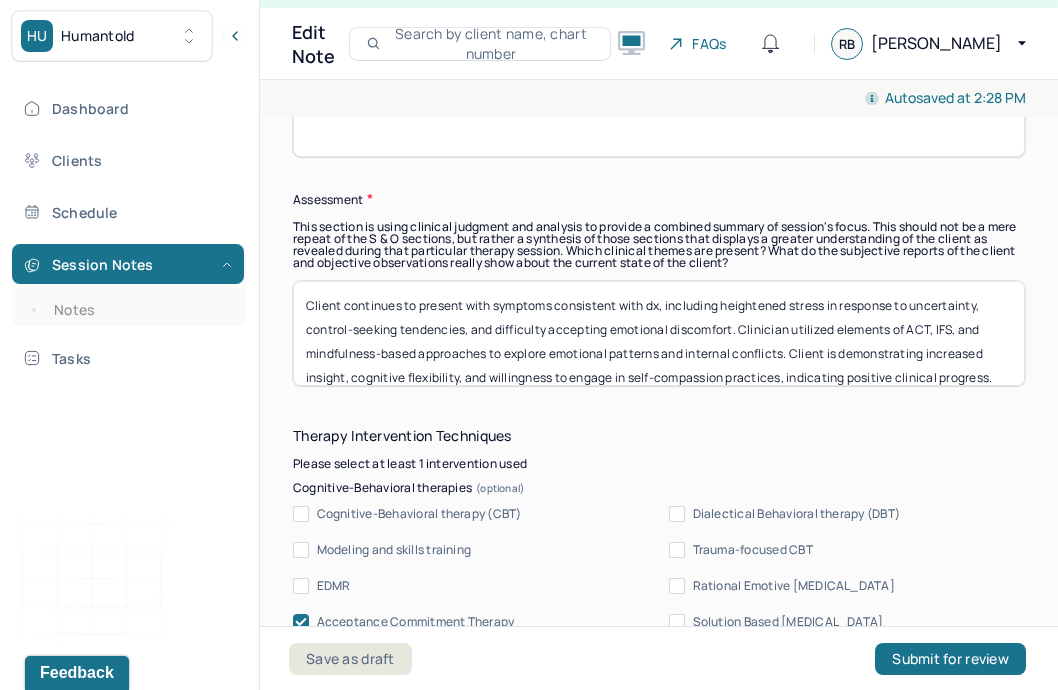type 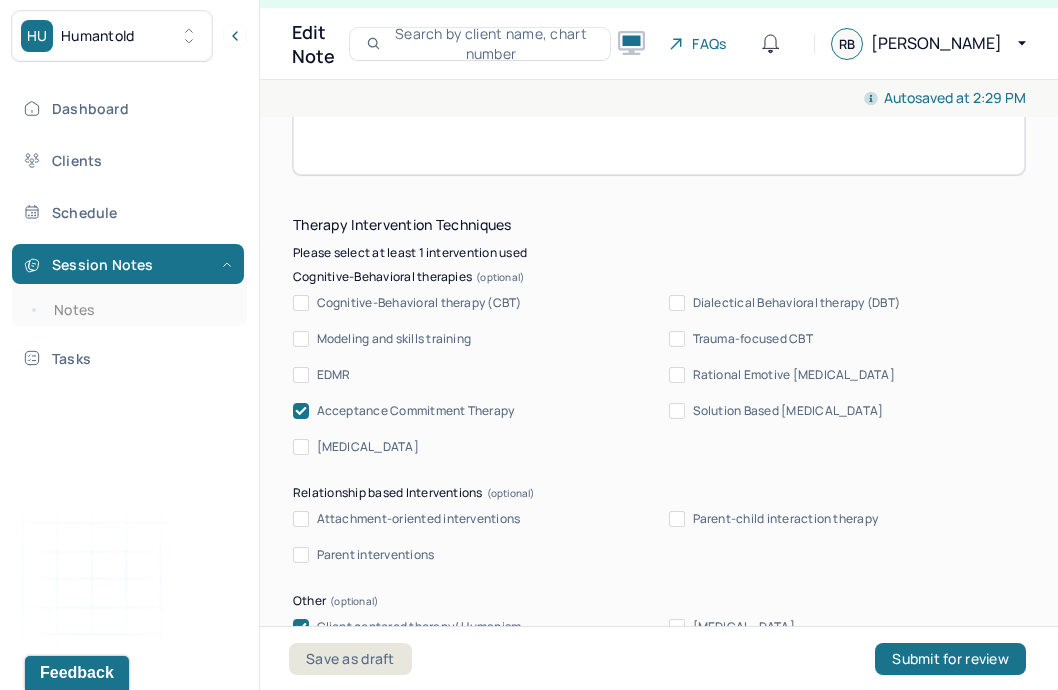 scroll, scrollTop: 1805, scrollLeft: 0, axis: vertical 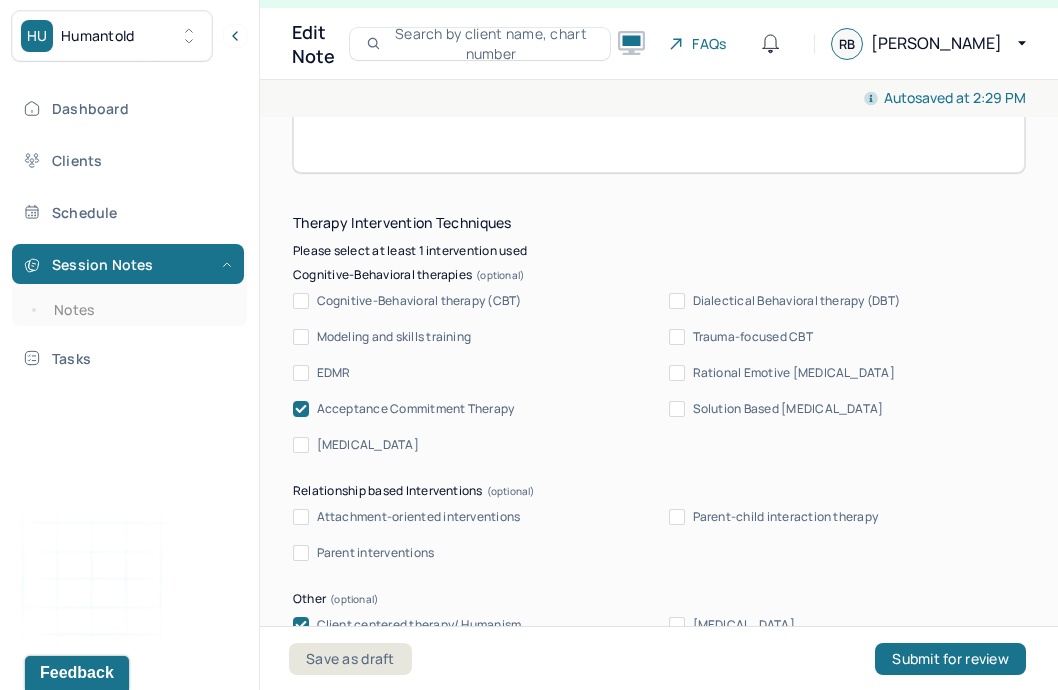 type 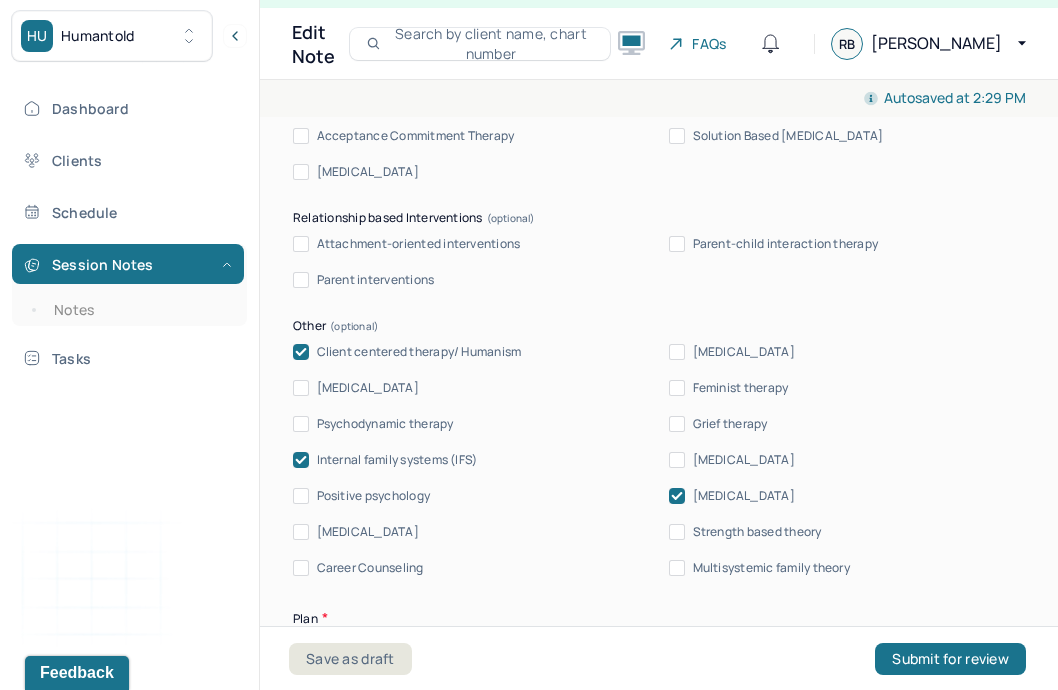scroll, scrollTop: 2079, scrollLeft: 0, axis: vertical 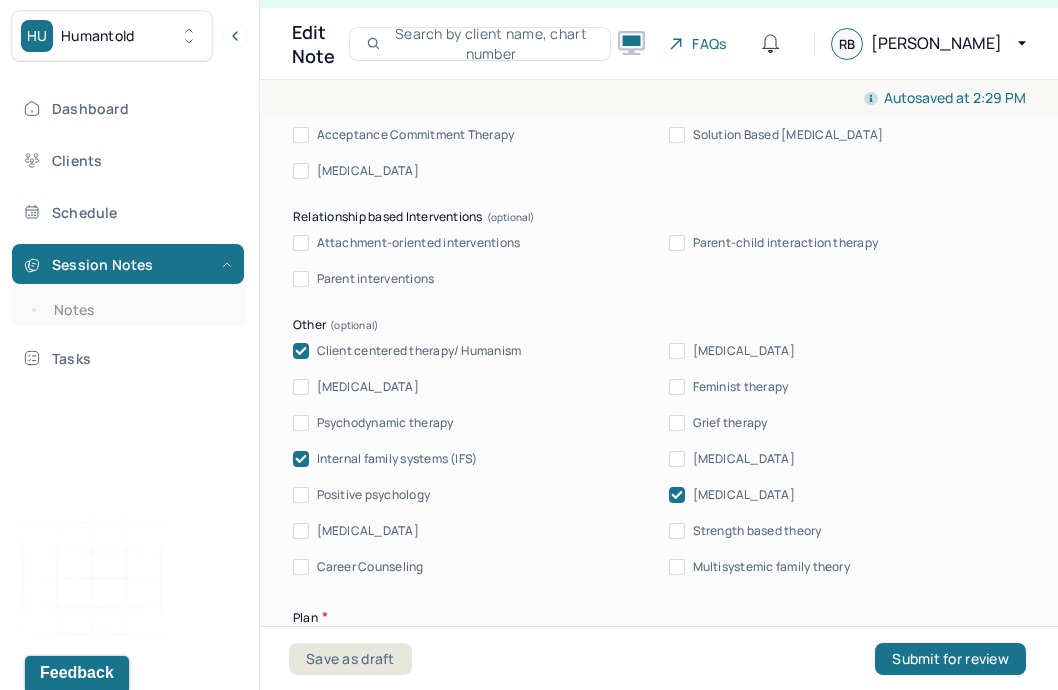 click on "Client centered therapy/ Humanism" at bounding box center (419, 351) 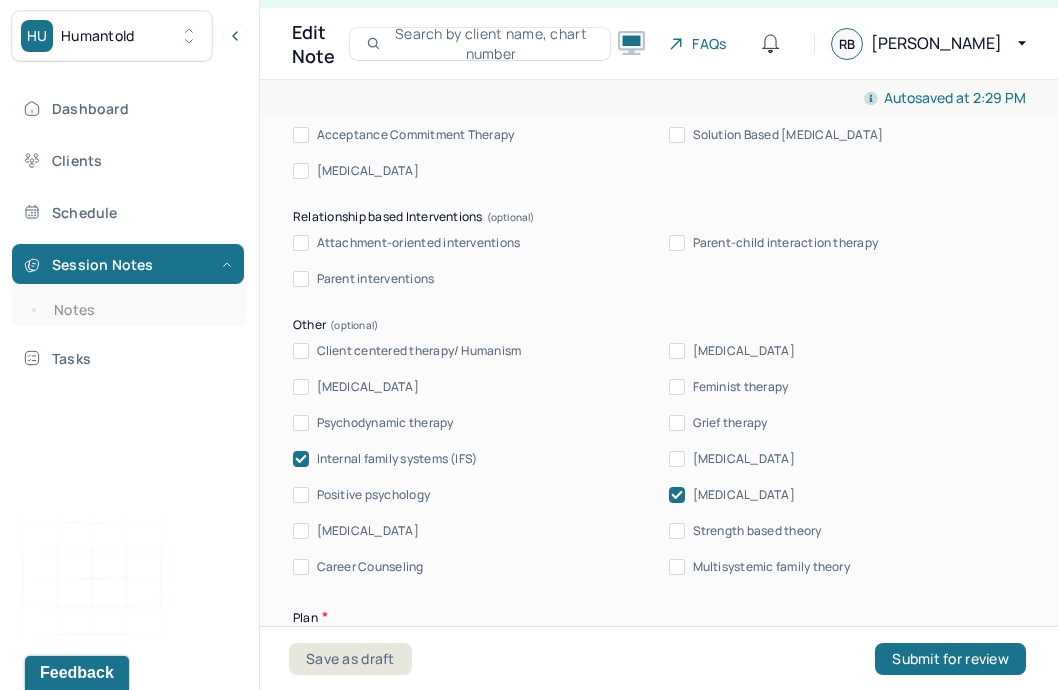 click on "Internal family systems (IFS)" at bounding box center [397, 459] 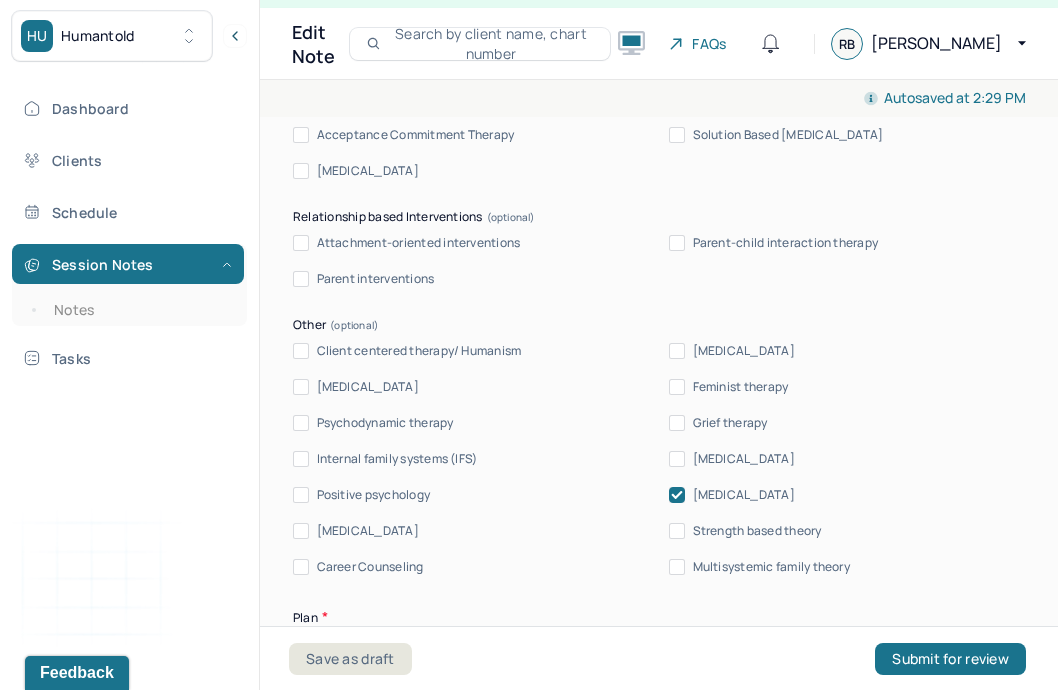 click on "[MEDICAL_DATA]" at bounding box center (744, 495) 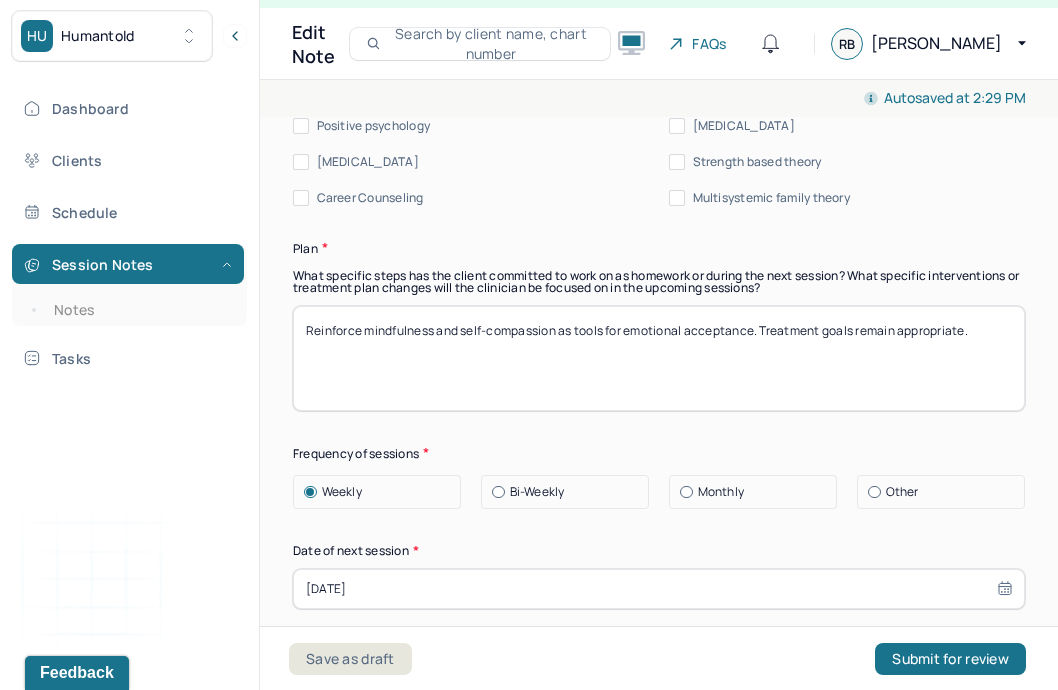 scroll, scrollTop: 2450, scrollLeft: 0, axis: vertical 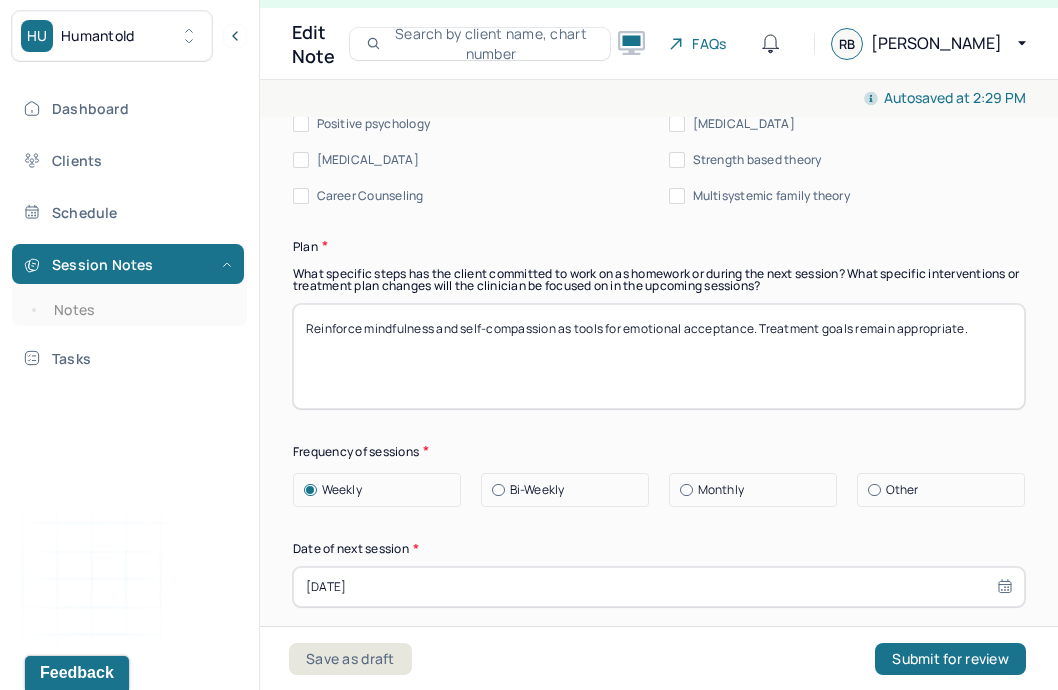 click on "Reinforce mindfulness and self-compassion as tools for emotional acceptance. Treatment goals remain appropriate." at bounding box center [659, 356] 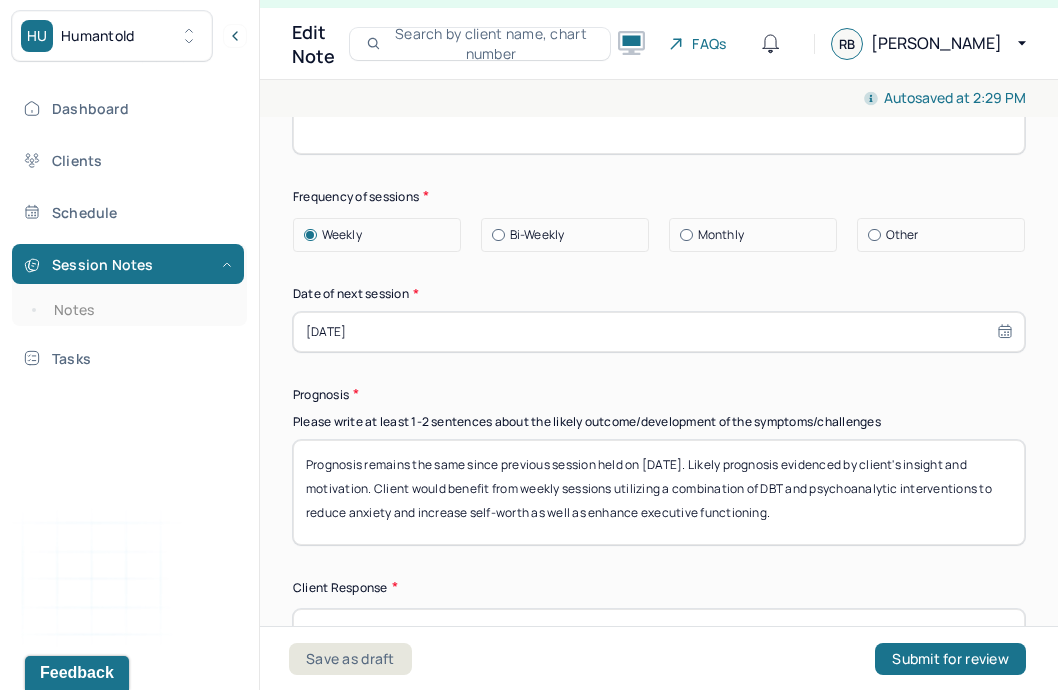 scroll, scrollTop: 2706, scrollLeft: 0, axis: vertical 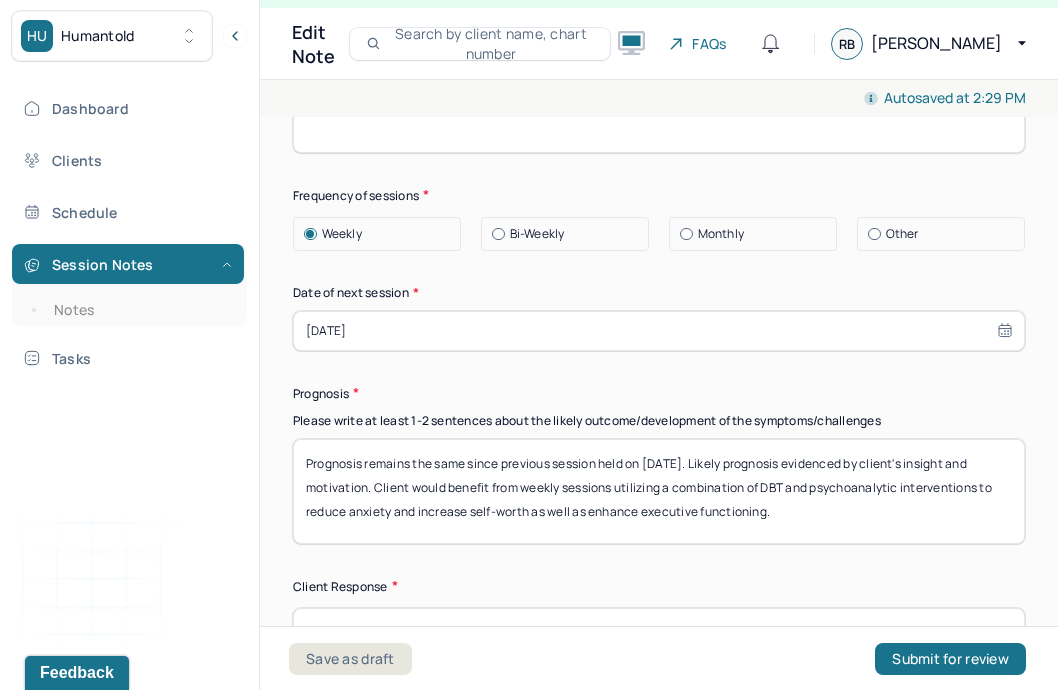 type 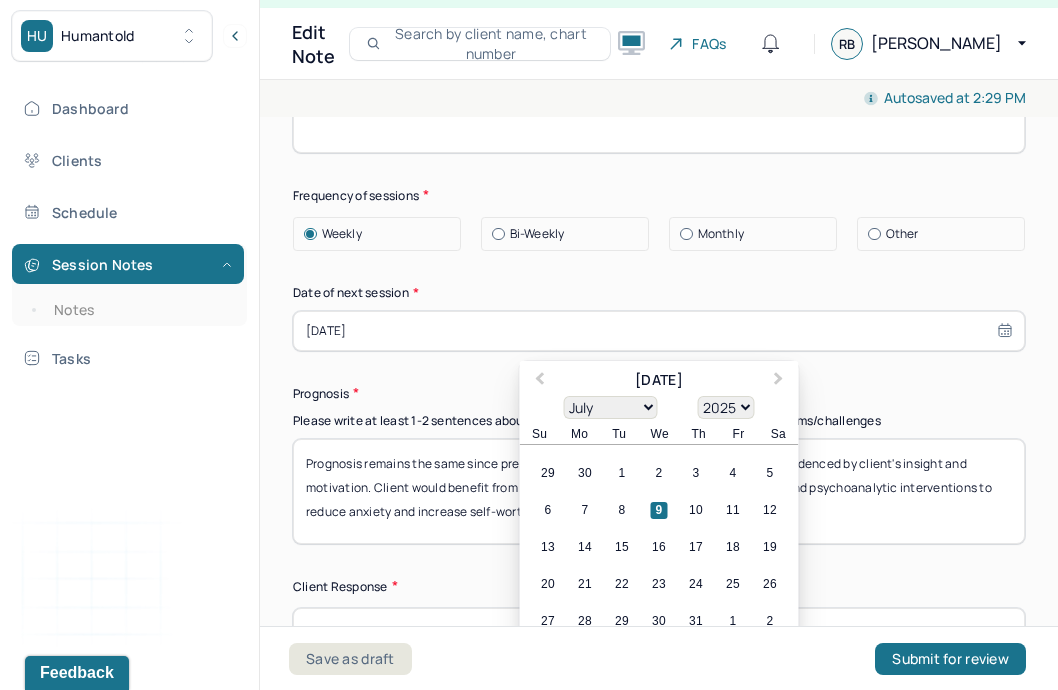scroll, scrollTop: 2814, scrollLeft: 0, axis: vertical 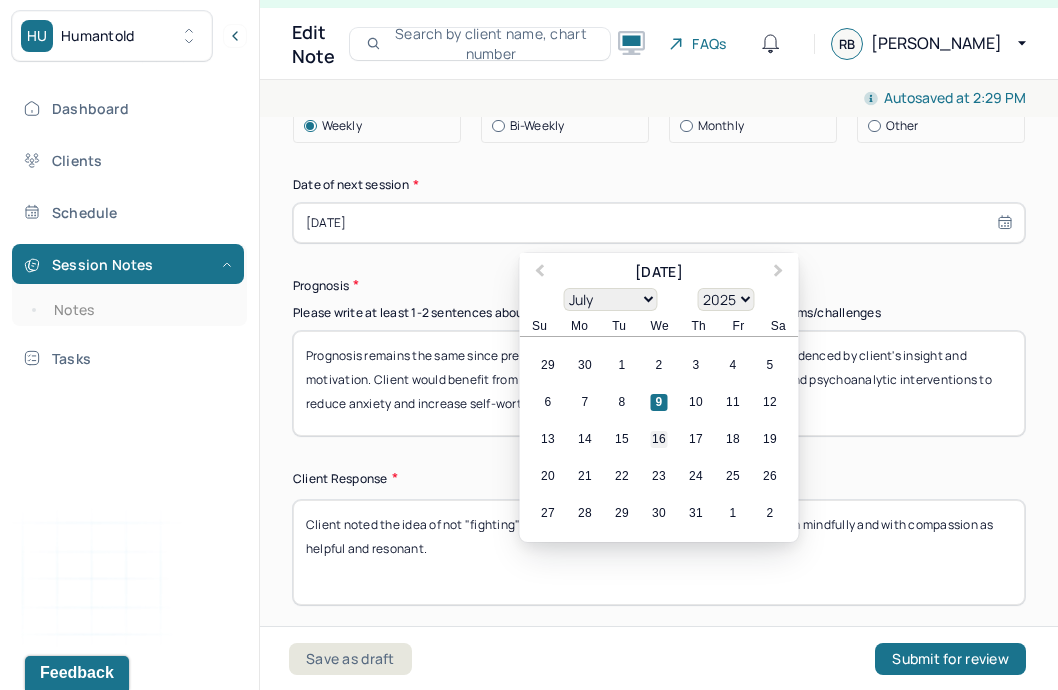 click on "16" at bounding box center (659, 439) 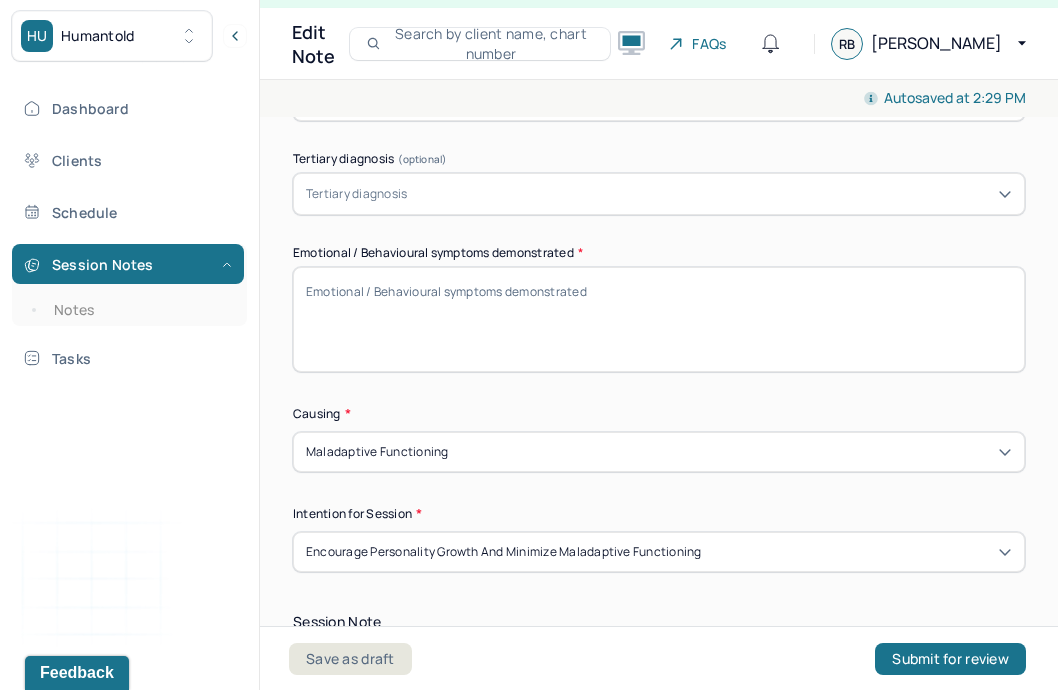 scroll, scrollTop: 0, scrollLeft: 0, axis: both 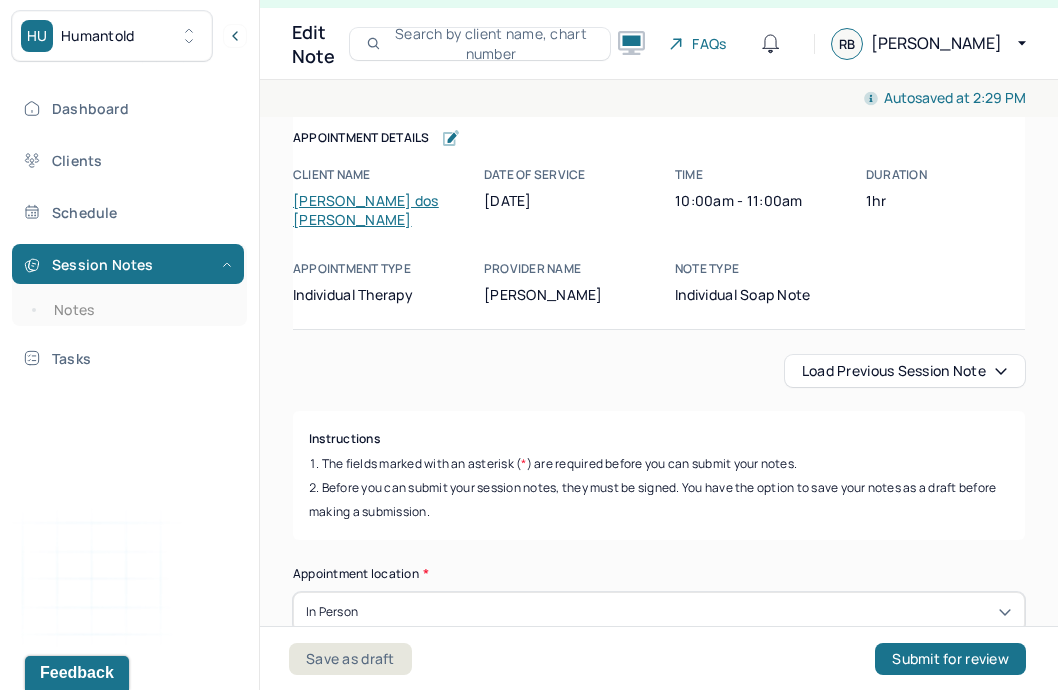 click on "Autosaved at 2:29 PM Appointment Details     Client name [PERSON_NAME] dos [PERSON_NAME] Date of service [DATE] Time 10:00am - 11:00am Duration 1hr Appointment type individual therapy Provider name [PERSON_NAME] Note type Individual soap note Appointment Details     Client name [PERSON_NAME] dos [PERSON_NAME] Date of service [DATE] Time 10:00am - 11:00am Duration 1hr Appointment type individual therapy Provider name [PERSON_NAME] Note type Individual soap note   Load previous session note   Instructions The fields marked with an asterisk ( * ) are required before you can submit your notes. Before you can submit your session notes, they must be signed. You have the option to save your notes as a draft before making a submission. Appointment location * In person Primary diagnosis * F41.1 [MEDICAL_DATA] Secondary diagnosis (optional) F90.2 [MEDICAL_DATA] Tertiary diagnosis (optional) Tertiary diagnosis Emotional / Behavioural symptoms demonstrated * Causing * * EDMR *" at bounding box center (659, 2374) 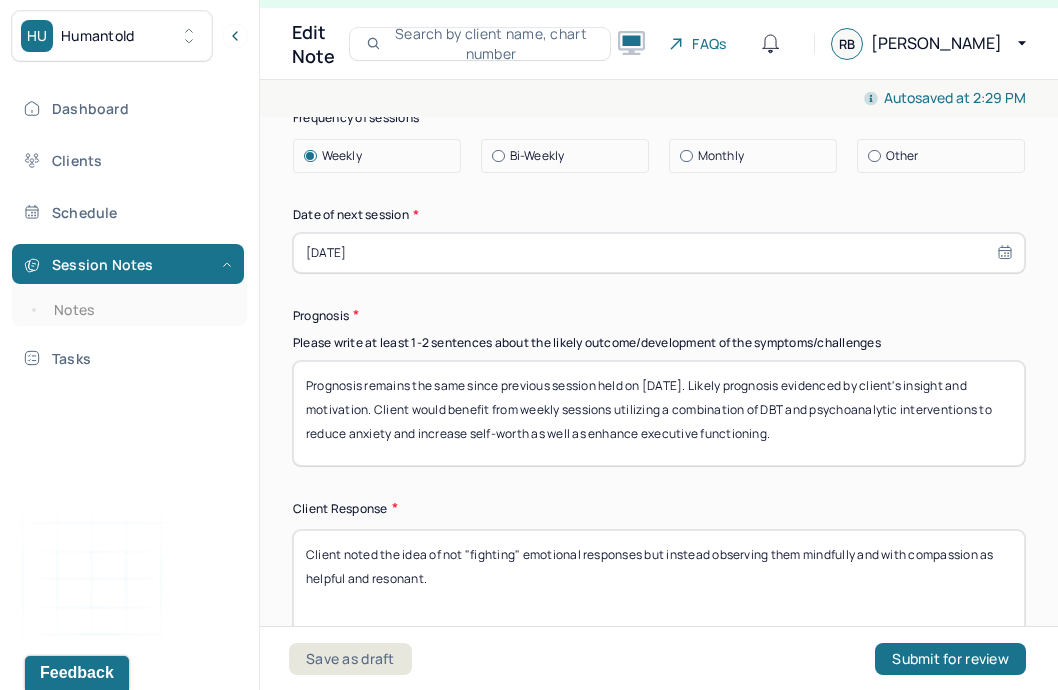 scroll, scrollTop: 2851, scrollLeft: 0, axis: vertical 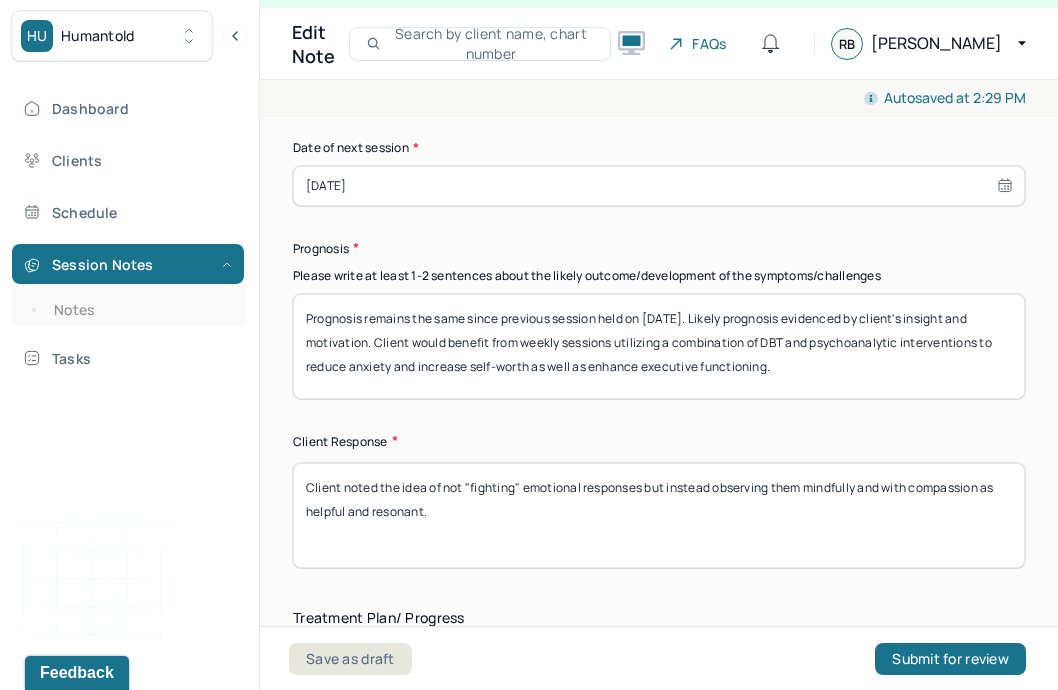 click on "Prognosis remains the same since previous session held on [DATE]. Likely prognosis evidenced by client's insight and motivation. Client would benefit from weekly sessions utilizing a combination of DBT and psychoanalytic interventions to reduce anxiety and increase self-worth as well as enhance executive functioning." at bounding box center [659, 346] 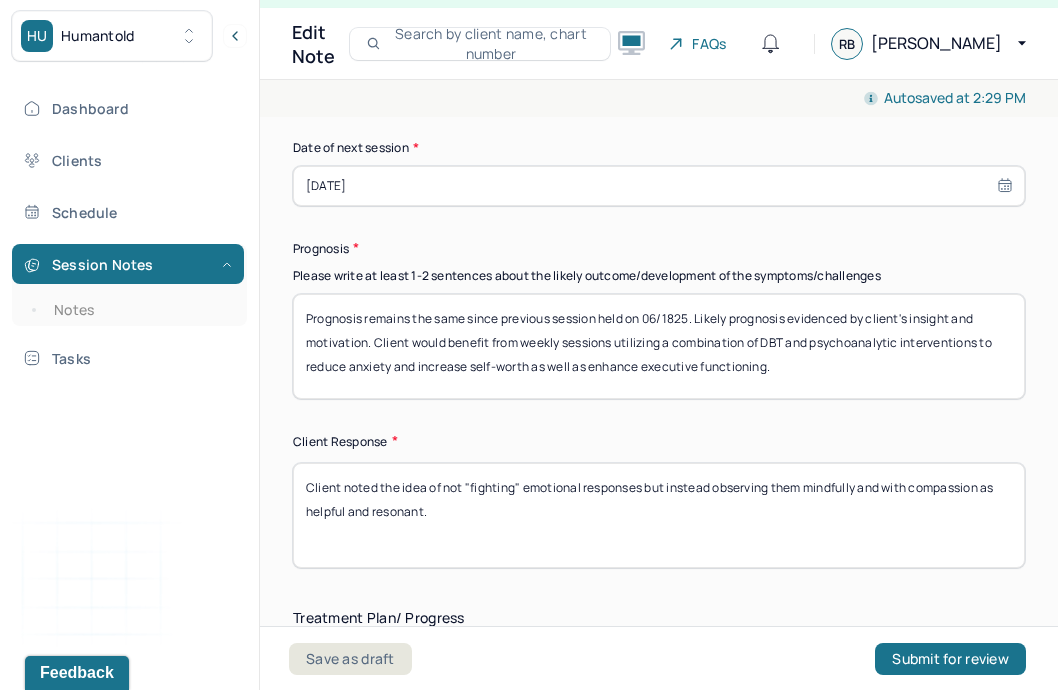 type on "Prognosis remains the same since previous session held on 06/1825. Likely prognosis evidenced by client's insight and motivation. Client would benefit from weekly sessions utilizing a combination of DBT and psychoanalytic interventions to reduce anxiety and increase self-worth as well as enhance executive functioning." 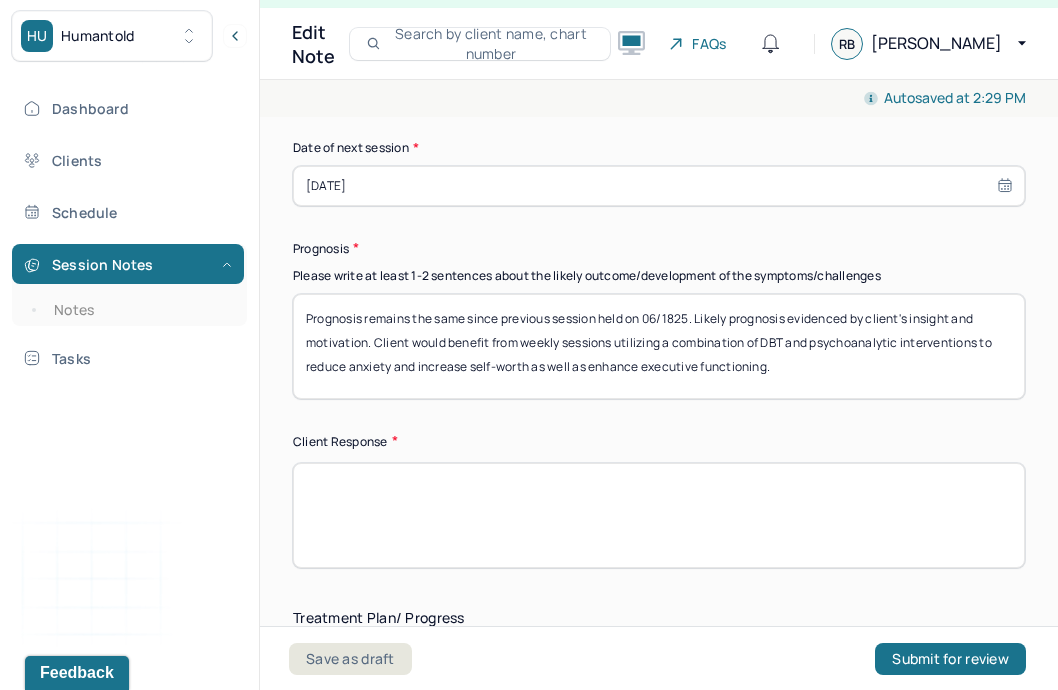 type 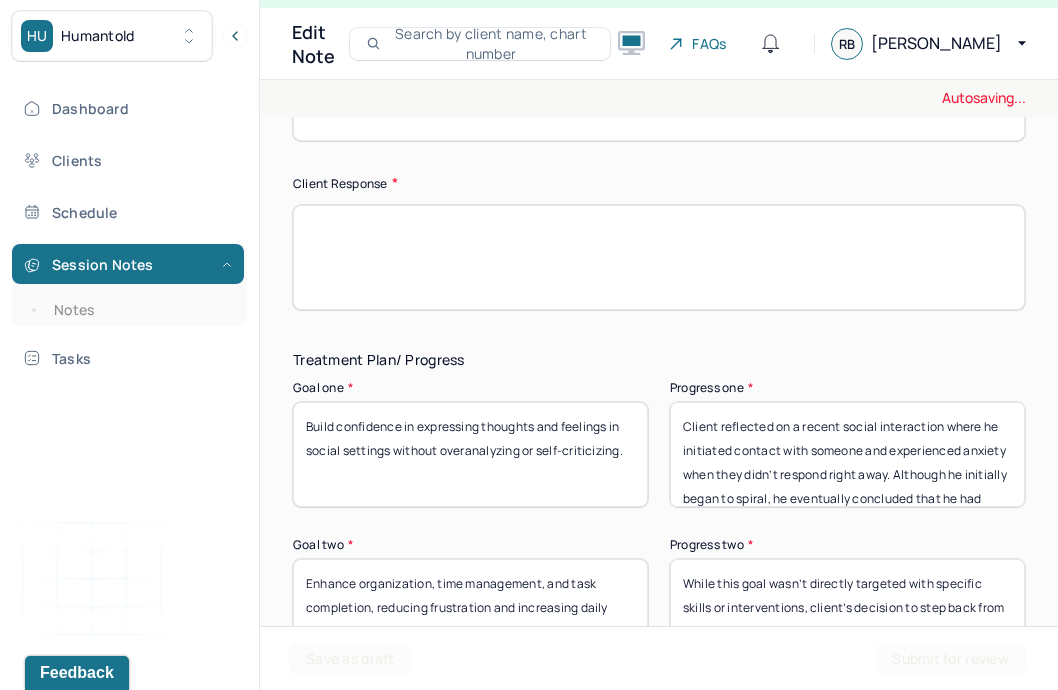 type on "Prognosis remains the same since previous session held on [DATE]. Likely prognosis evidenced by client's insight and motivation. Client would benefit from weekly sessions utilizing a combination of DBT and psychoanalytic interventions to reduce anxiety and increase self-worth as well as enhance executive functioning." 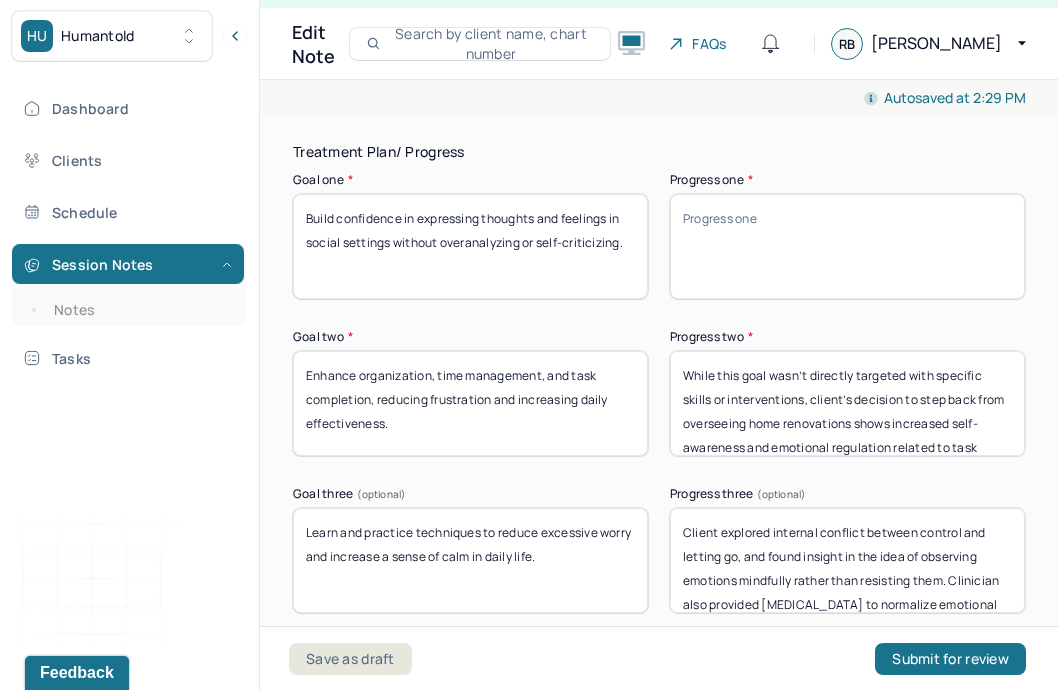 scroll, scrollTop: 3318, scrollLeft: 0, axis: vertical 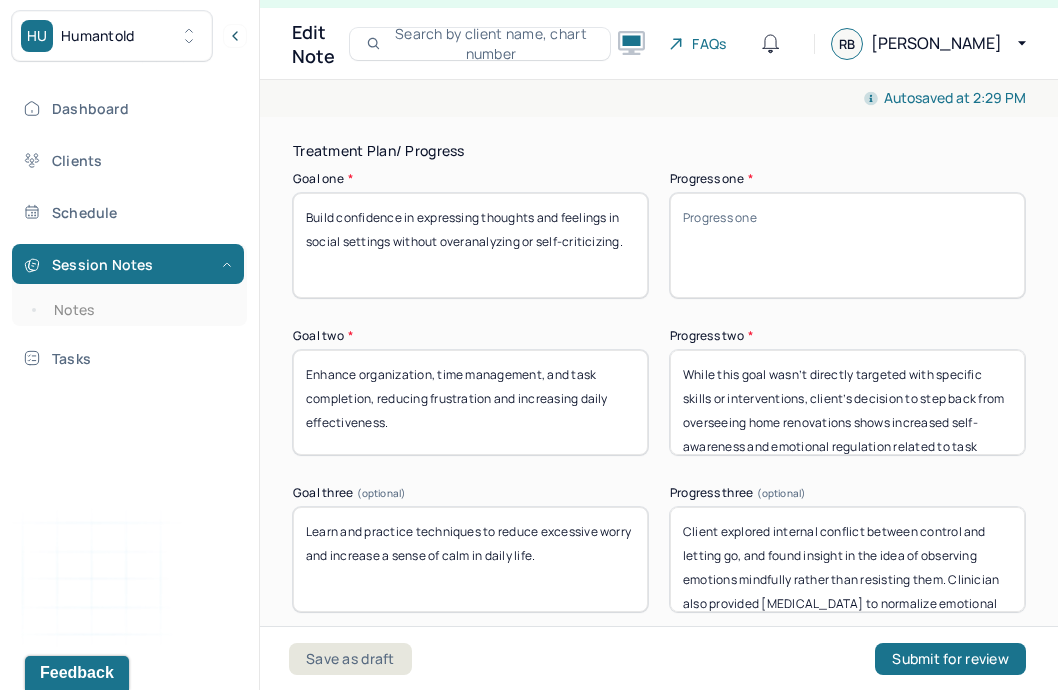 type 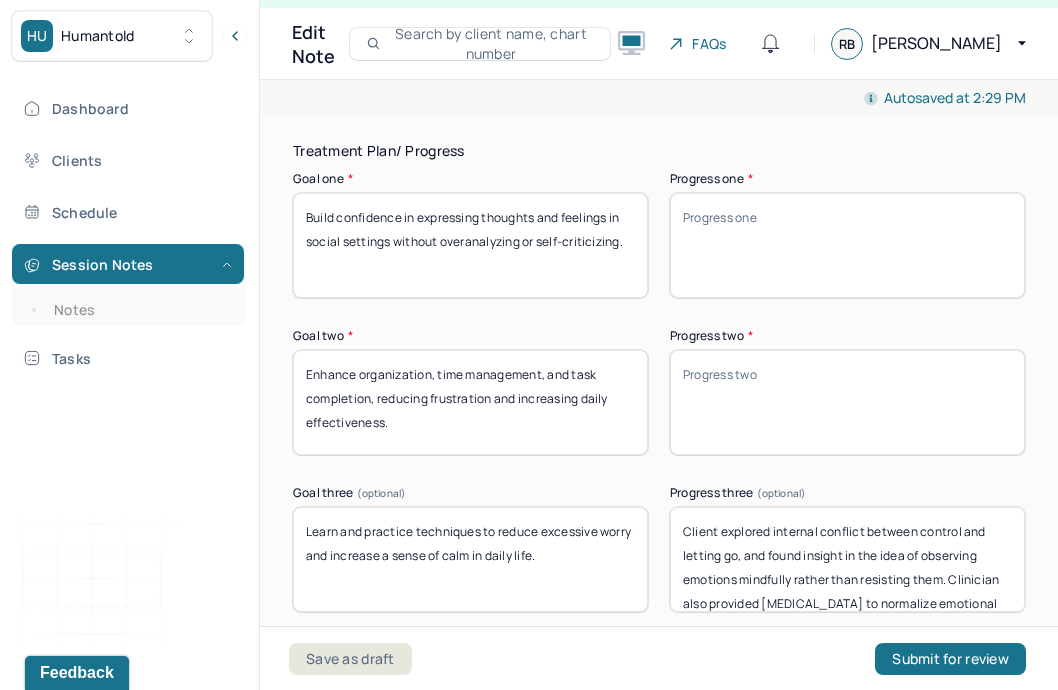 type 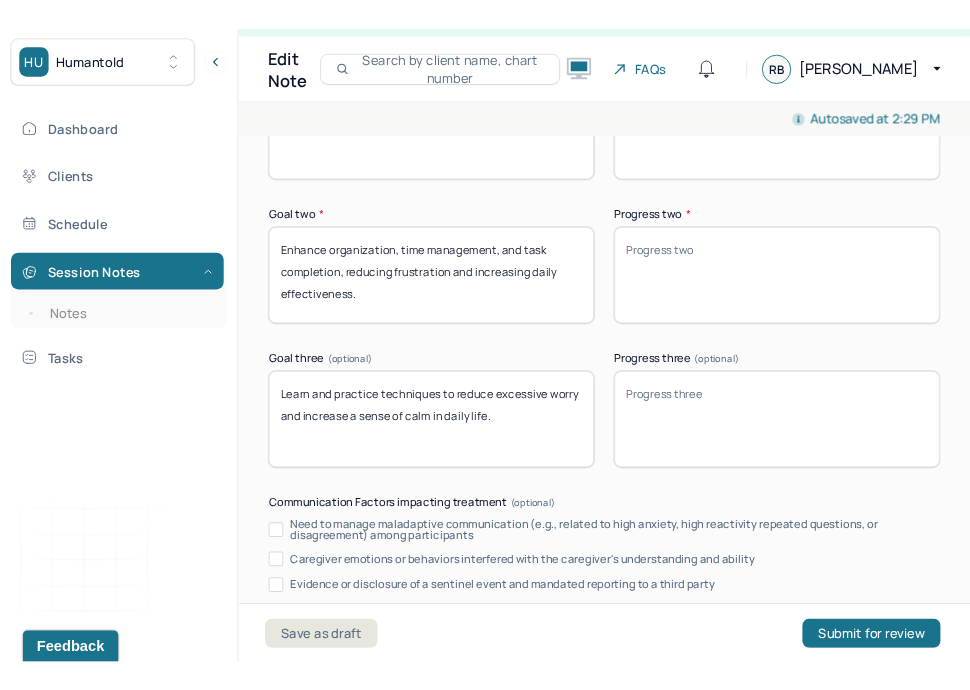 scroll, scrollTop: 0, scrollLeft: 0, axis: both 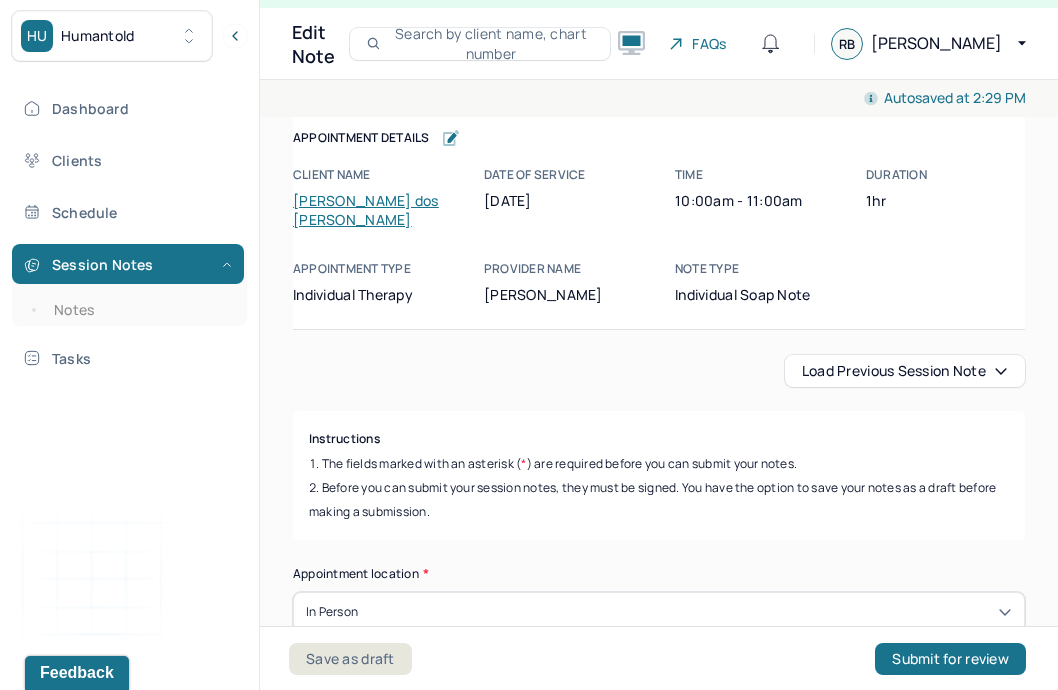 type 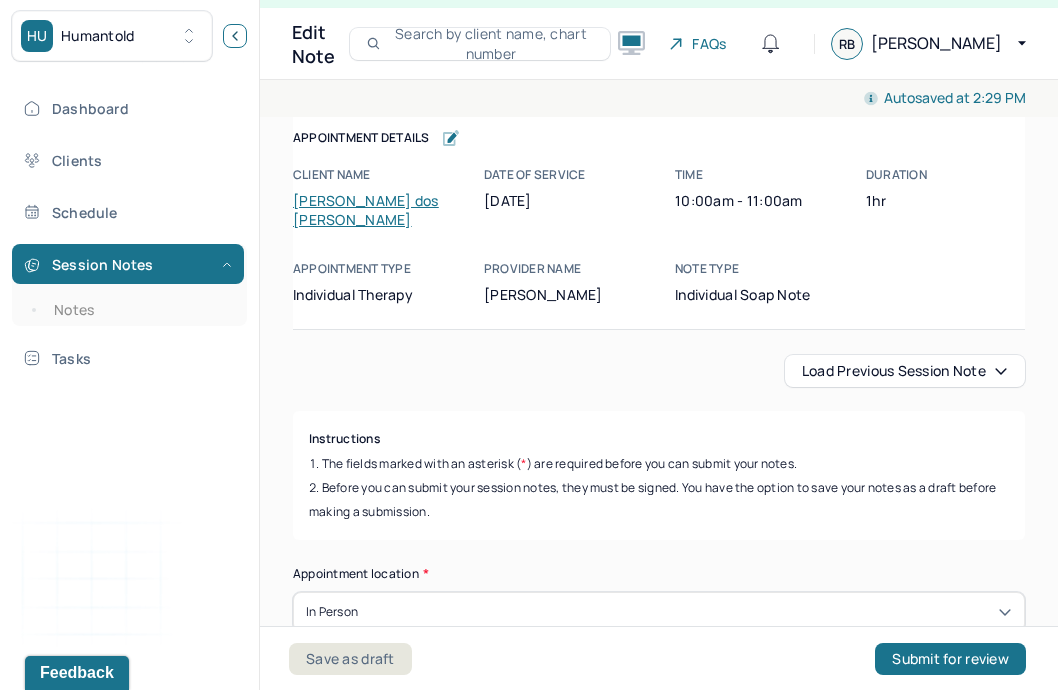 click at bounding box center (235, 36) 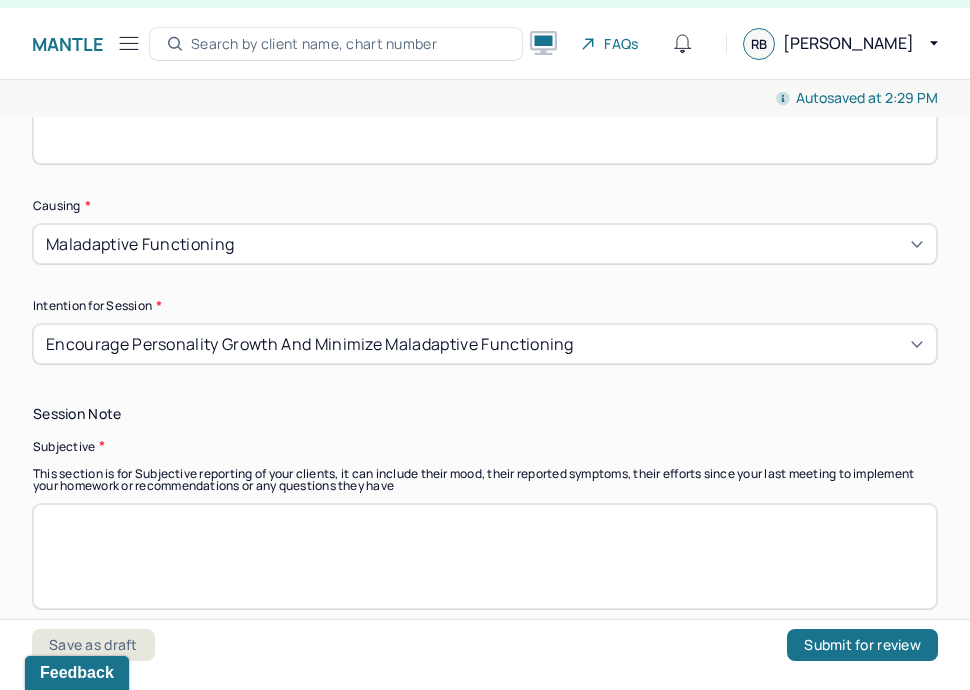 scroll, scrollTop: 935, scrollLeft: 0, axis: vertical 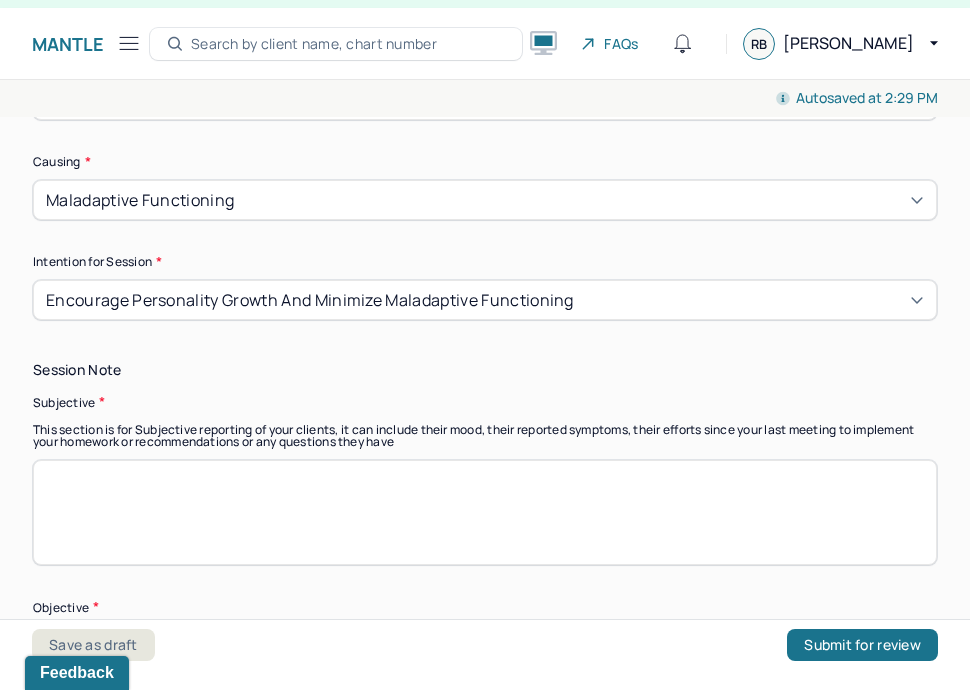 click at bounding box center (485, 512) 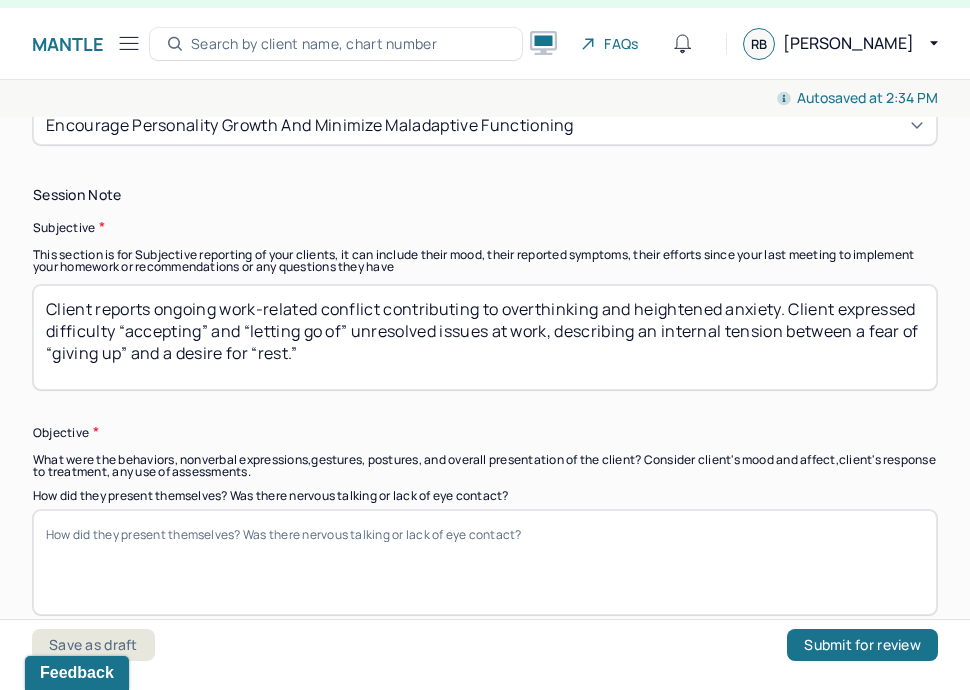 scroll, scrollTop: 1116, scrollLeft: 0, axis: vertical 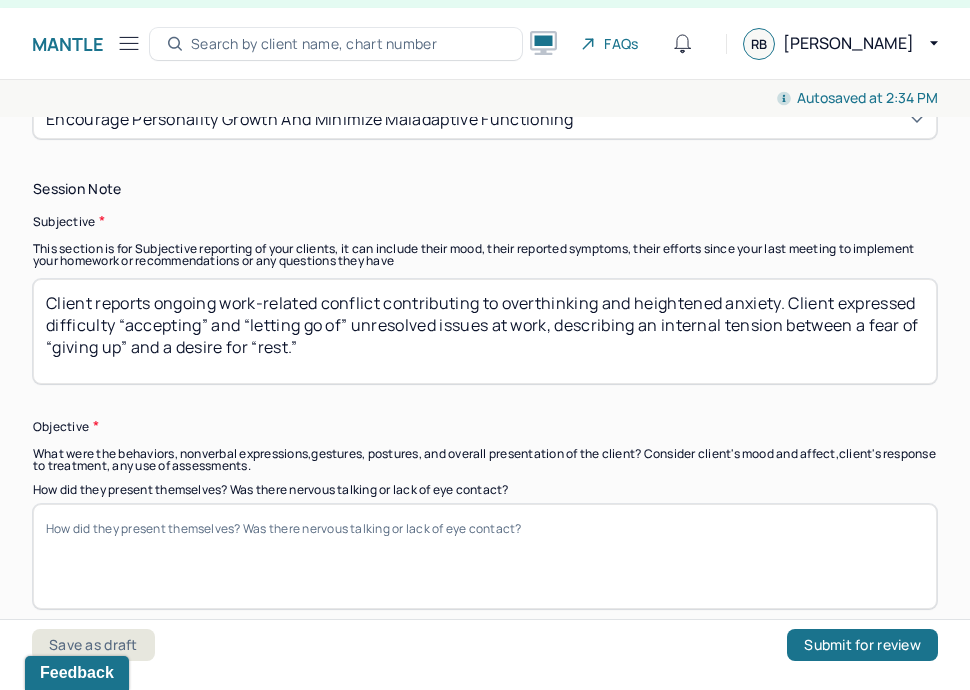 type on "Client reports ongoing work-related conflict contributing to overthinking and heightened anxiety. Client expressed difficulty “accepting” and “letting go of” unresolved issues at work, describing an internal tension between a fear of “giving up” and a desire for “rest.”" 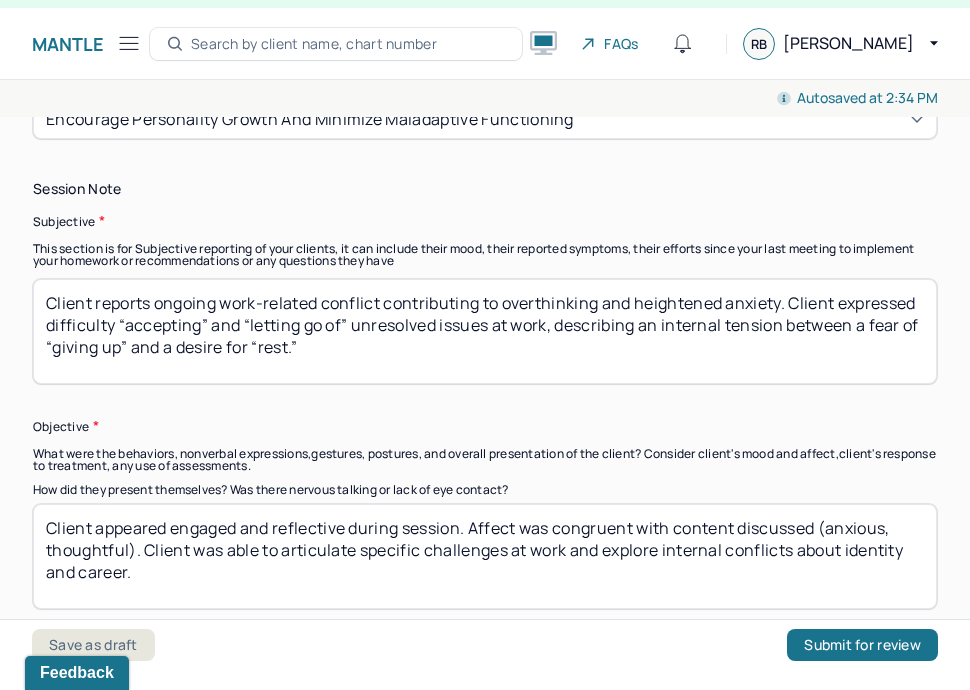 drag, startPoint x: 133, startPoint y: 524, endPoint x: 821, endPoint y: 503, distance: 688.32043 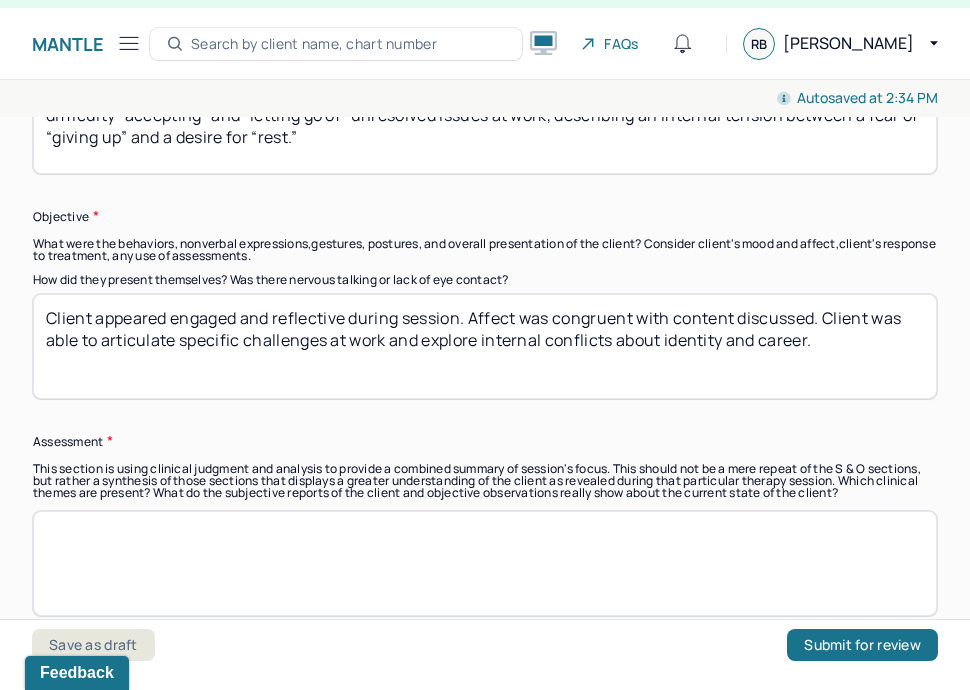 scroll, scrollTop: 1323, scrollLeft: 0, axis: vertical 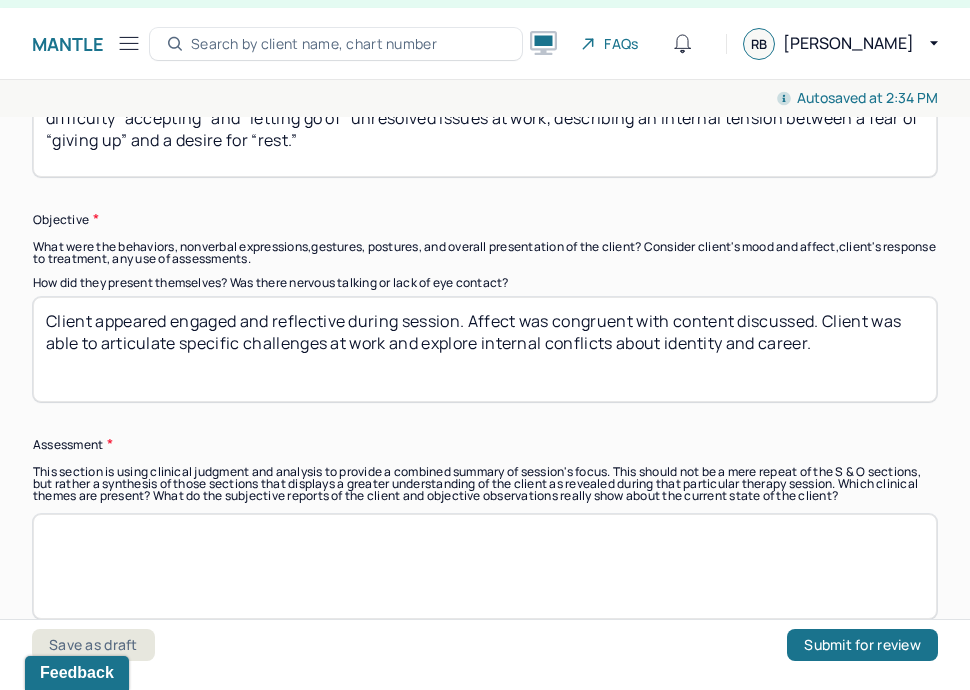 type on "Client appeared engaged and reflective during session. Affect was congruent with content discussed. Client was able to articulate specific challenges at work and explore internal conflicts about identity and career." 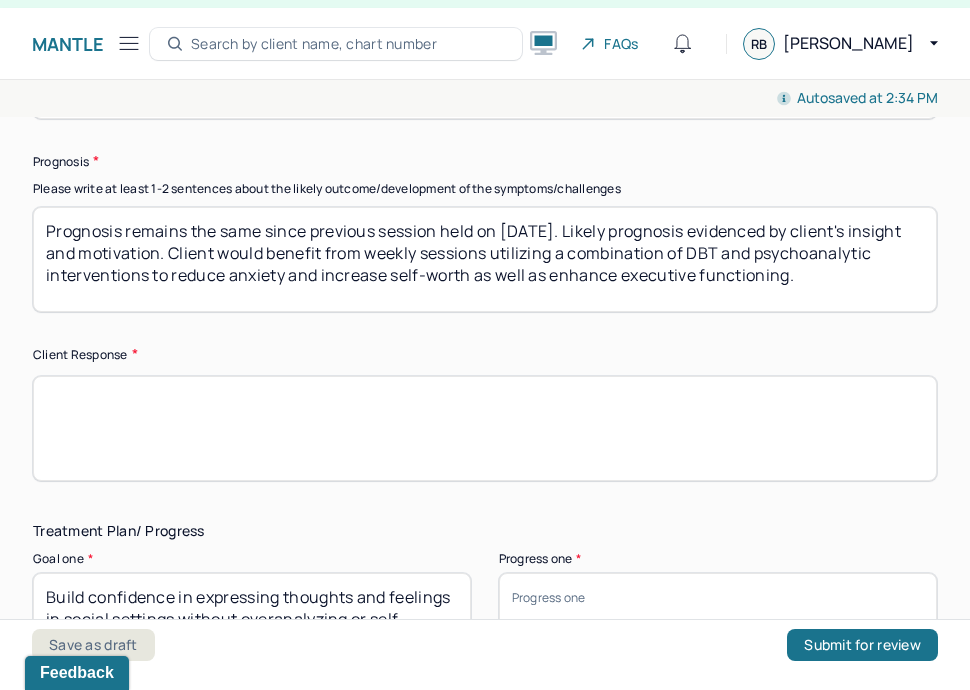 scroll, scrollTop: 2931, scrollLeft: 0, axis: vertical 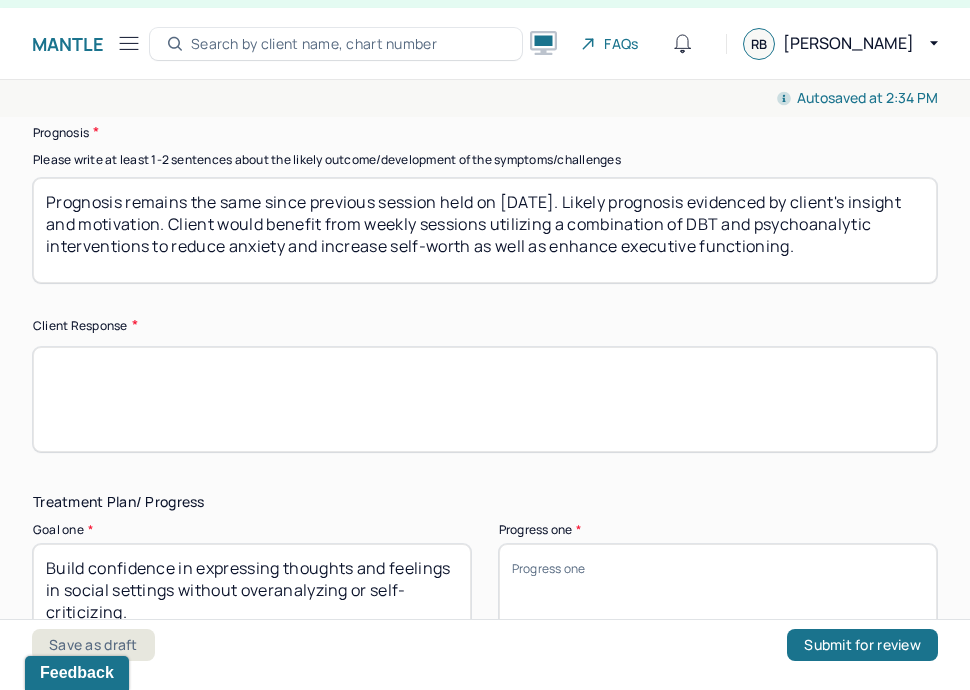 click at bounding box center [485, 399] 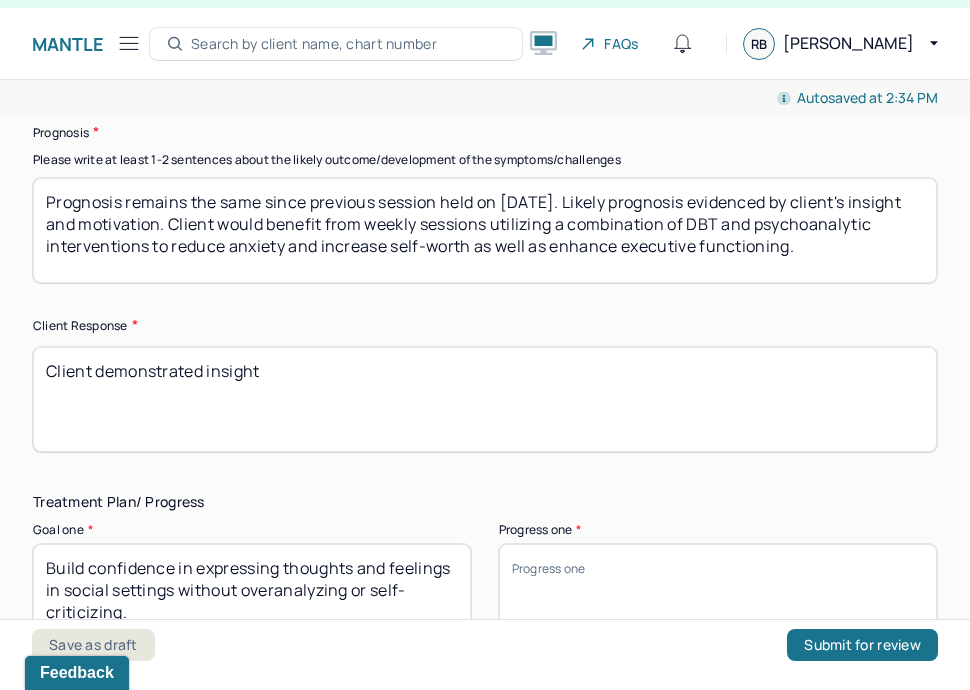 paste on "into work-related values" 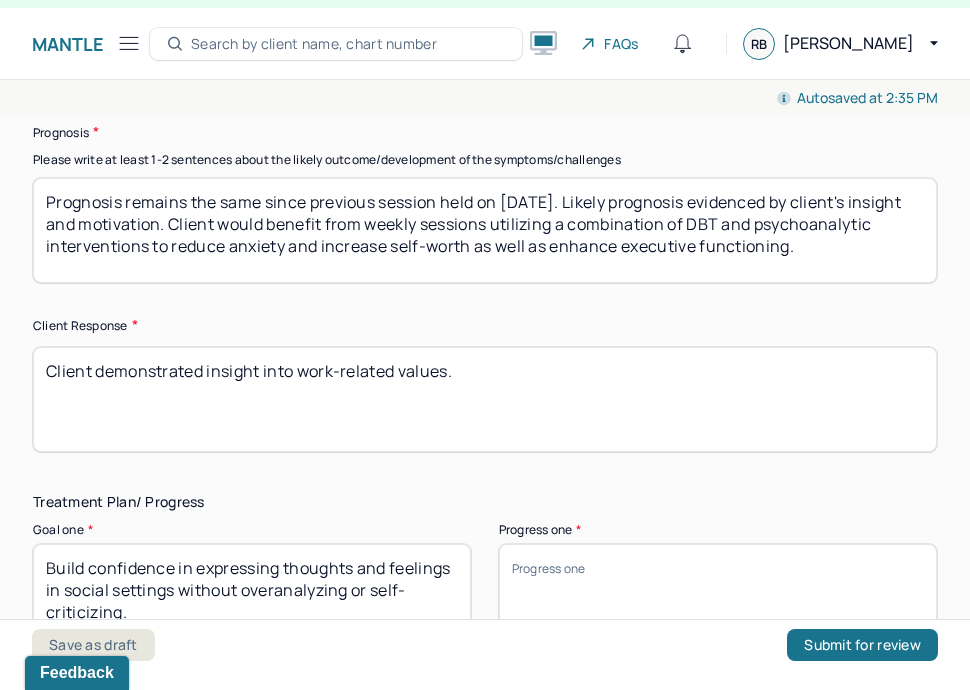 type on "Client demonstrated insight into work-related values." 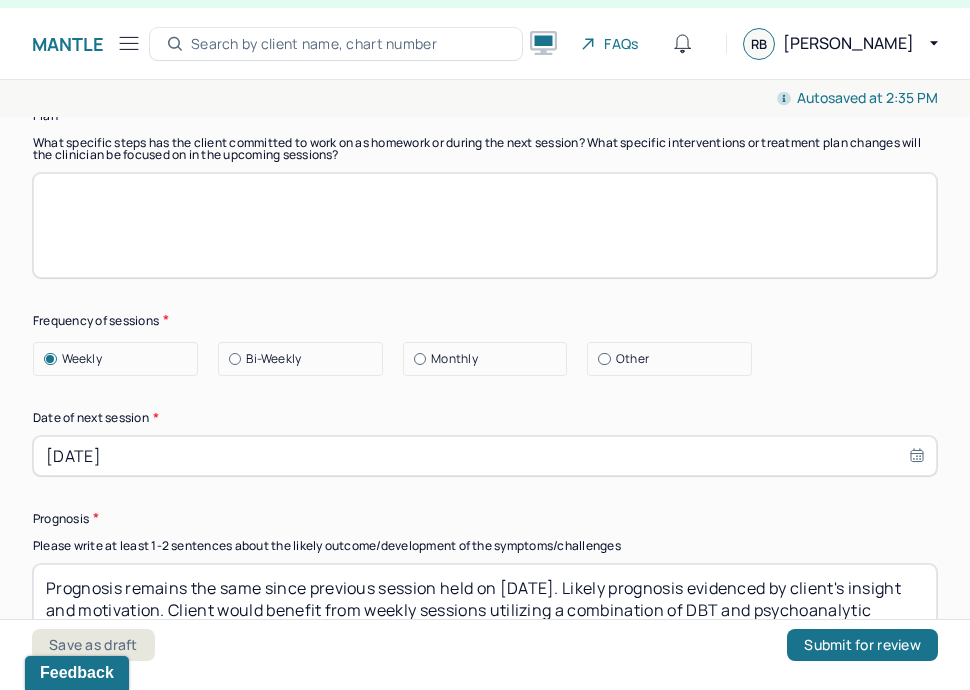 click at bounding box center [485, 225] 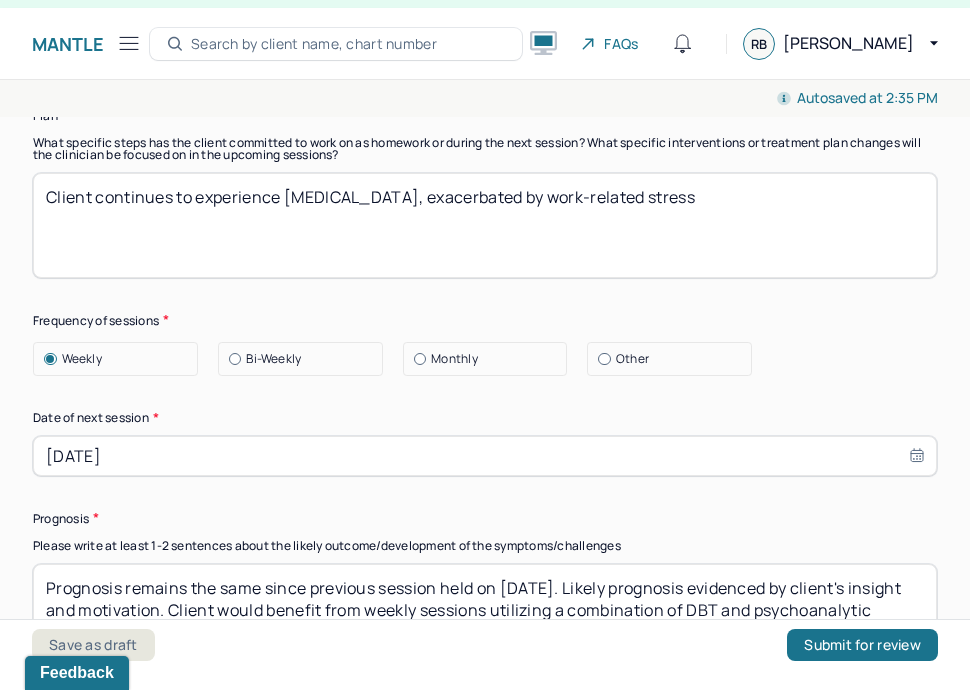 click on "Client continues to experience [MEDICAL_DATA], exacerbated by work-related stress" at bounding box center (485, 225) 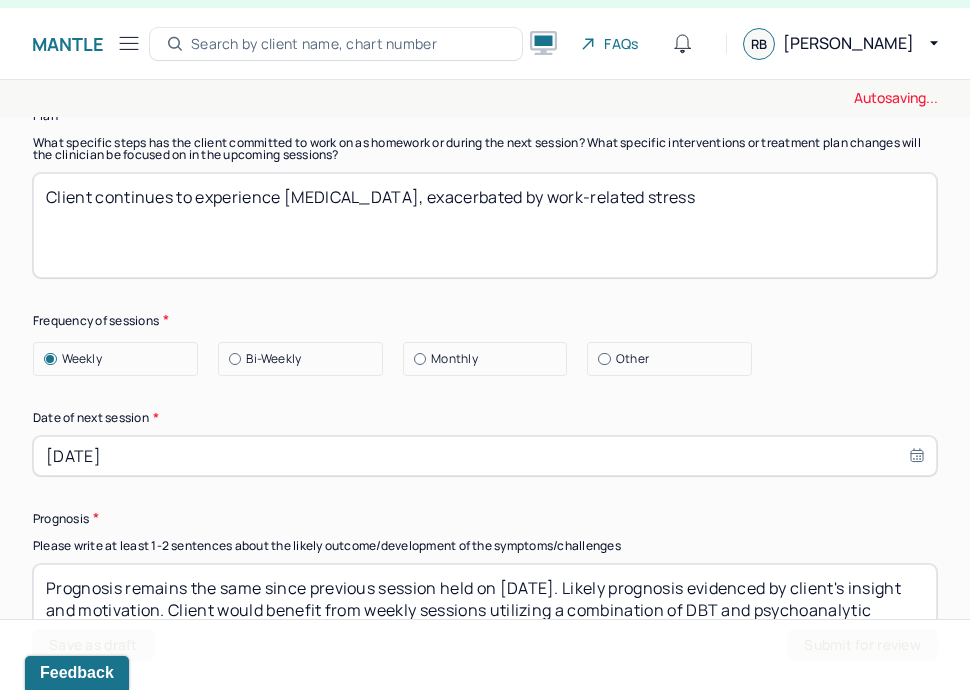 type 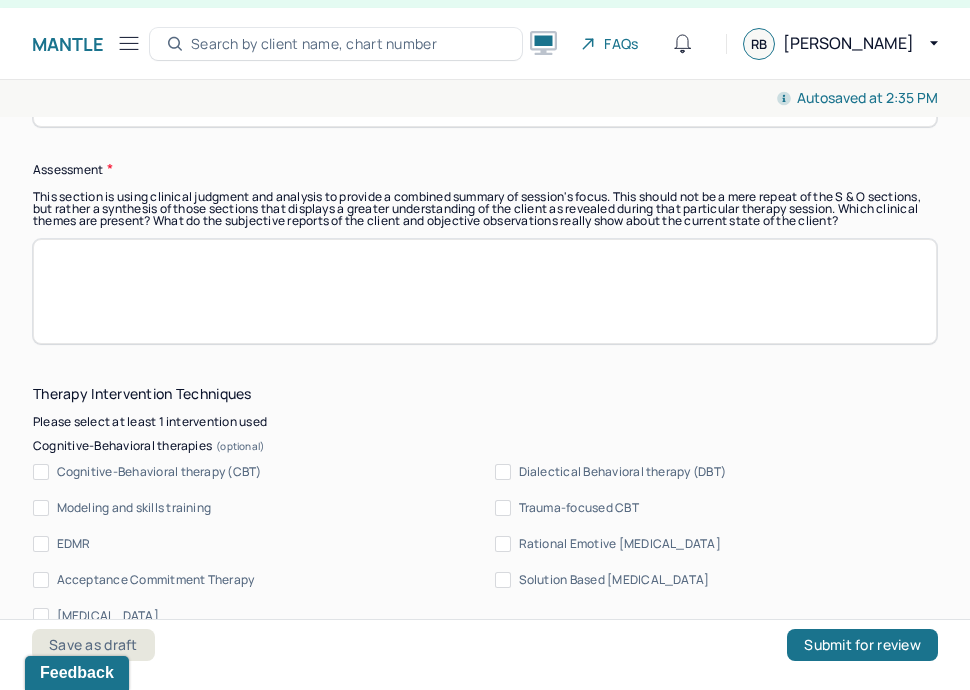 scroll, scrollTop: 1597, scrollLeft: 0, axis: vertical 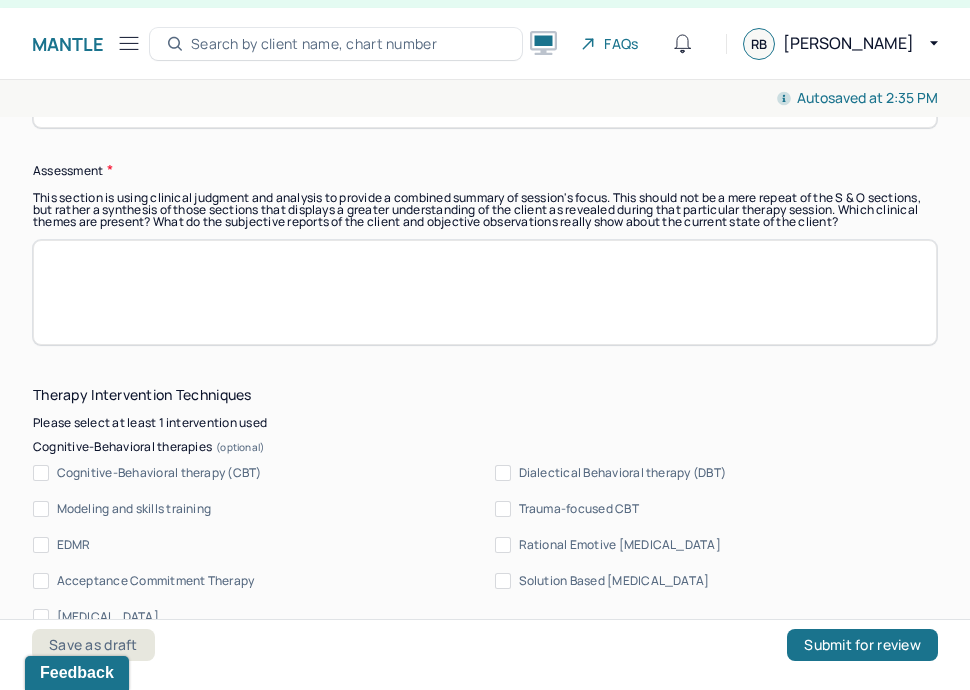 click at bounding box center [485, 292] 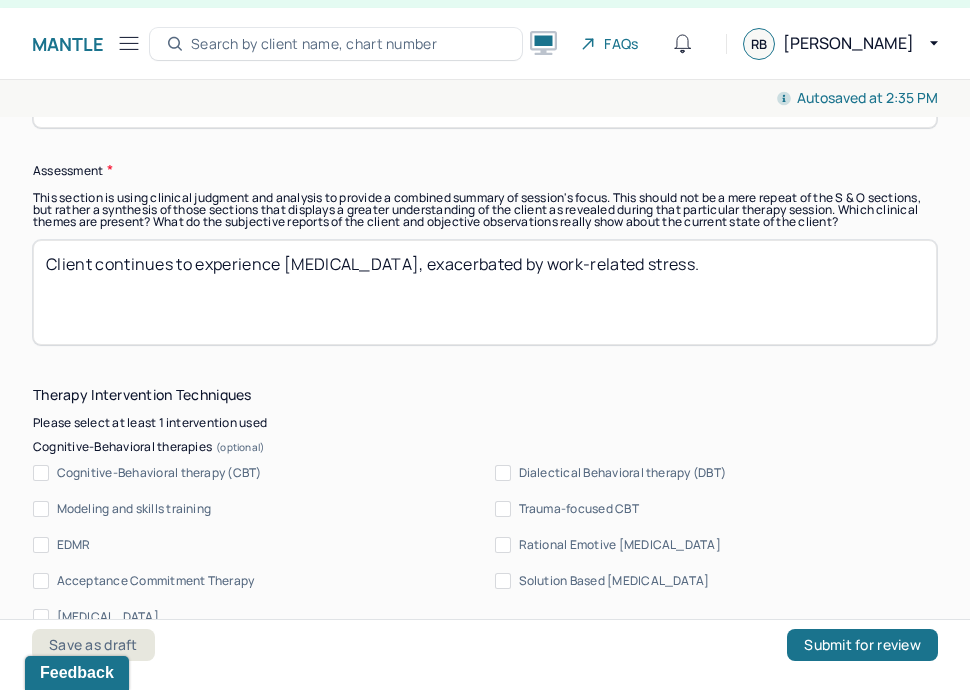 paste on "Interventions included exploration of cognitive distortions and unhelpful thought patterns (CBT), values clarification (ACT), and introduction of radical acceptance (DBT/ACT)." 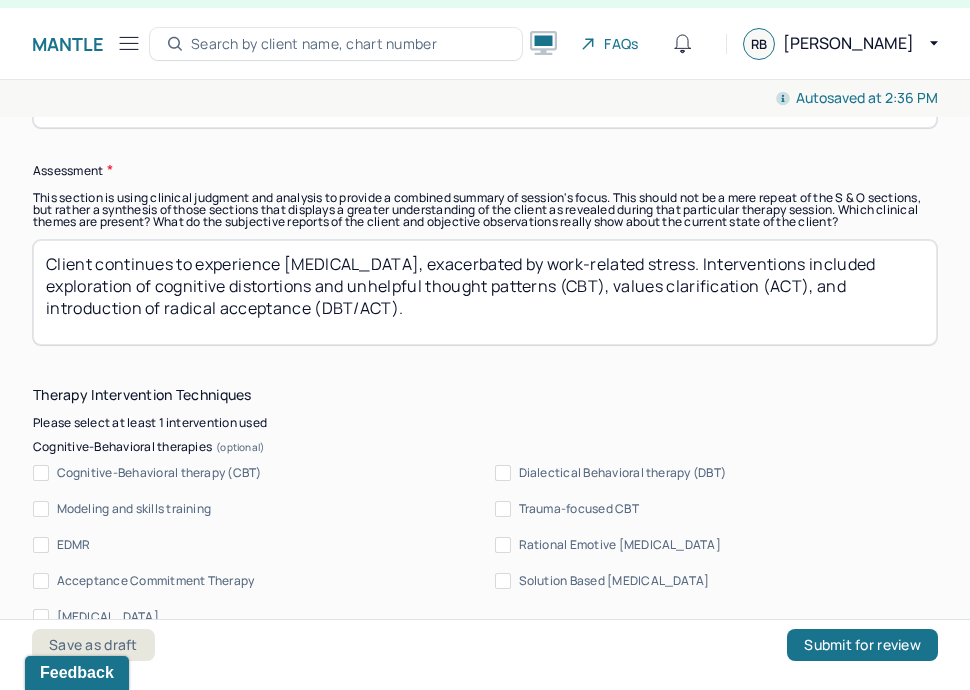 click on "Client continues to experience [MEDICAL_DATA], exacerbated by work-related stress.Interventions included exploration of cognitive distortions and unhelpful thought patterns (CBT), values clarification (ACT), and introduction of radical acceptance (DBT/ACT)." at bounding box center (485, 292) 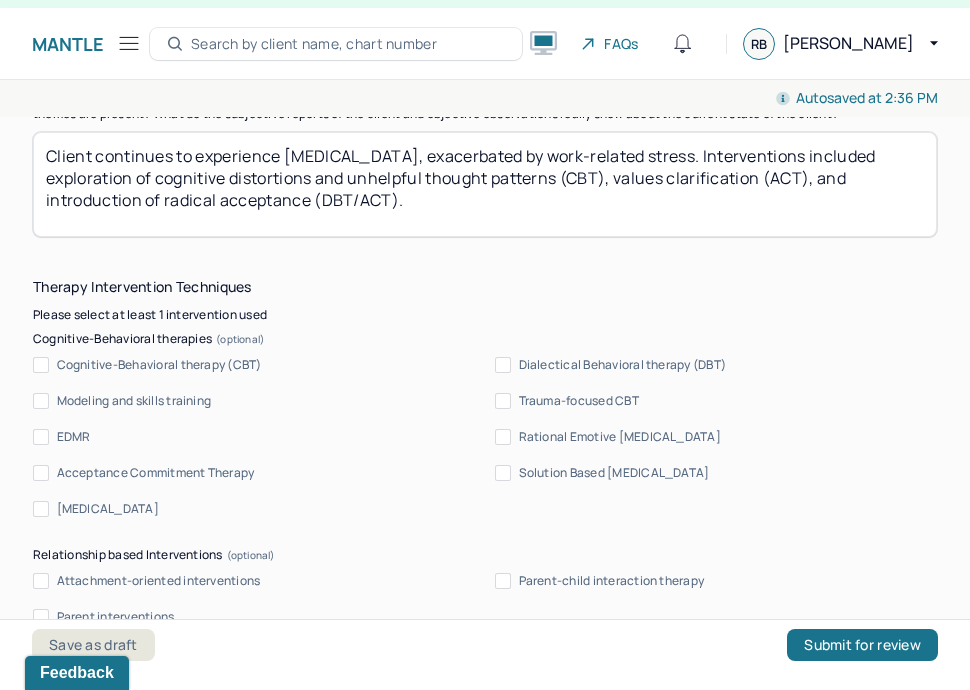 scroll, scrollTop: 1708, scrollLeft: 0, axis: vertical 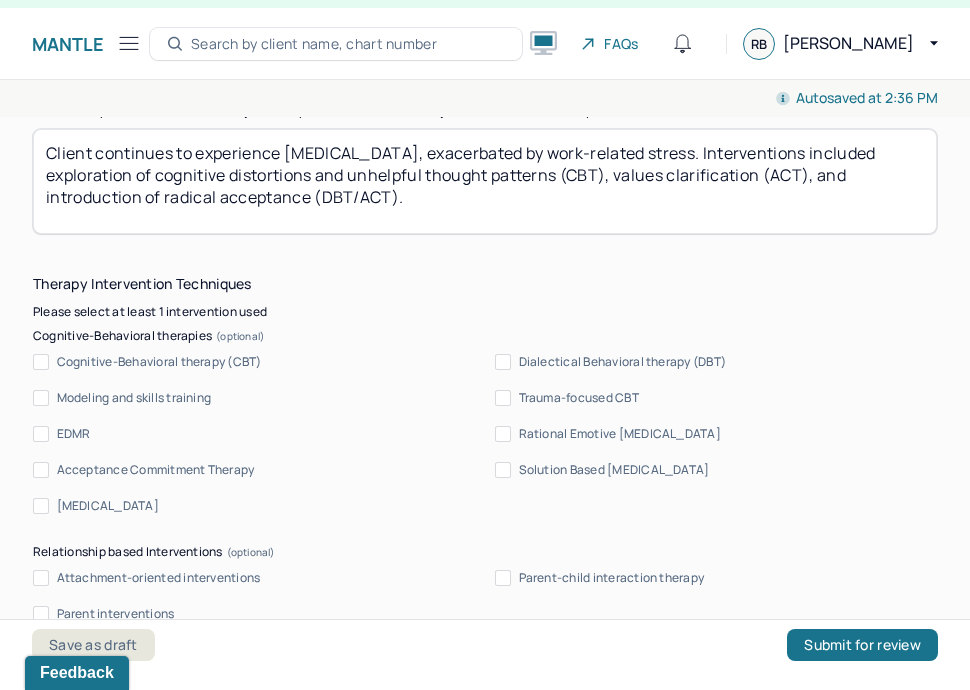 type on "Client continues to experience [MEDICAL_DATA], exacerbated by work-related stress. Interventions included exploration of cognitive distortions and unhelpful thought patterns (CBT), values clarification (ACT), and introduction of radical acceptance (DBT/ACT)." 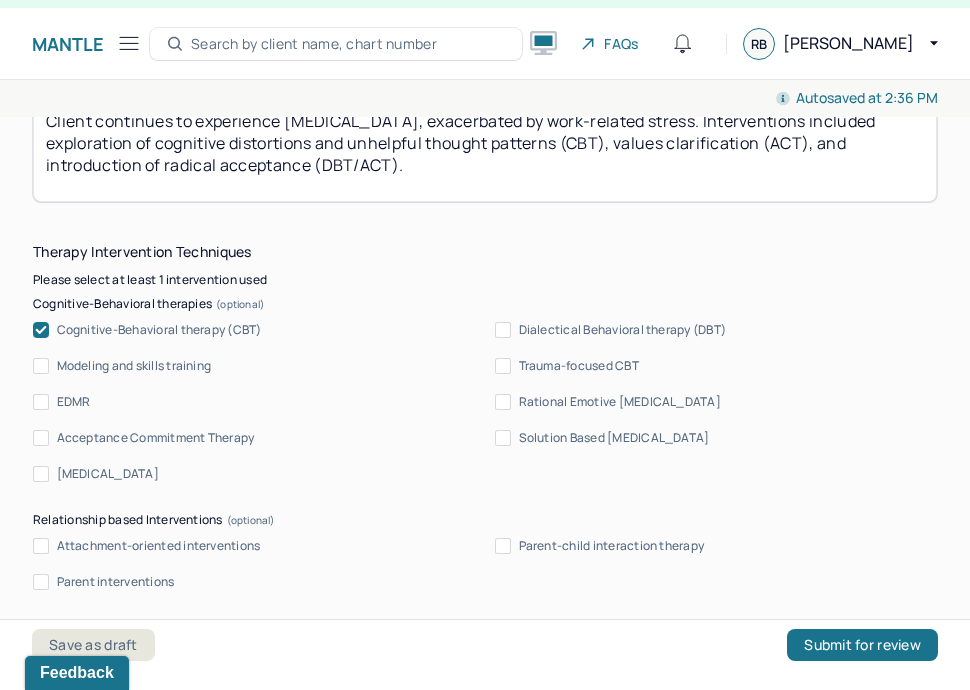 scroll, scrollTop: 1760, scrollLeft: 0, axis: vertical 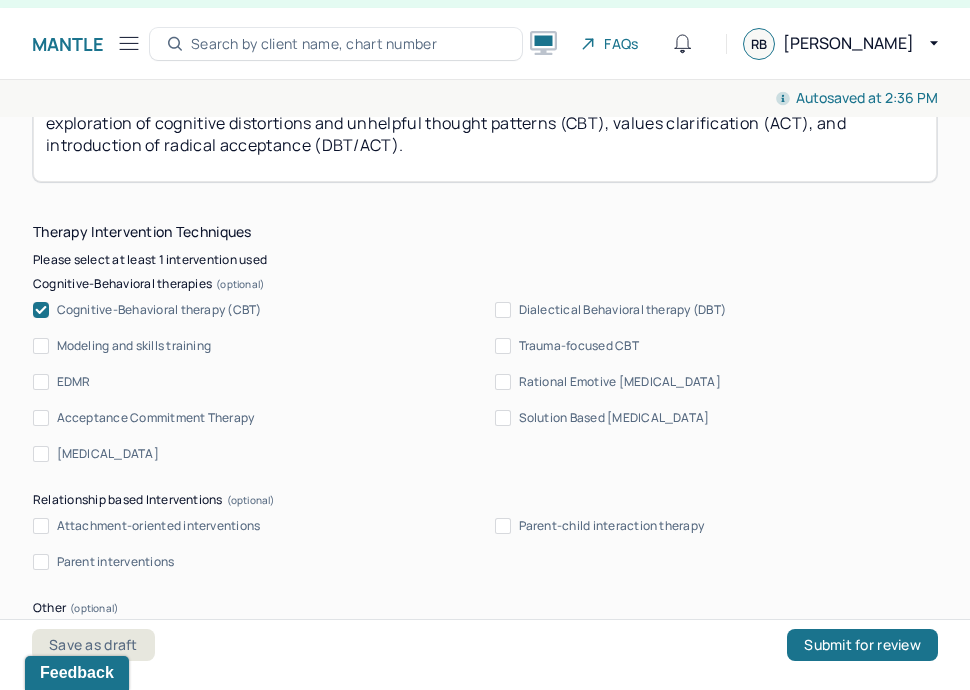 click on "Acceptance Commitment Therapy" at bounding box center (156, 418) 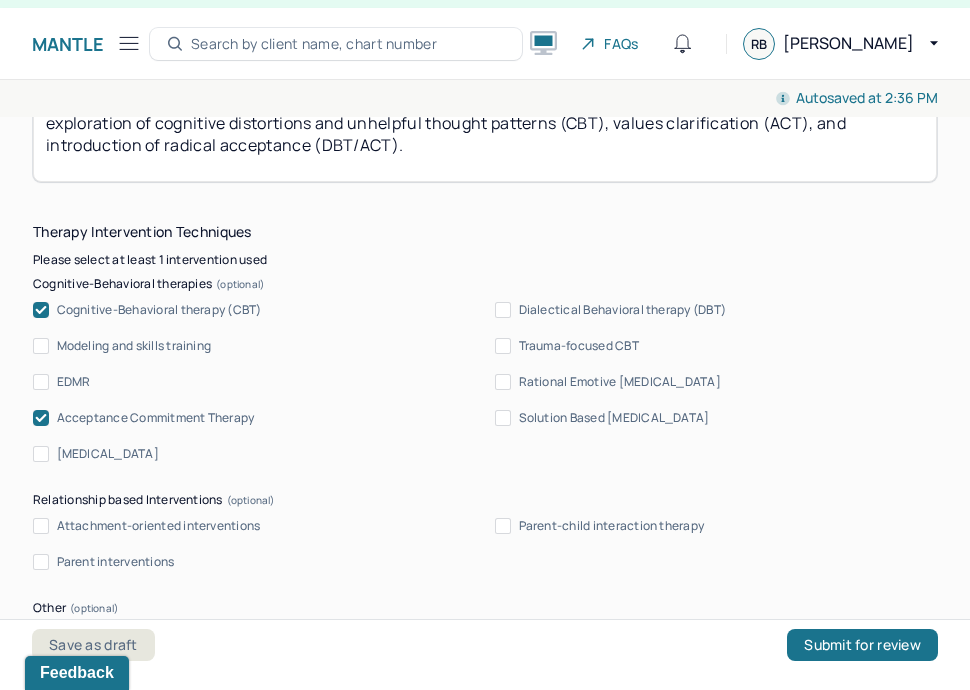 click on "Dialectical Behavioral therapy (DBT)" at bounding box center [623, 310] 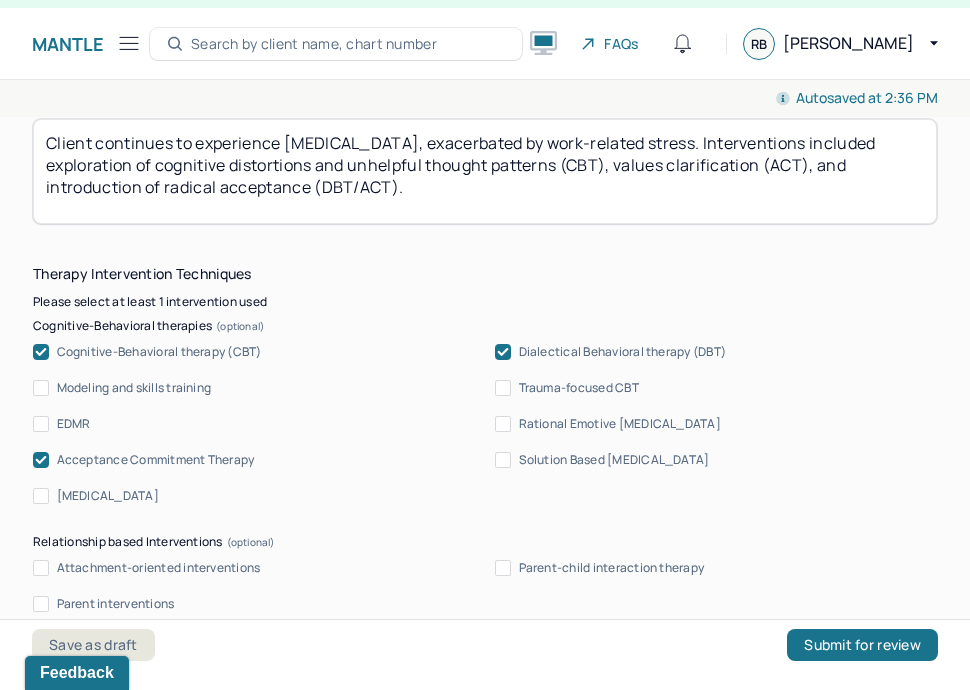 scroll, scrollTop: 1715, scrollLeft: 0, axis: vertical 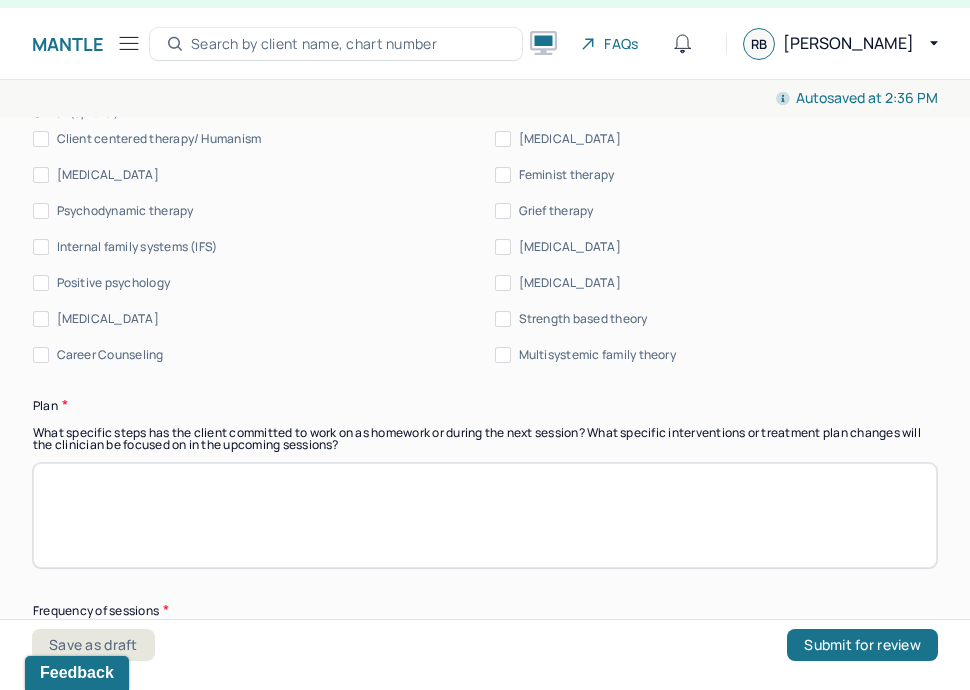 click at bounding box center [485, 515] 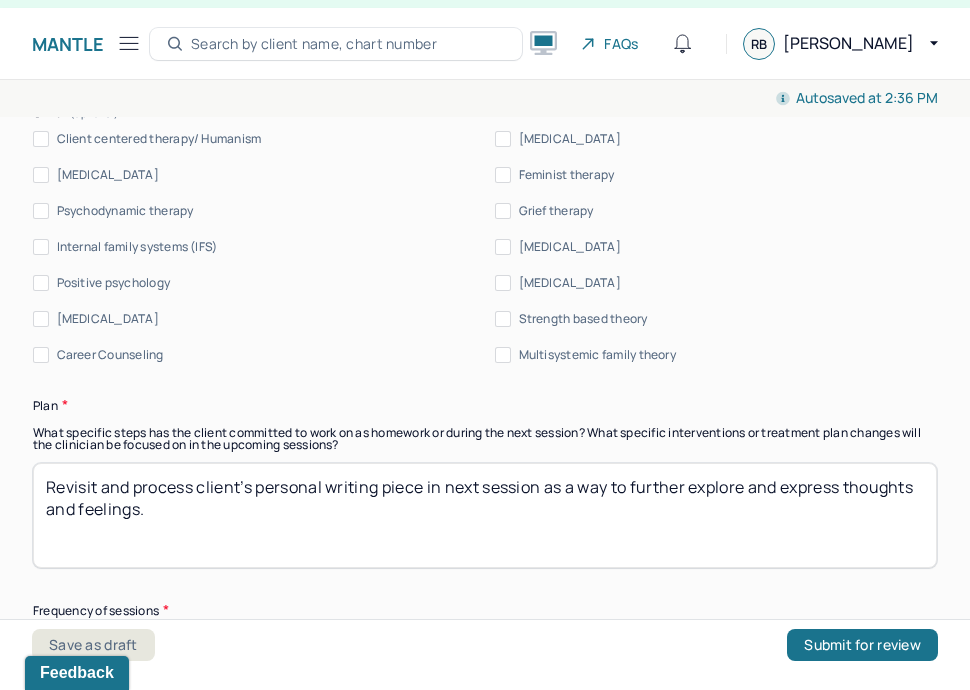 drag, startPoint x: 135, startPoint y: 476, endPoint x: 39, endPoint y: 465, distance: 96.62815 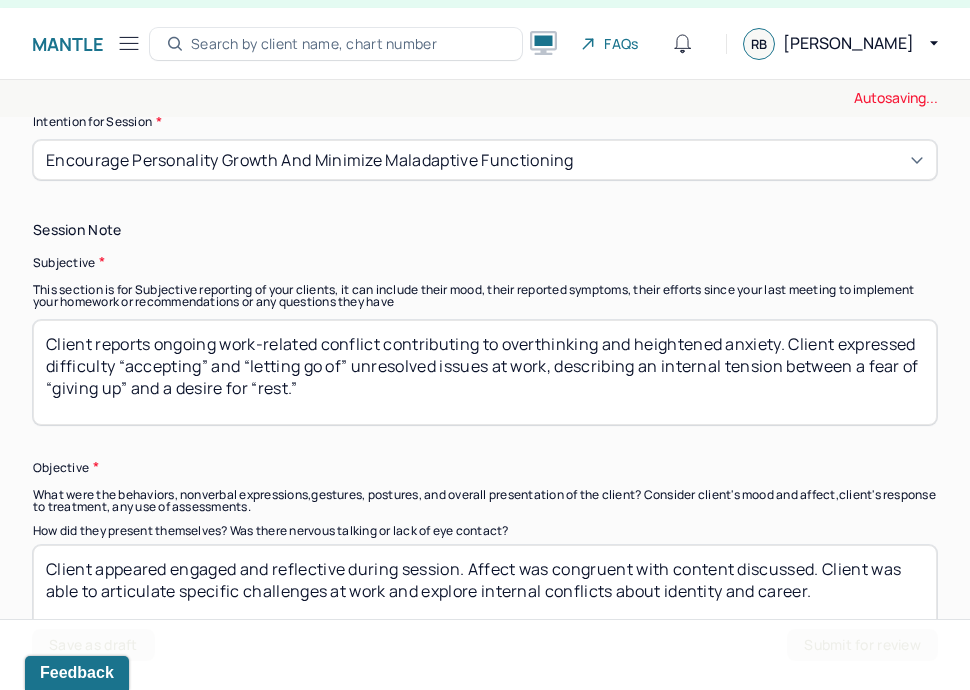 scroll, scrollTop: 1054, scrollLeft: 0, axis: vertical 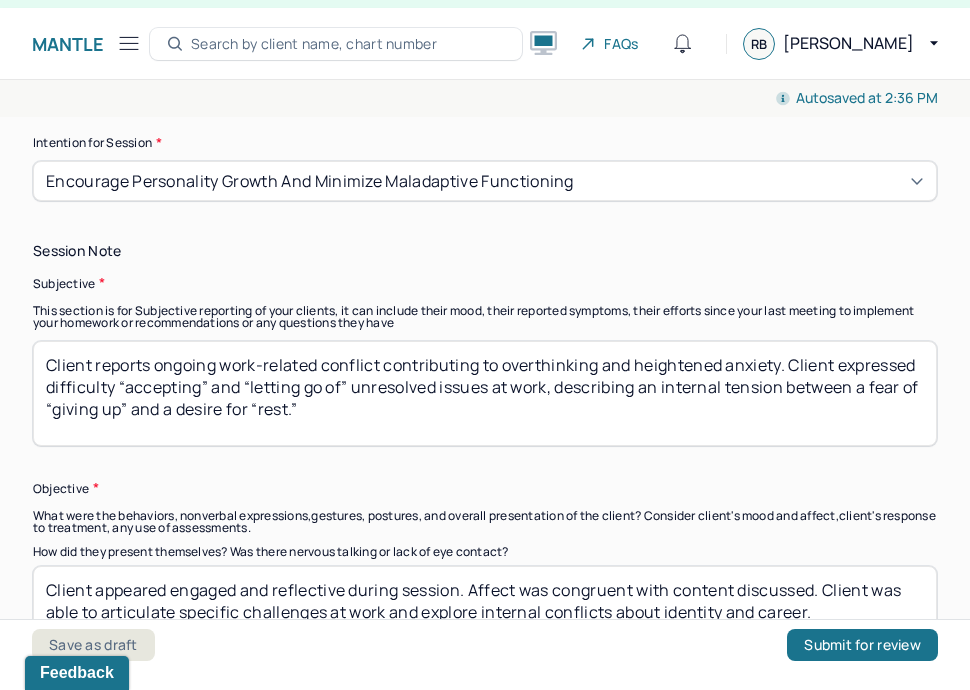 type on "Revisit and process client’s personal writing piece in next session as a way to further explore and express thoughts and feelings. Treatment goals remain appropriate." 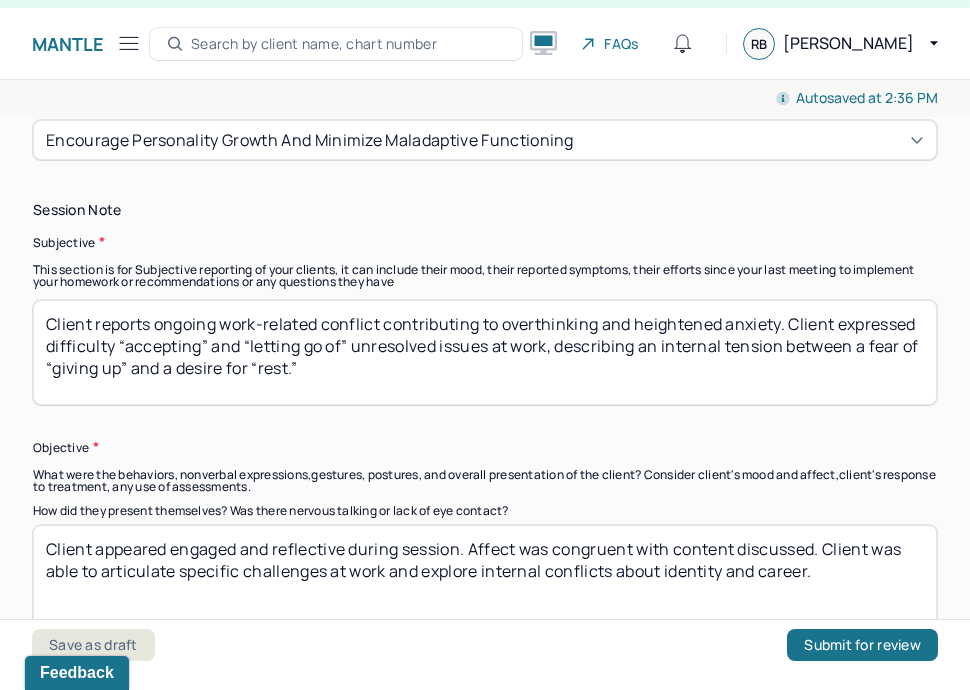 scroll, scrollTop: 1096, scrollLeft: 0, axis: vertical 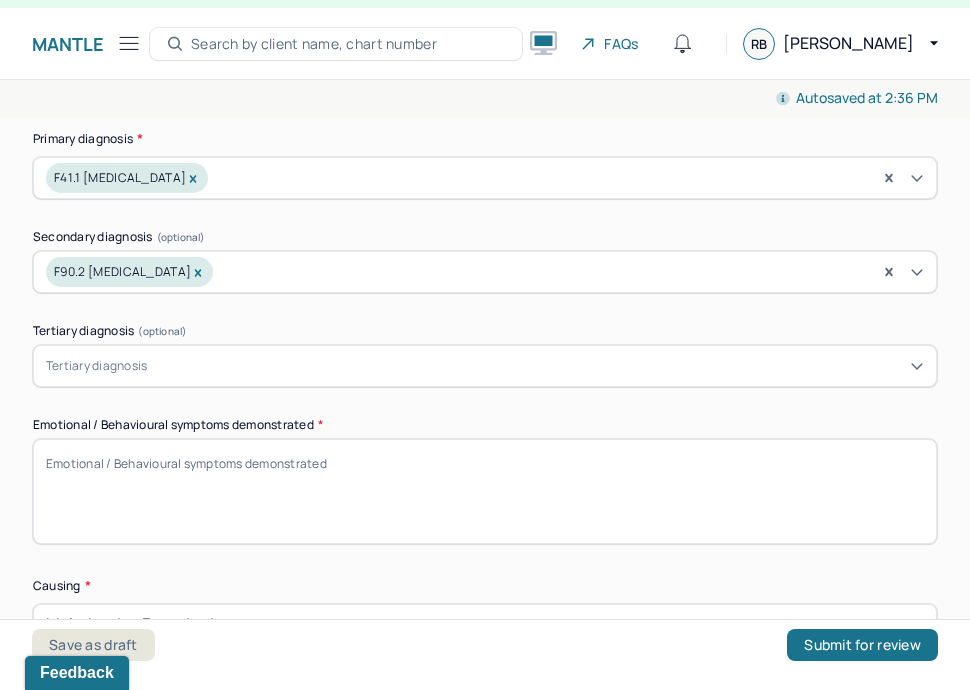 click on "Emotional / Behavioural symptoms demonstrated *" at bounding box center [485, 491] 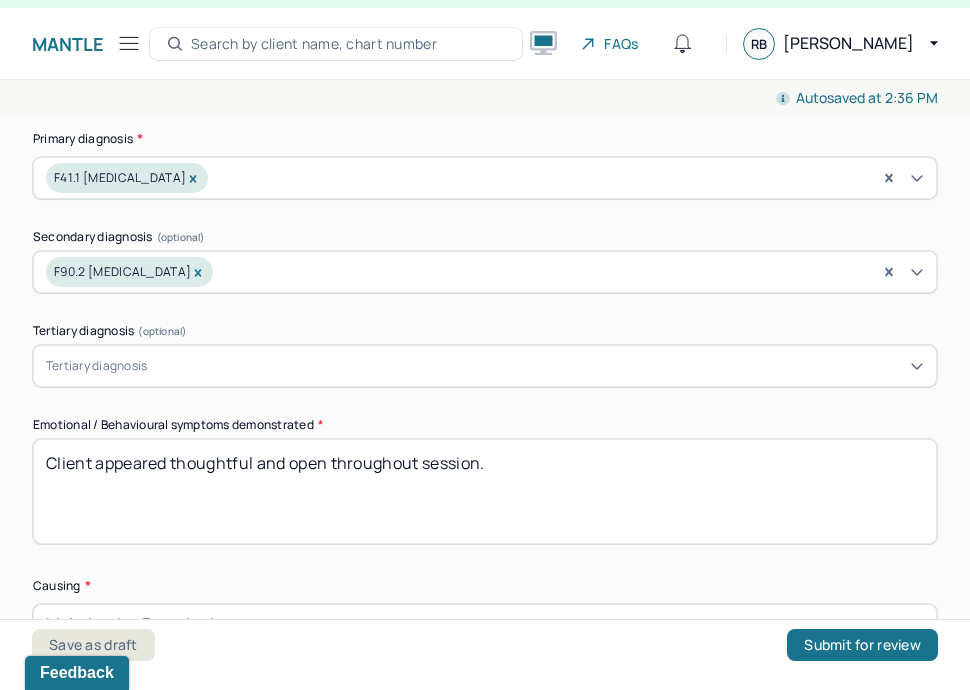 type on "Client appeared thoughtful and open throughout session." 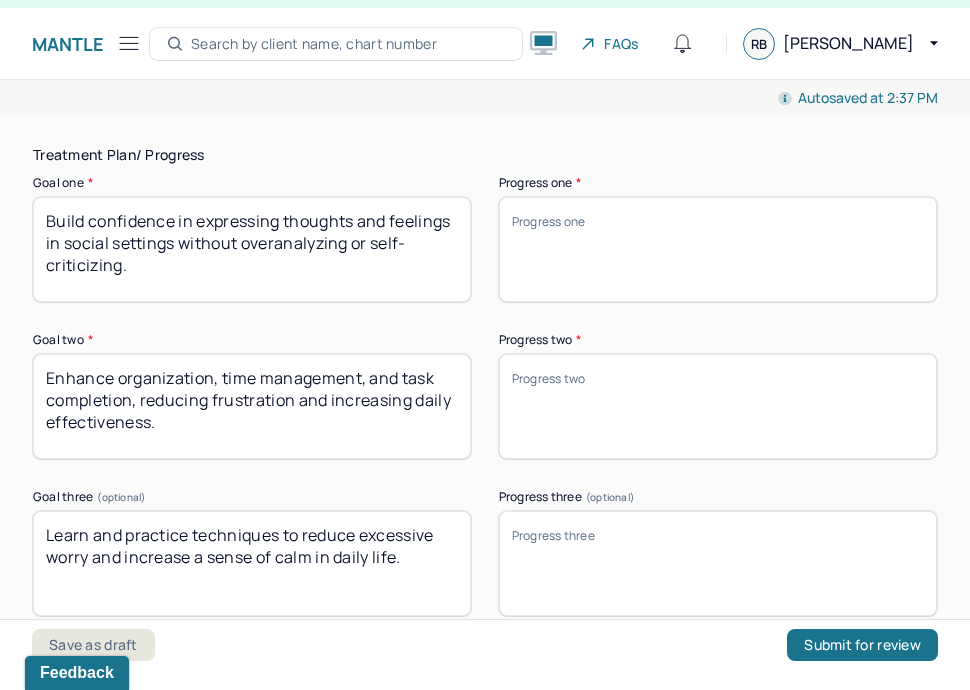 scroll, scrollTop: 3307, scrollLeft: 0, axis: vertical 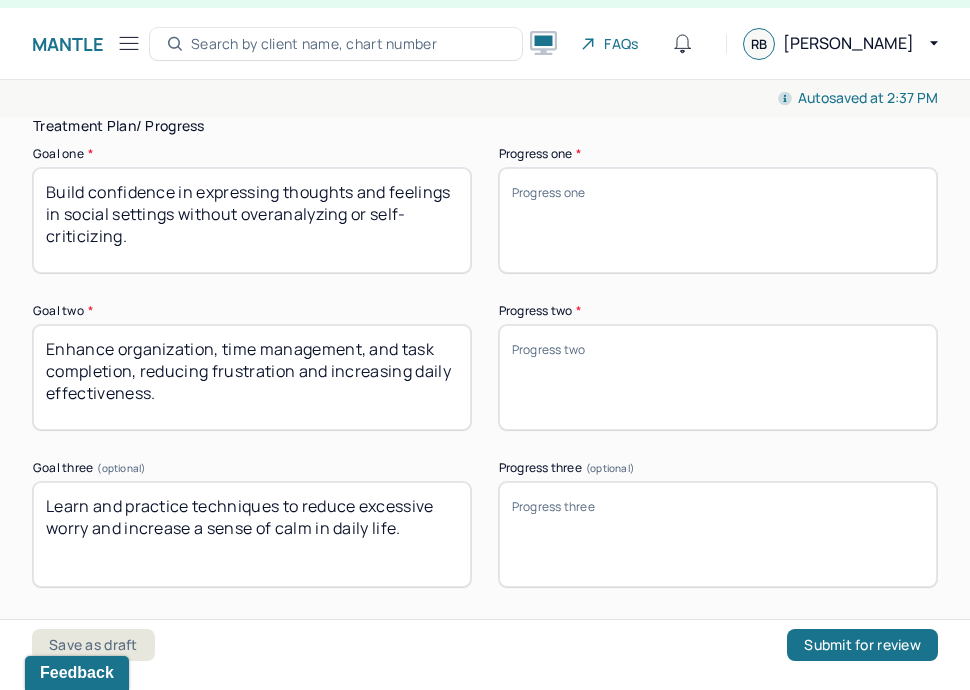 click on "Build confidence in expressing thoughts and feelings in social settings without overanalyzing or self-criticizing." at bounding box center [252, 220] 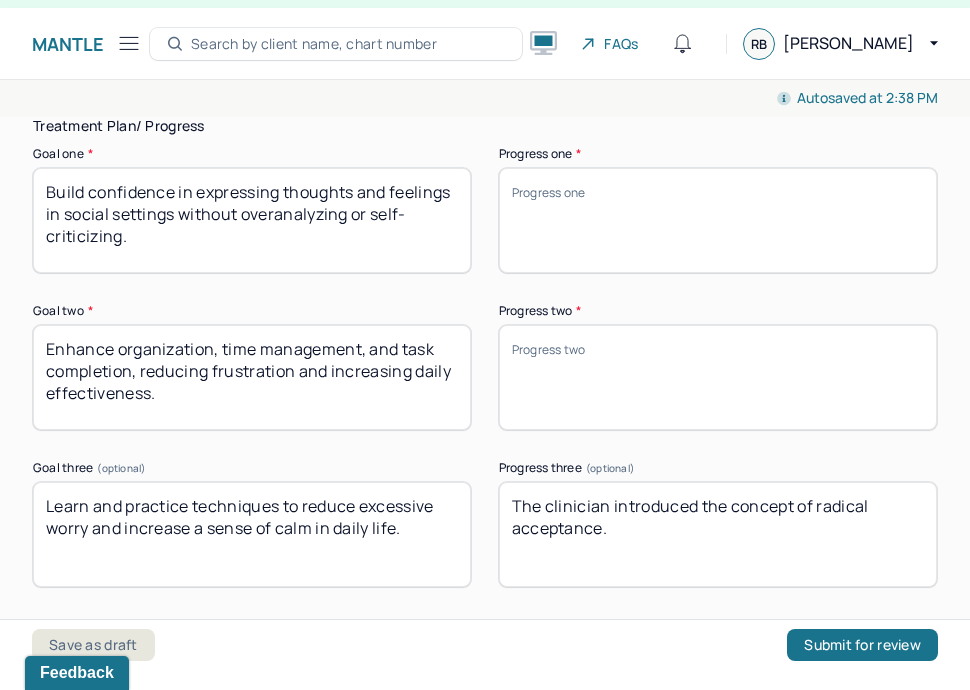 paste on "he client also began exploring the idea of letting go of overthinking" 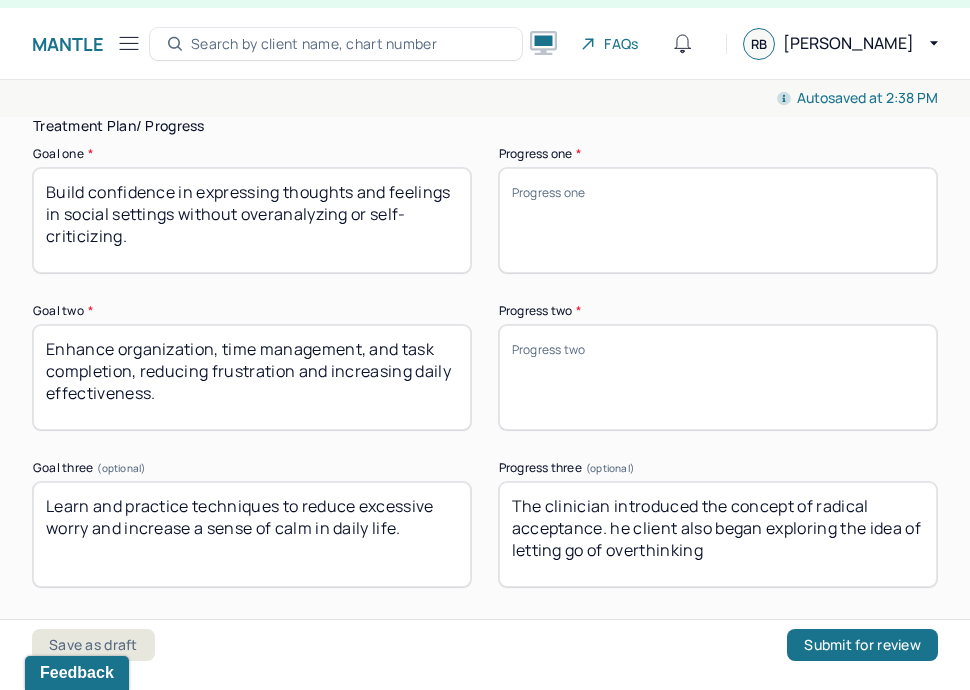 click on "The clinician introduced the concept of radical acceptance. he client also began exploring the idea of letting go of overthinking" at bounding box center (718, 534) 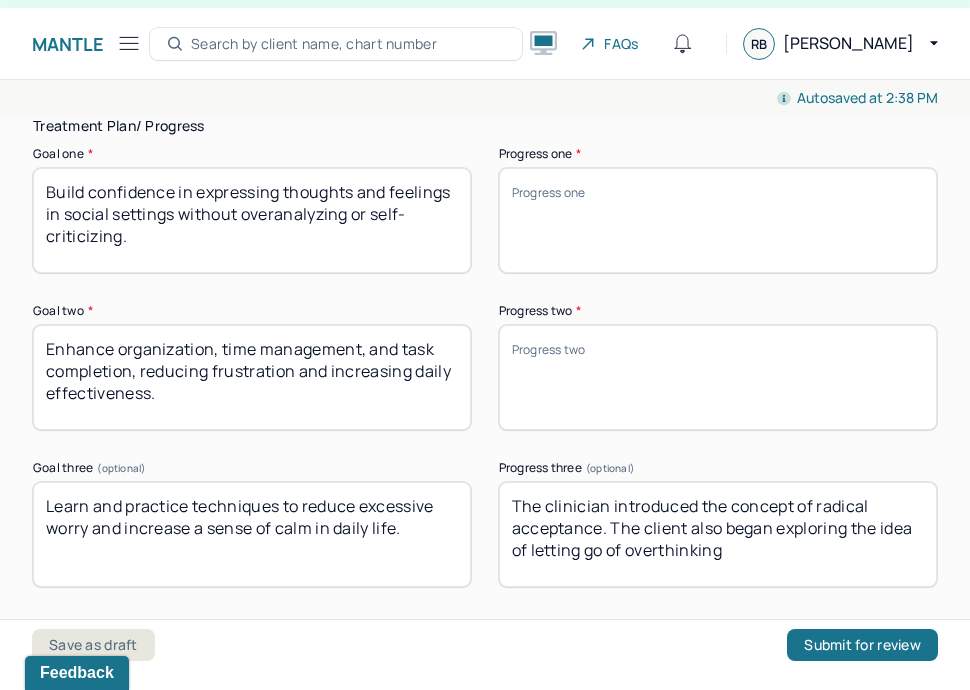 drag, startPoint x: 721, startPoint y: 517, endPoint x: 691, endPoint y: 517, distance: 30 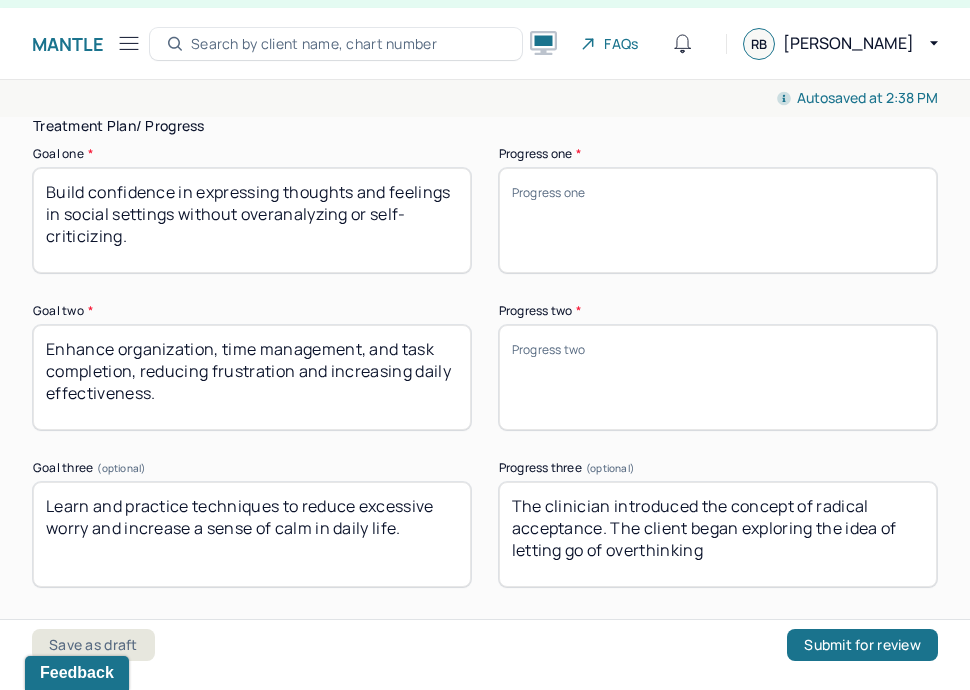 click on "The clinician introduced the concept of radical acceptance. The client began exploring the idea of letting go of overthinking" at bounding box center [718, 534] 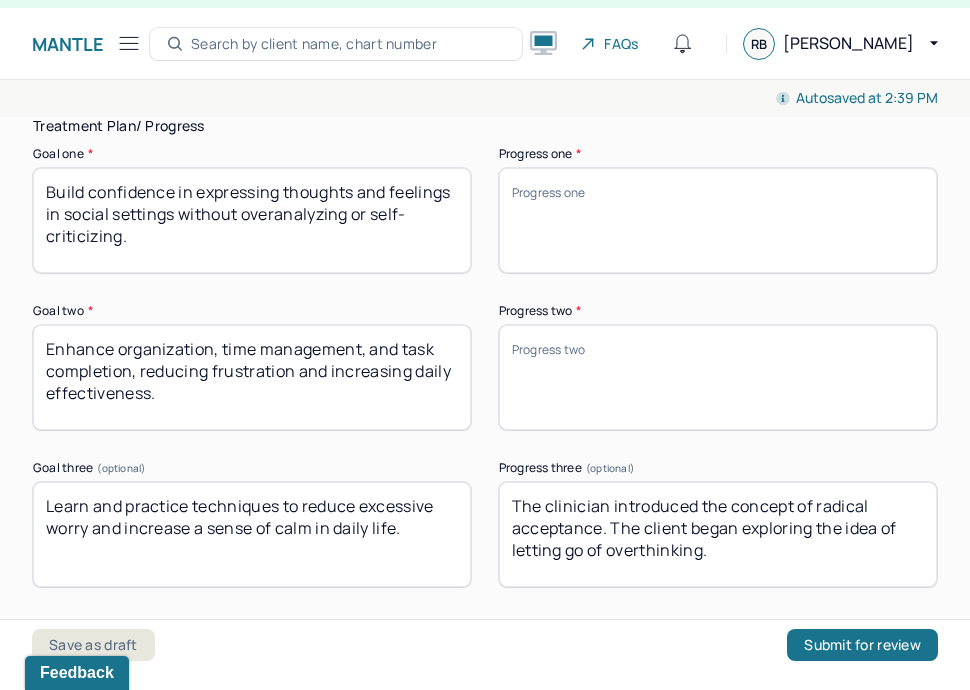 type on "The clinician introduced the concept of radical acceptance. The client began exploring the idea of letting go of overthinking." 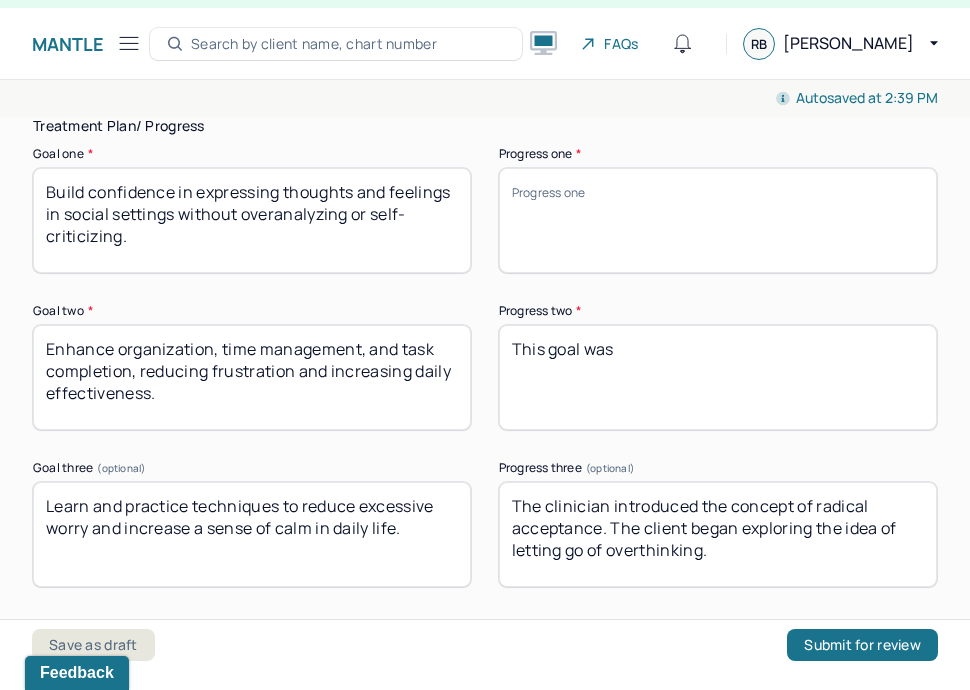 paste on "Not directly addressed" 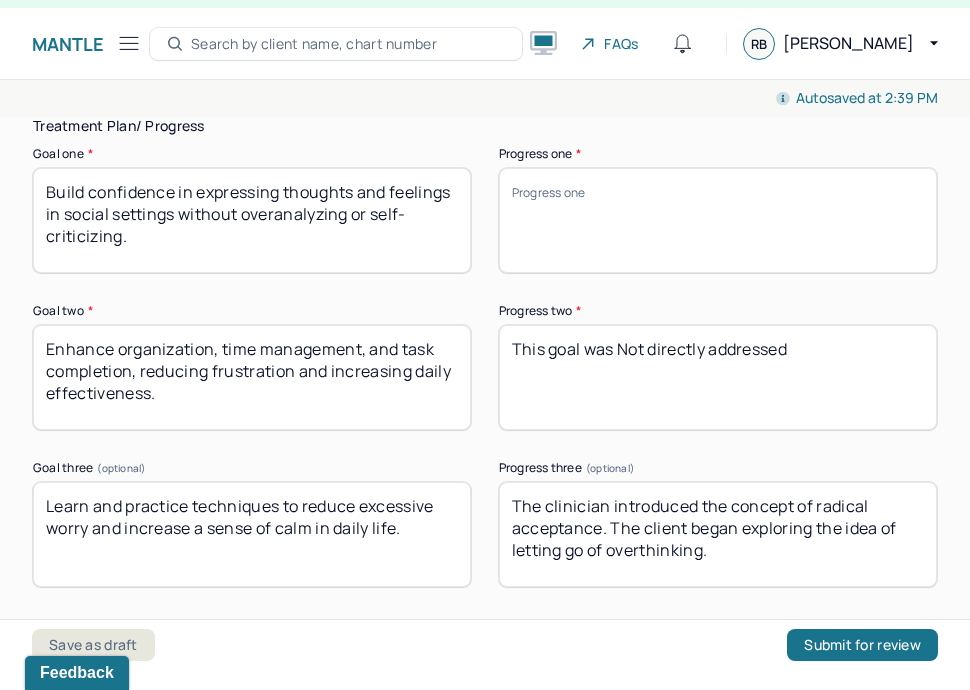 click on "This goal was Not directly addressed" at bounding box center [718, 377] 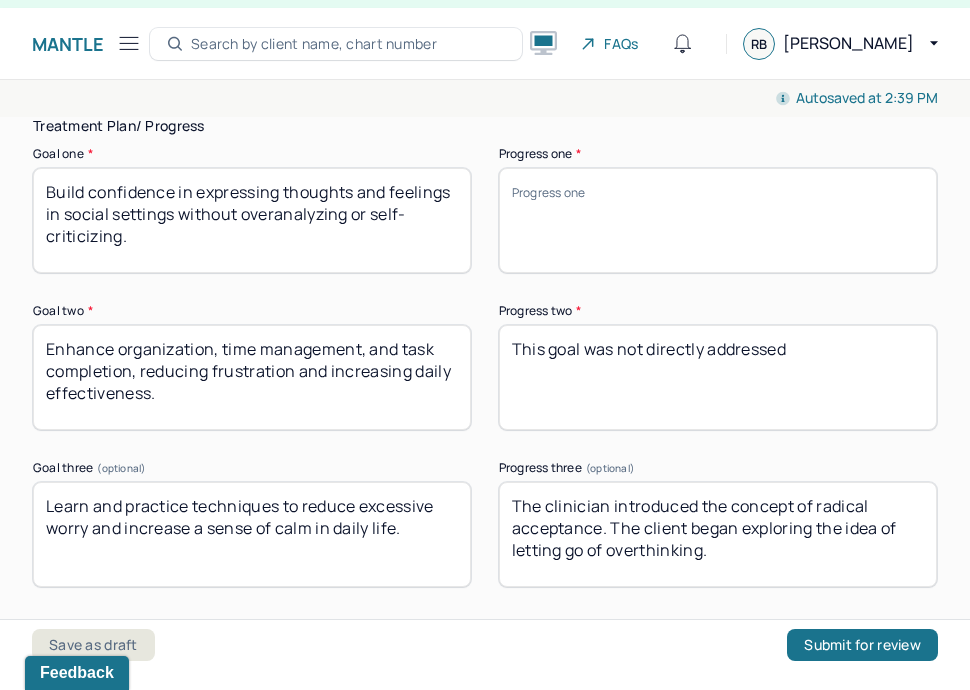 click on "This goal was Not directly addressed" at bounding box center (718, 377) 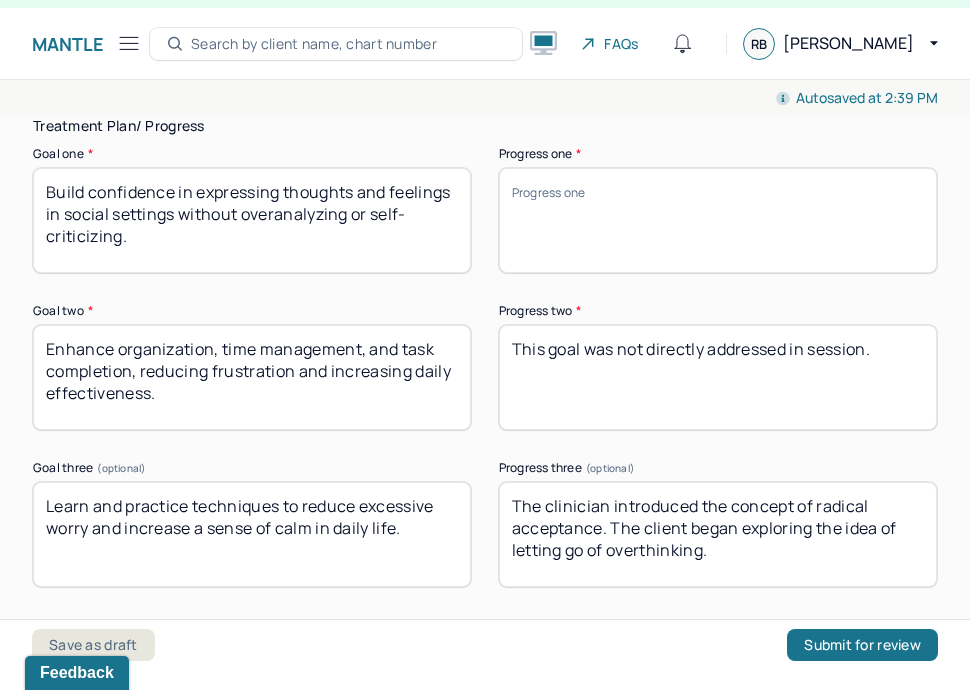 type on "This goal was not directly addressed in session." 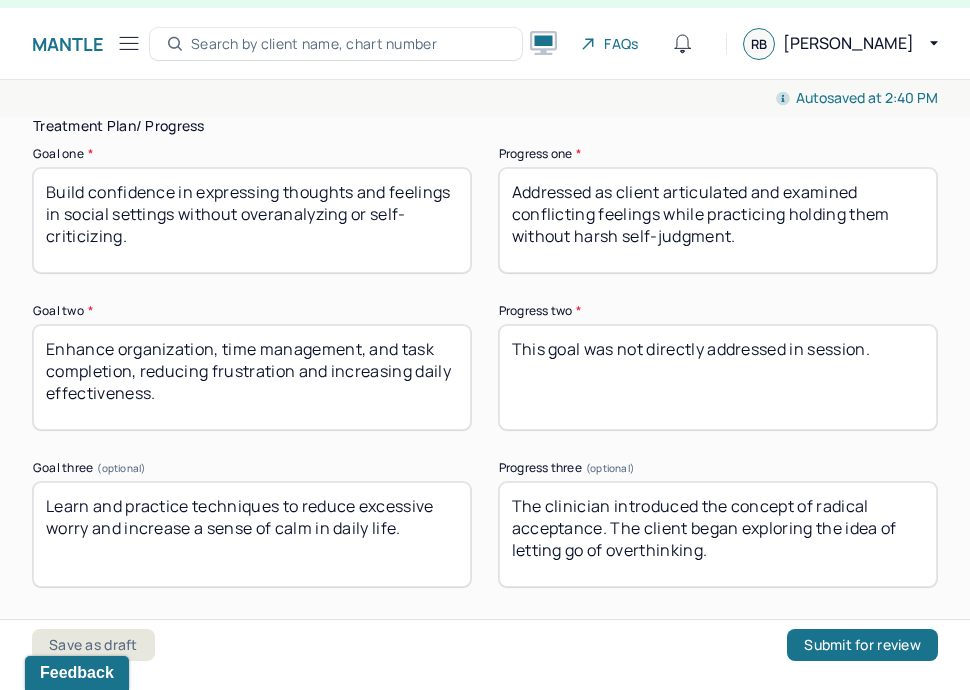 type on "Addressed as client articulated and examined conflicting feelings while practicing holding them without harsh self-judgment." 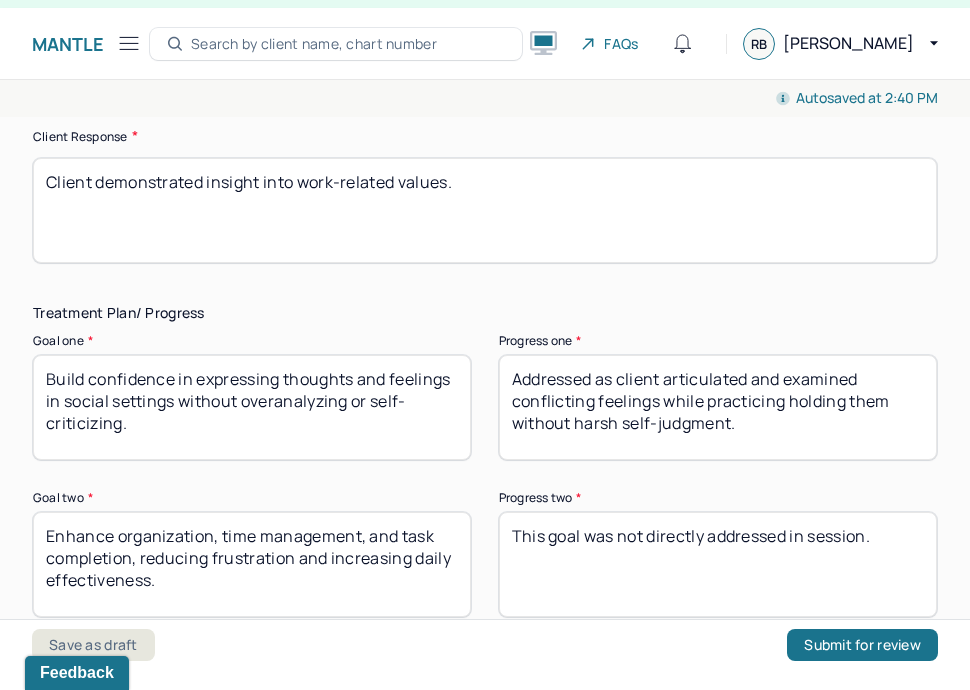 scroll, scrollTop: 3908, scrollLeft: 0, axis: vertical 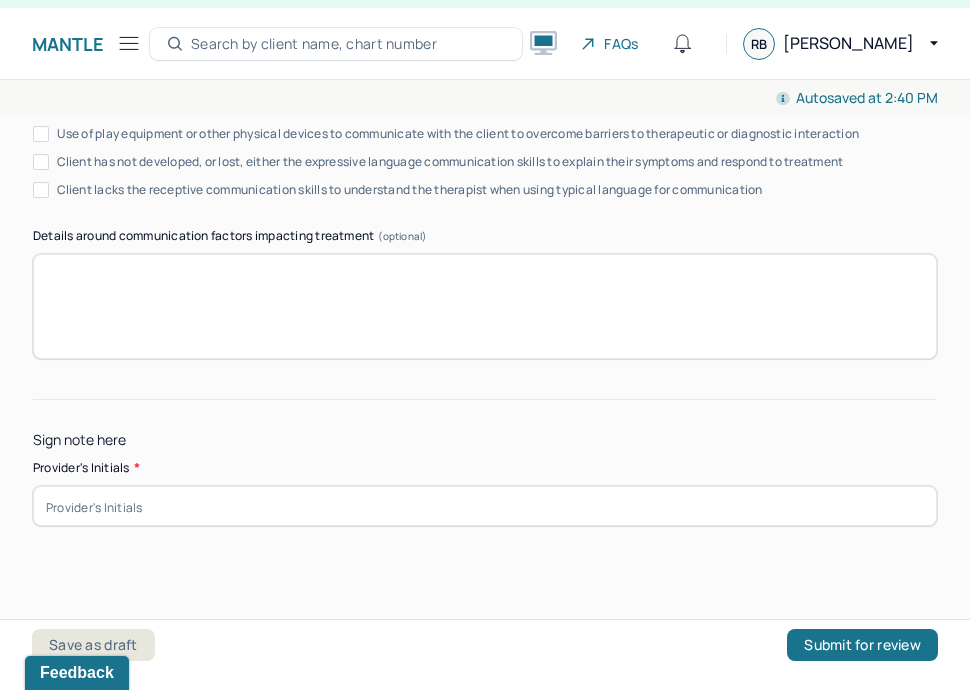 click at bounding box center (485, 506) 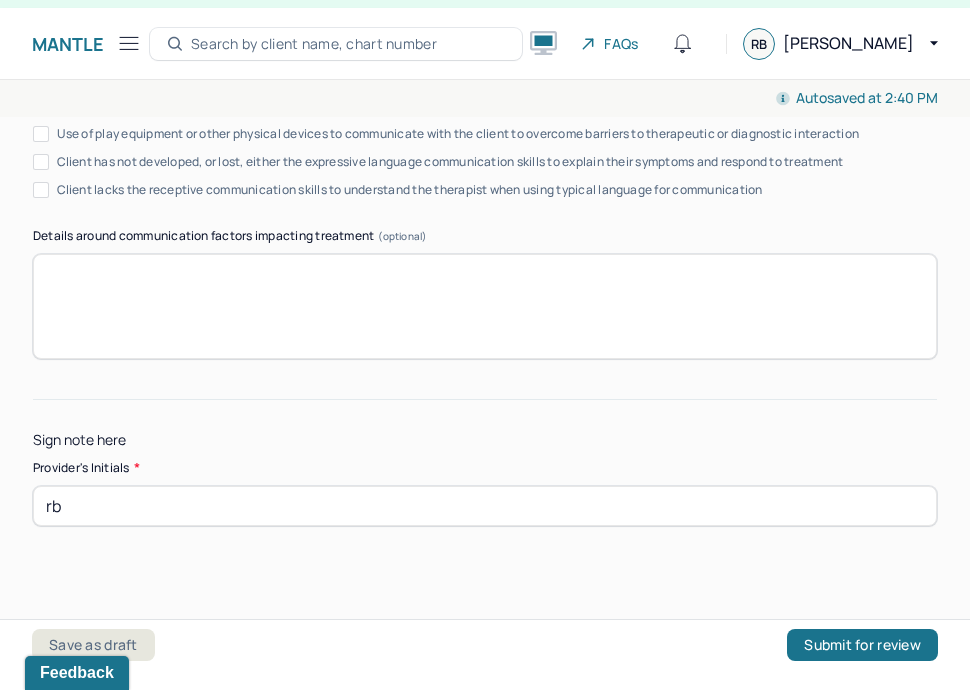 type on "r" 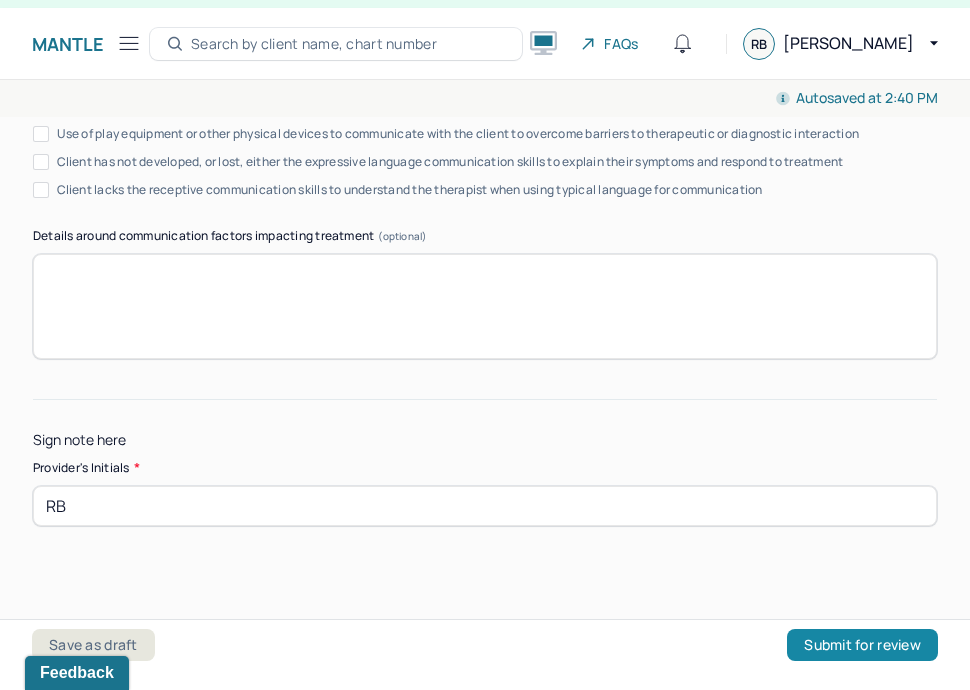 type on "RB" 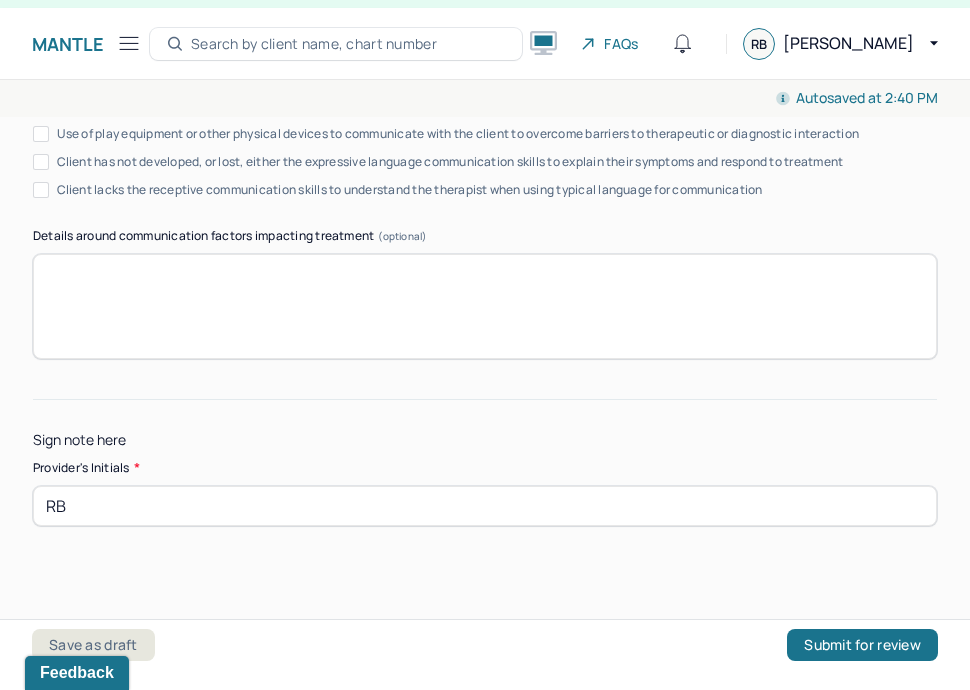 click on "Save as draft     Submit for review" at bounding box center (485, 654) 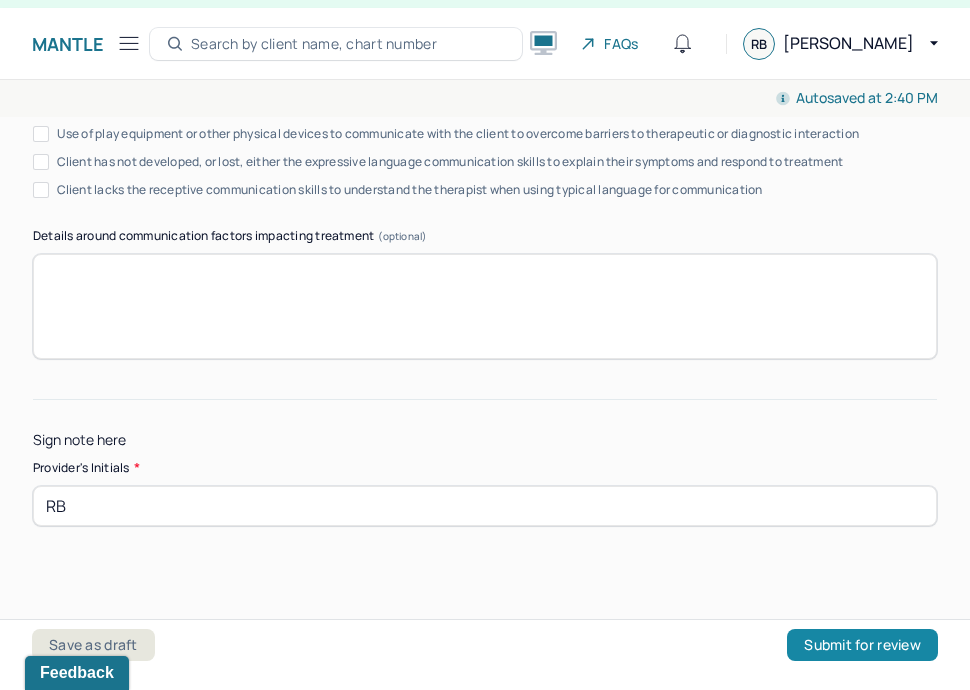 click on "Submit for review" at bounding box center [862, 645] 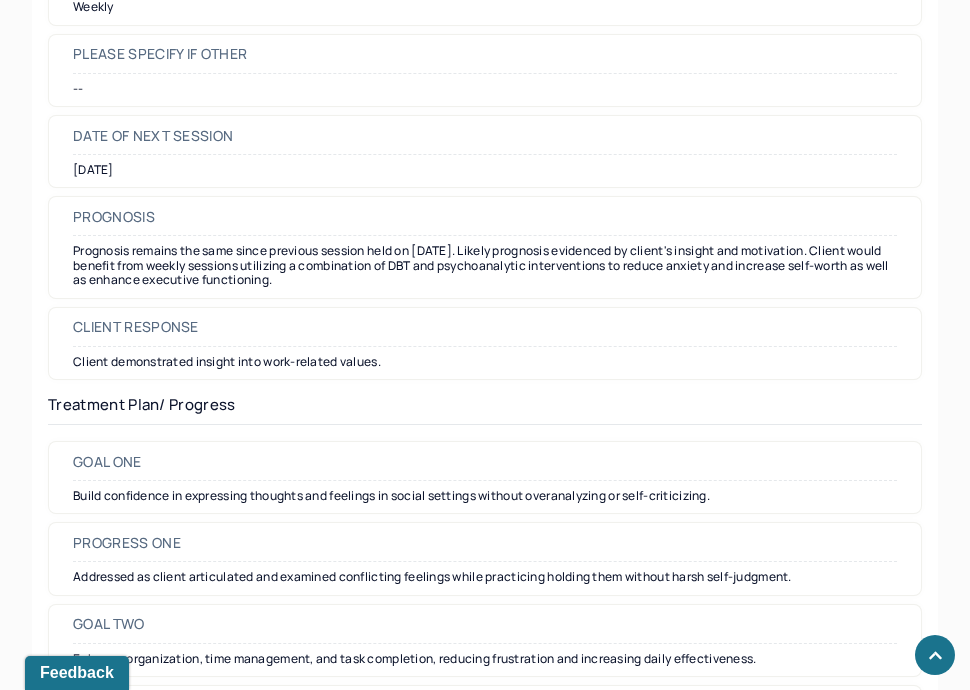 scroll, scrollTop: 0, scrollLeft: 0, axis: both 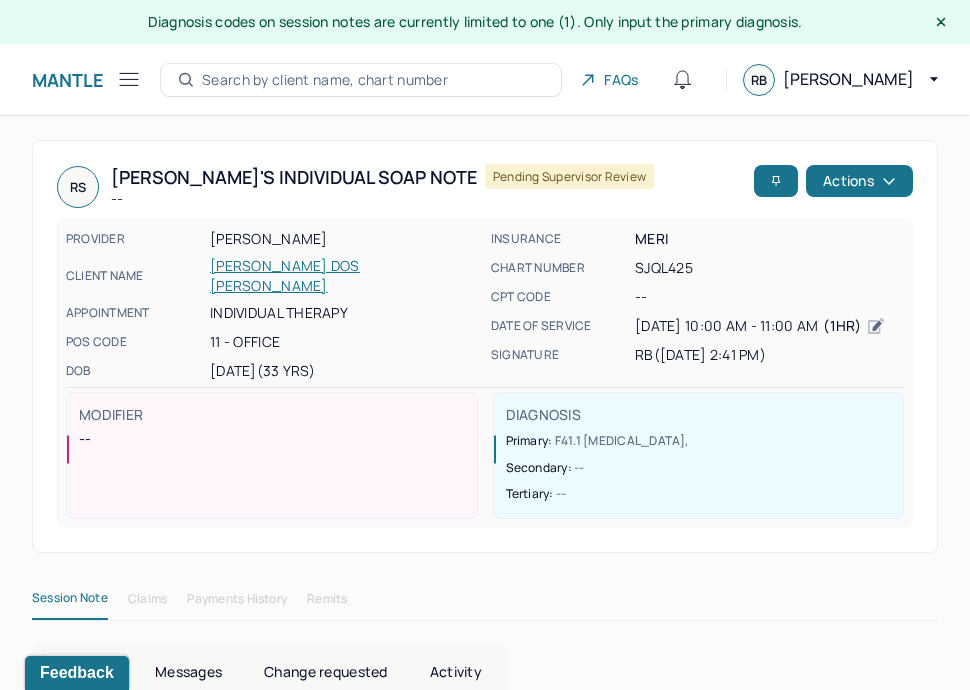 click 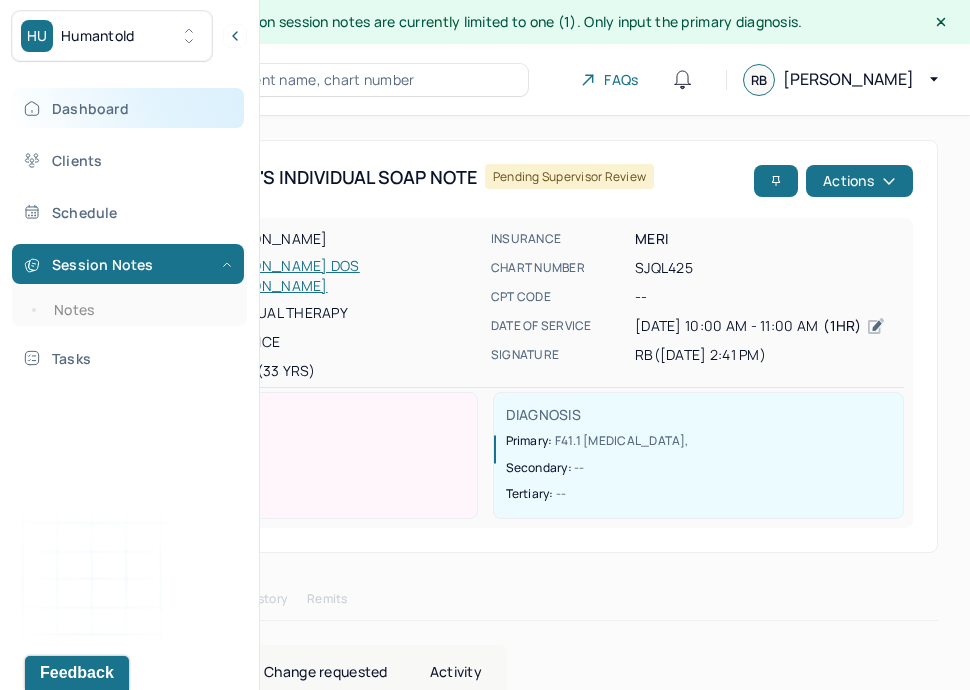 click on "Dashboard" at bounding box center [128, 108] 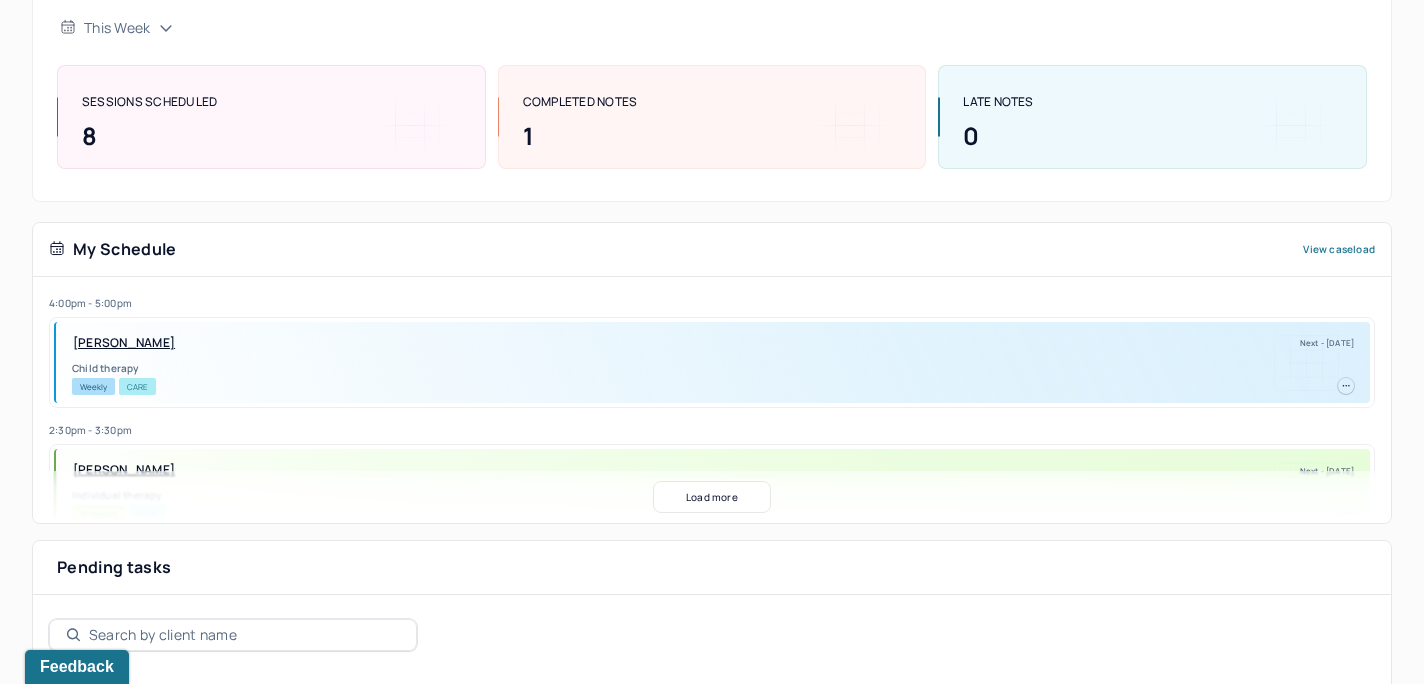 scroll, scrollTop: 0, scrollLeft: 0, axis: both 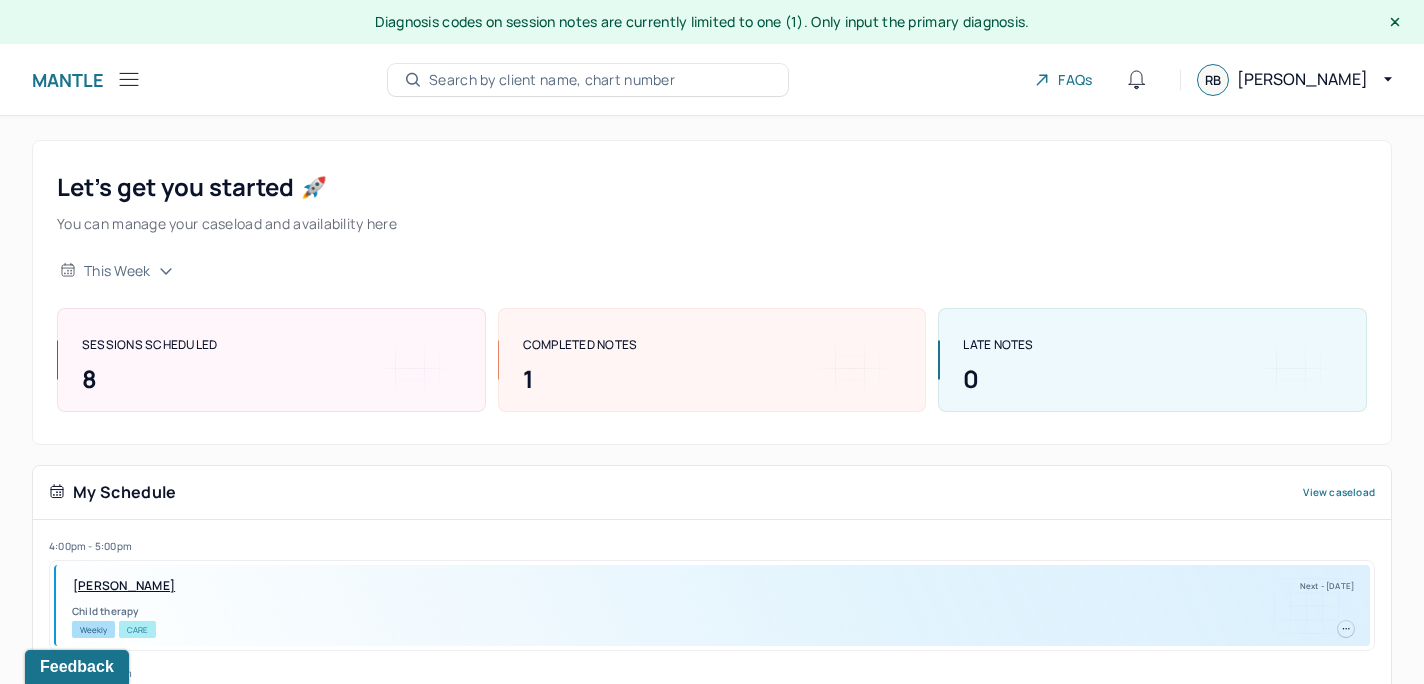 click 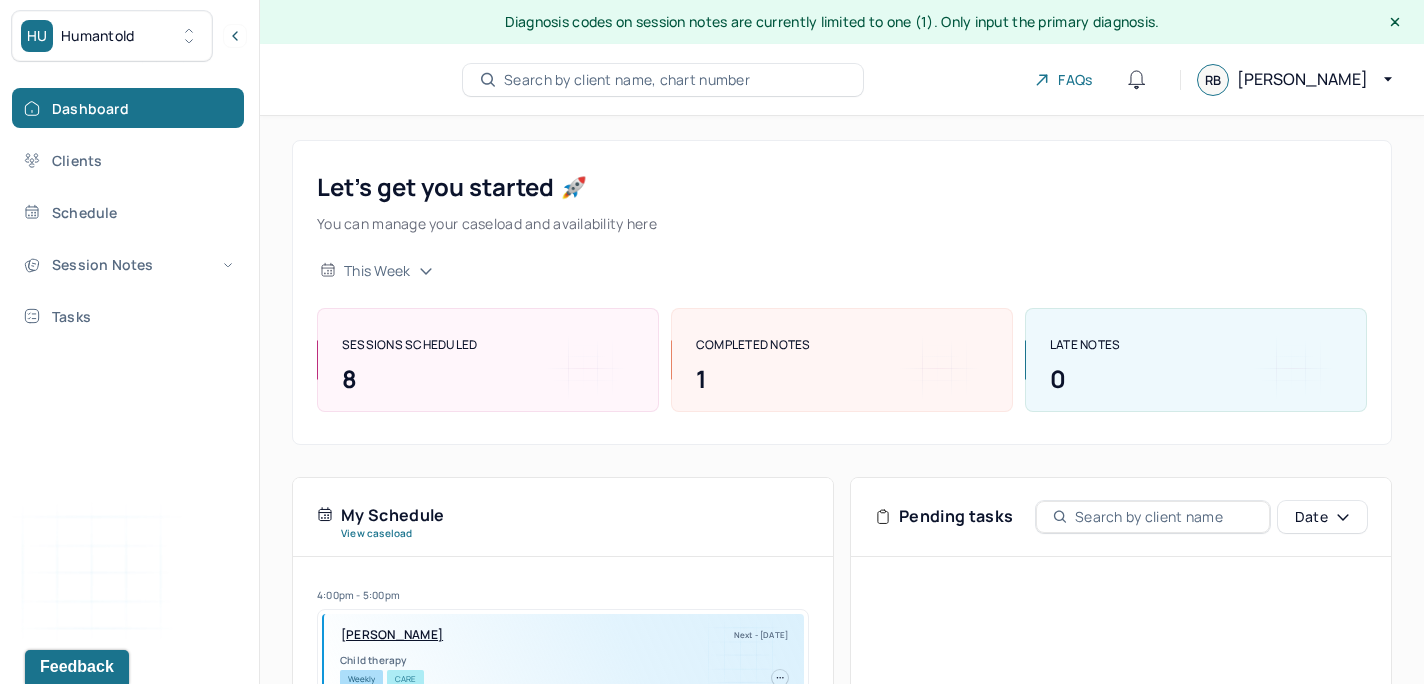 click on "Humantold" at bounding box center (98, 36) 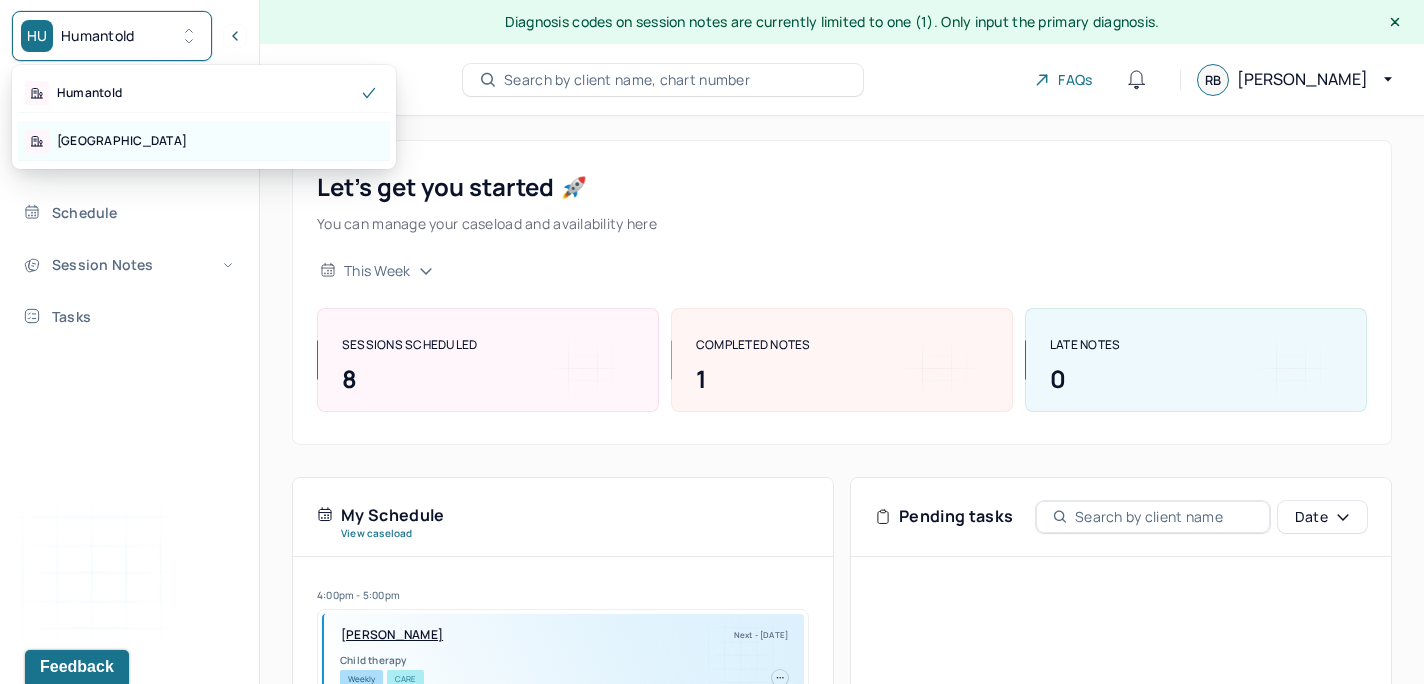 click on "[GEOGRAPHIC_DATA]" at bounding box center (204, 141) 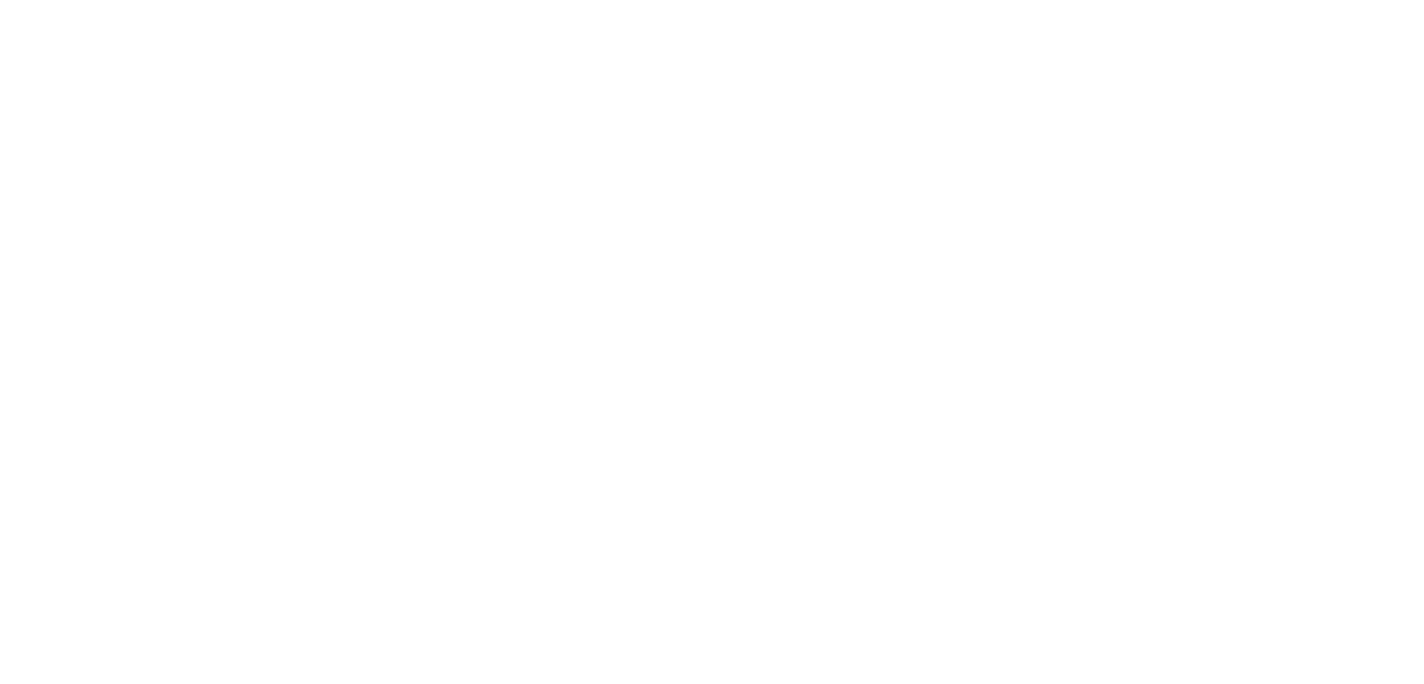 scroll, scrollTop: 0, scrollLeft: 0, axis: both 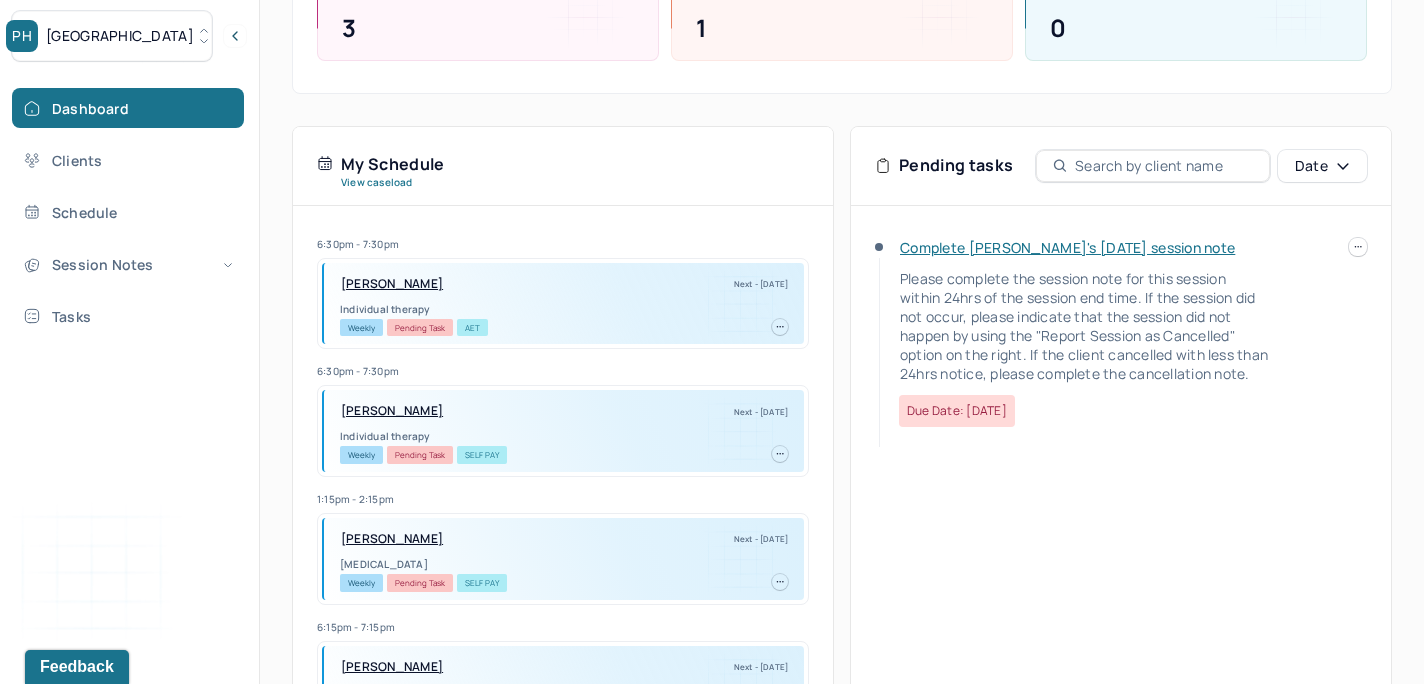 click on "Complete Pamela's Wed, 07/09 session note" at bounding box center [1067, 247] 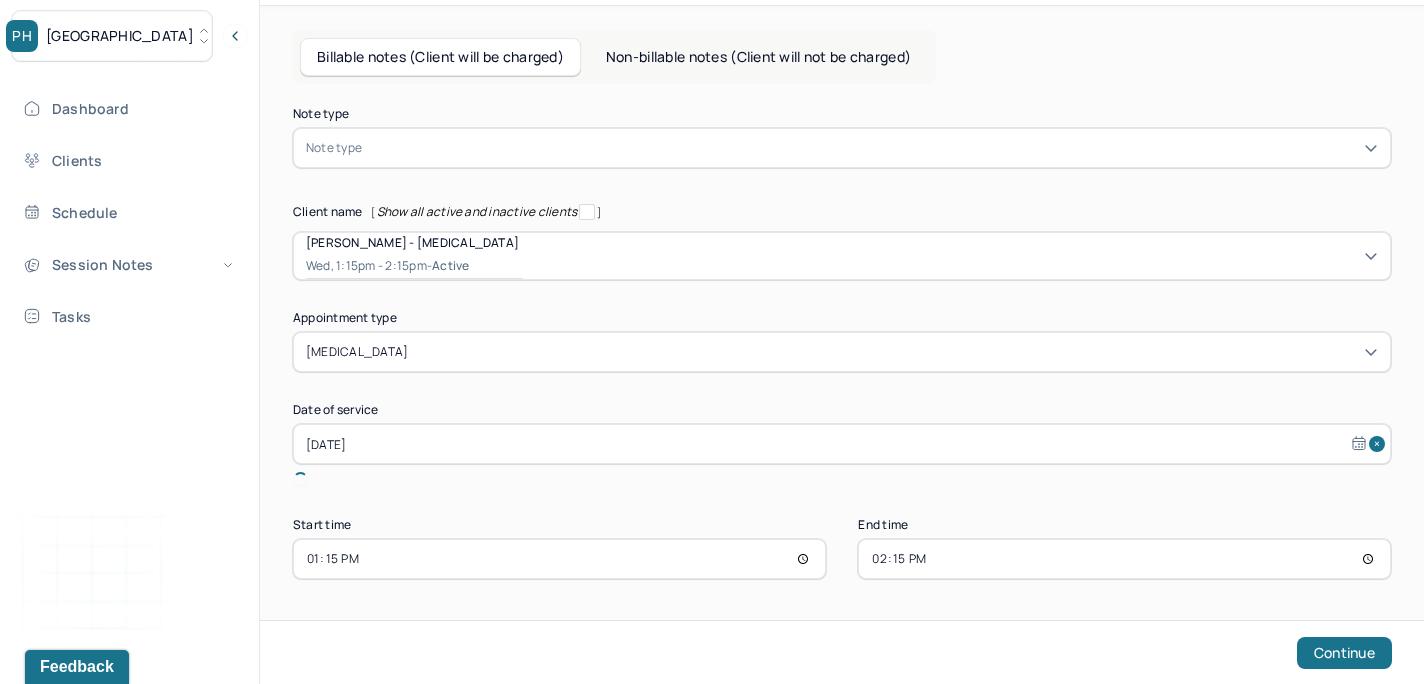 scroll, scrollTop: 87, scrollLeft: 0, axis: vertical 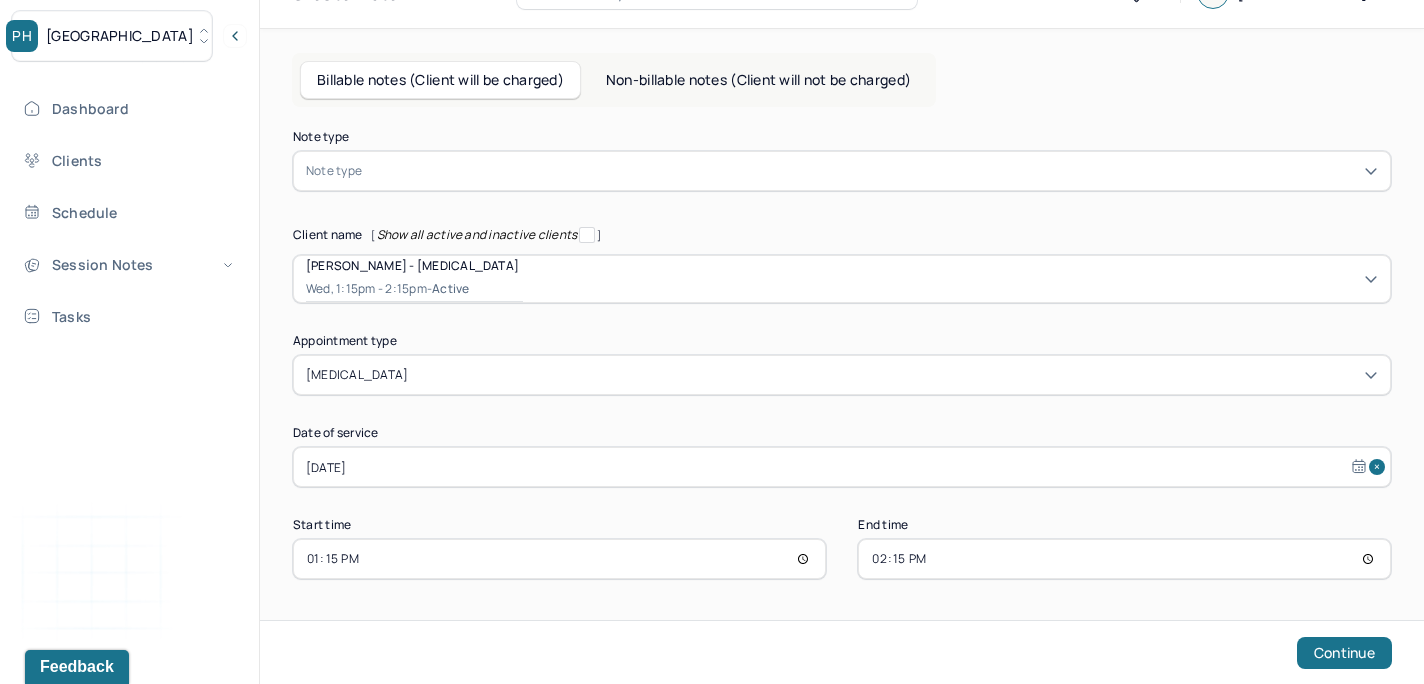 click on "Note type" at bounding box center (842, 171) 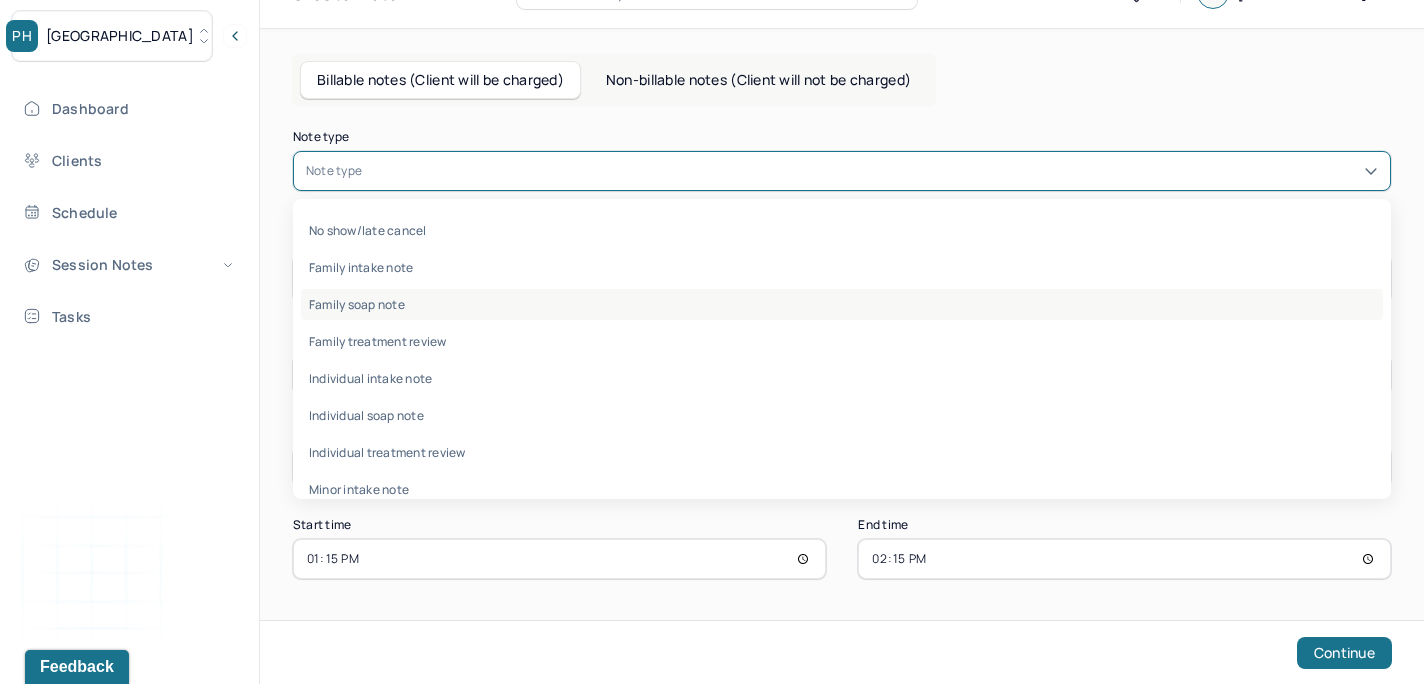 click on "Family soap note" at bounding box center (842, 304) 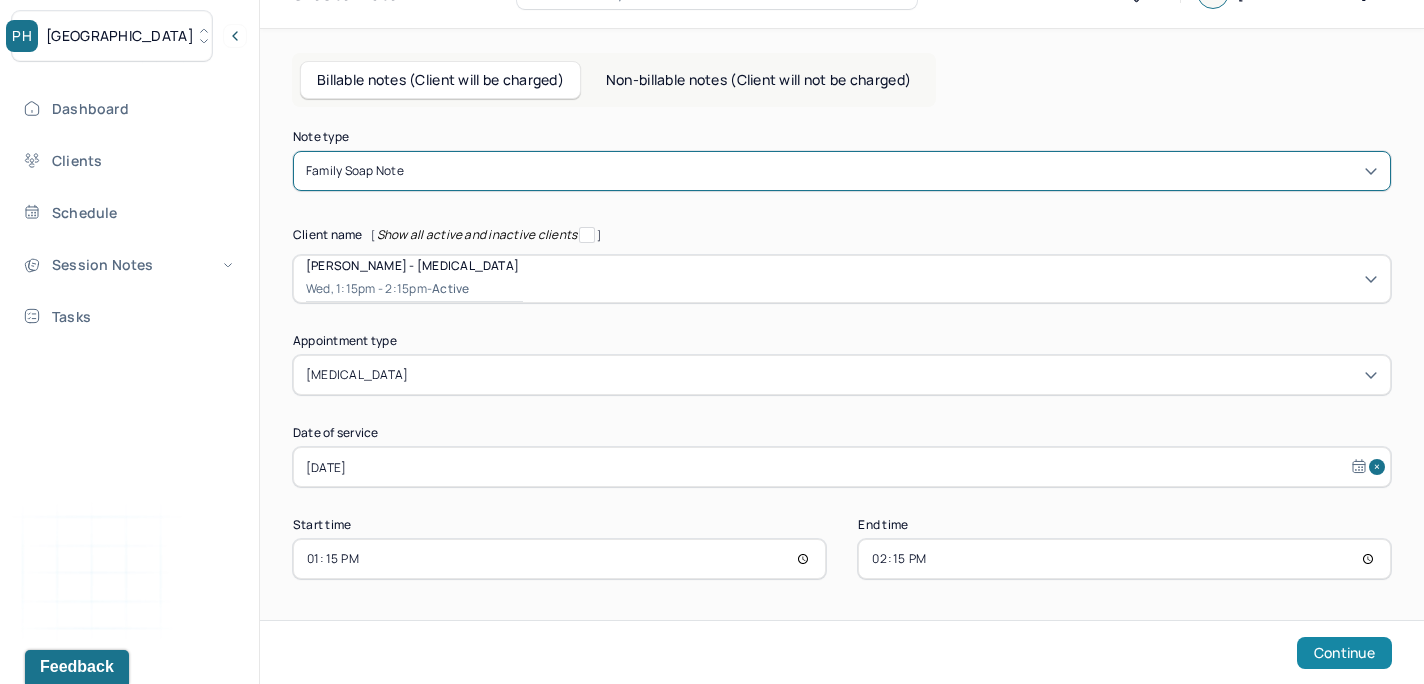 click on "Continue" at bounding box center (1344, 653) 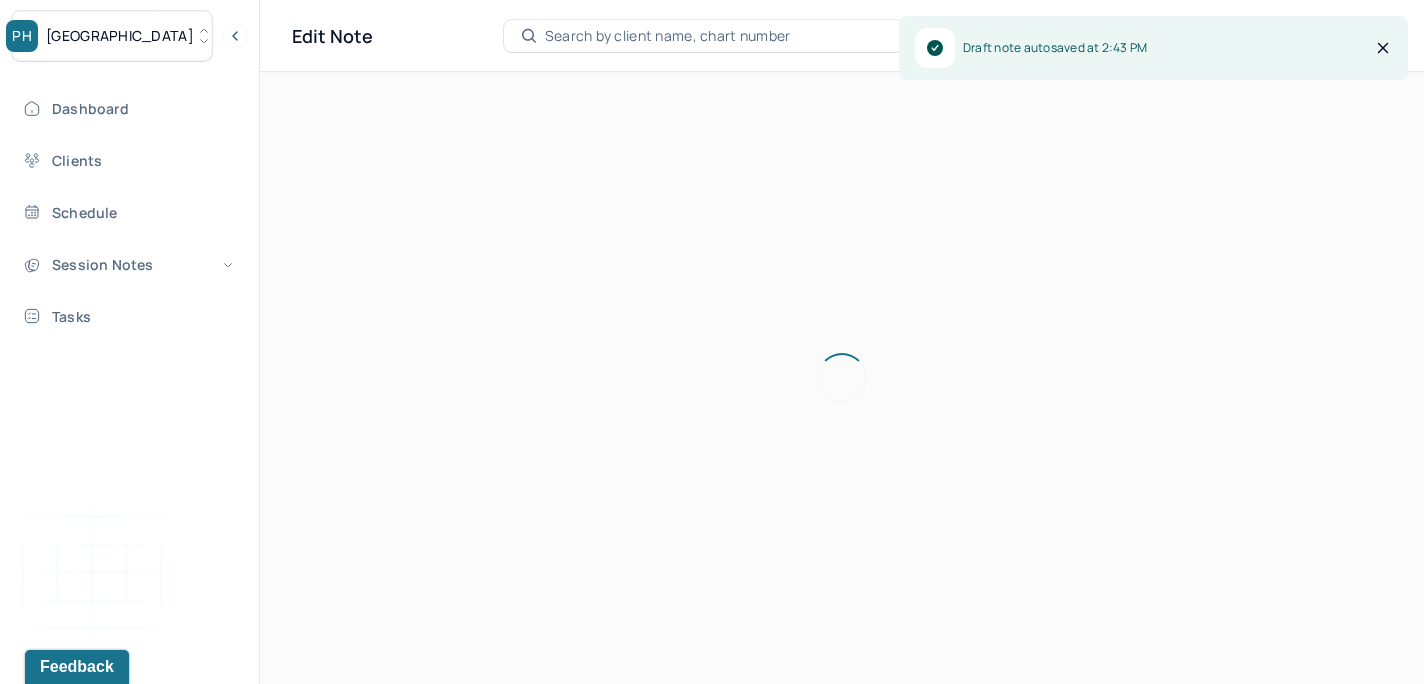 scroll, scrollTop: 36, scrollLeft: 0, axis: vertical 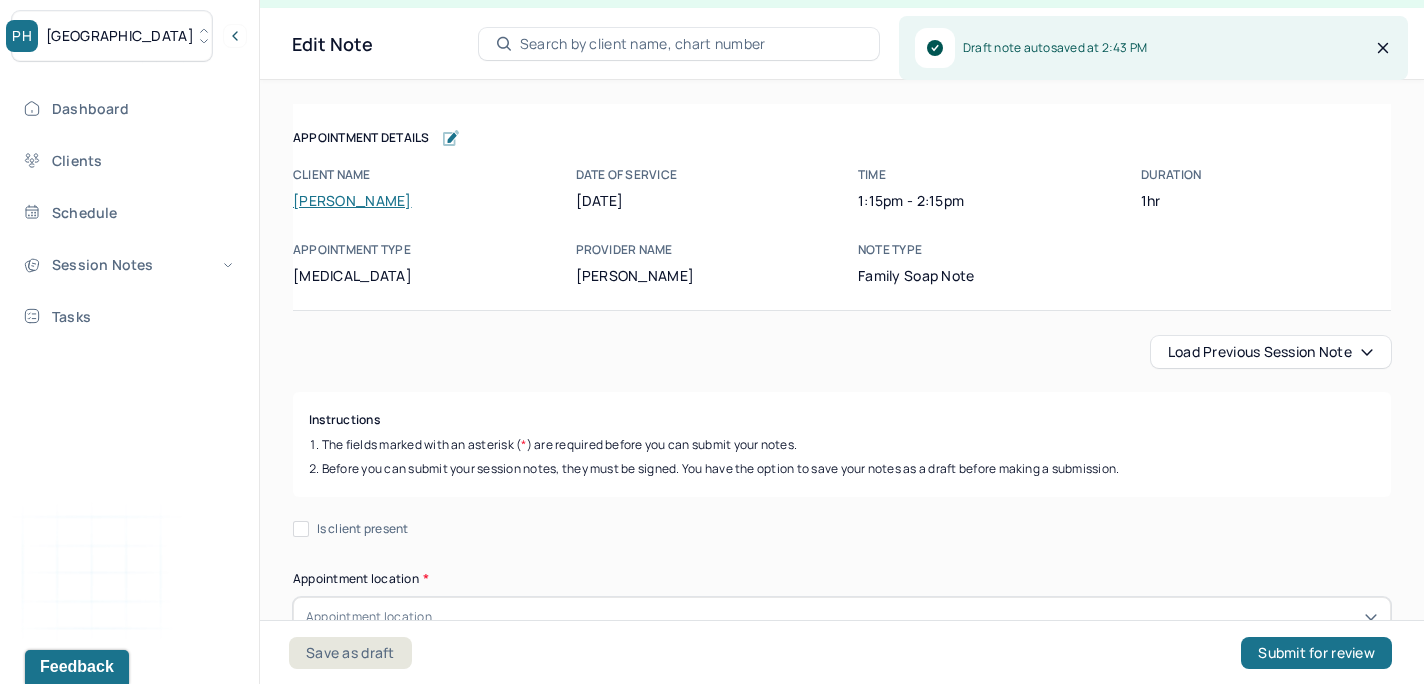 click on "Load previous session note" at bounding box center [1271, 352] 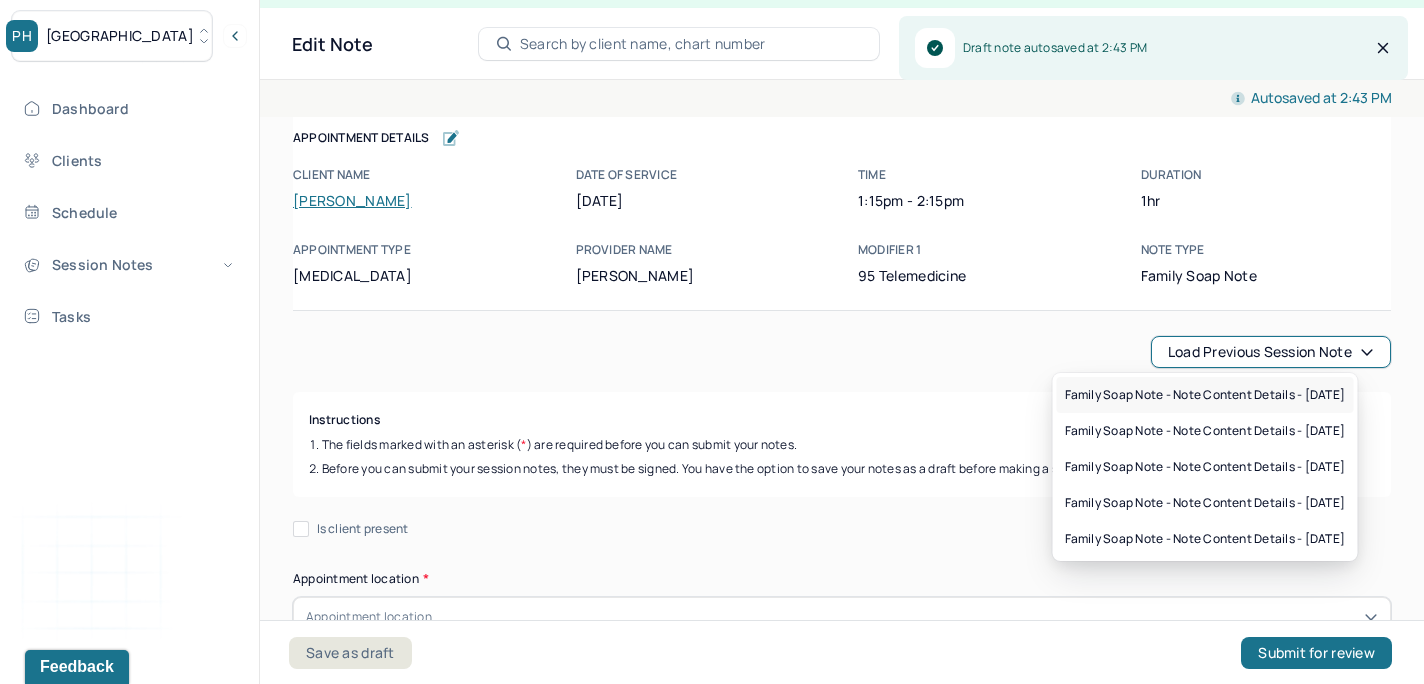 click on "Family soap note   - Note content Details -   06/18/2025" at bounding box center [1205, 395] 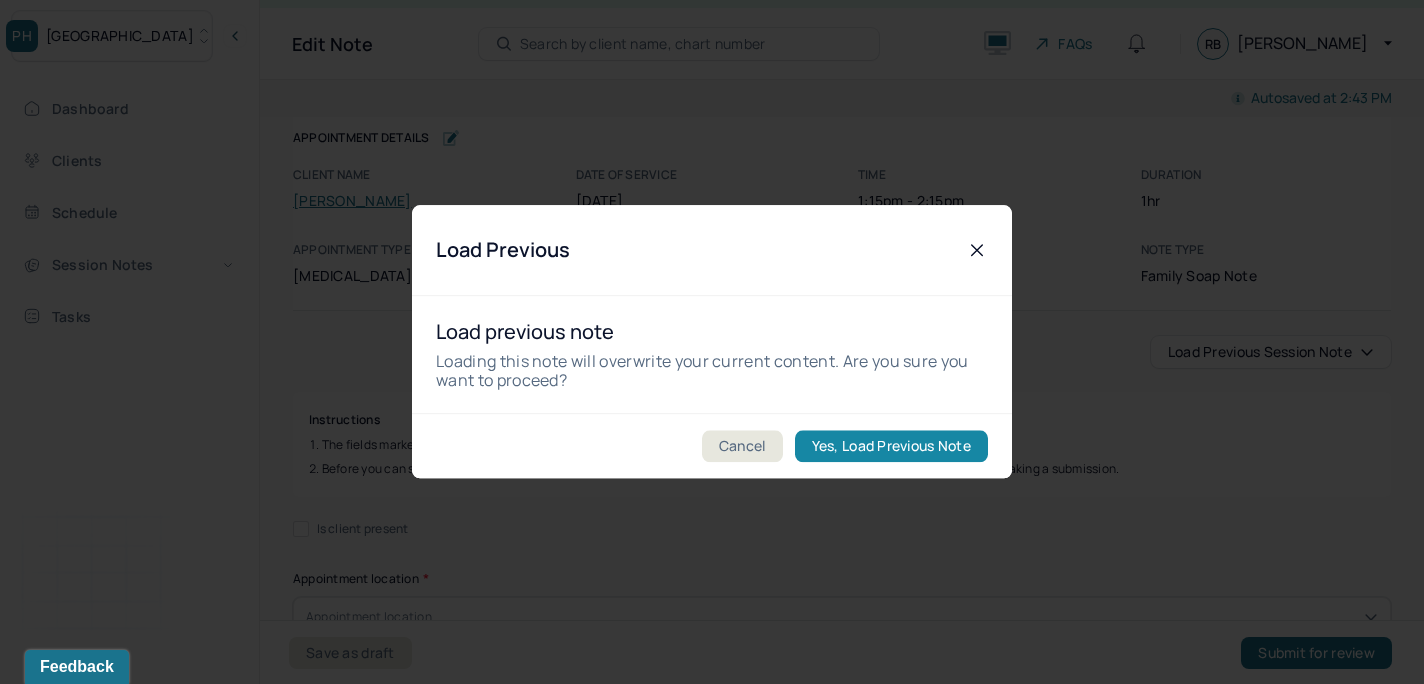 click on "Yes, Load Previous Note" at bounding box center [891, 447] 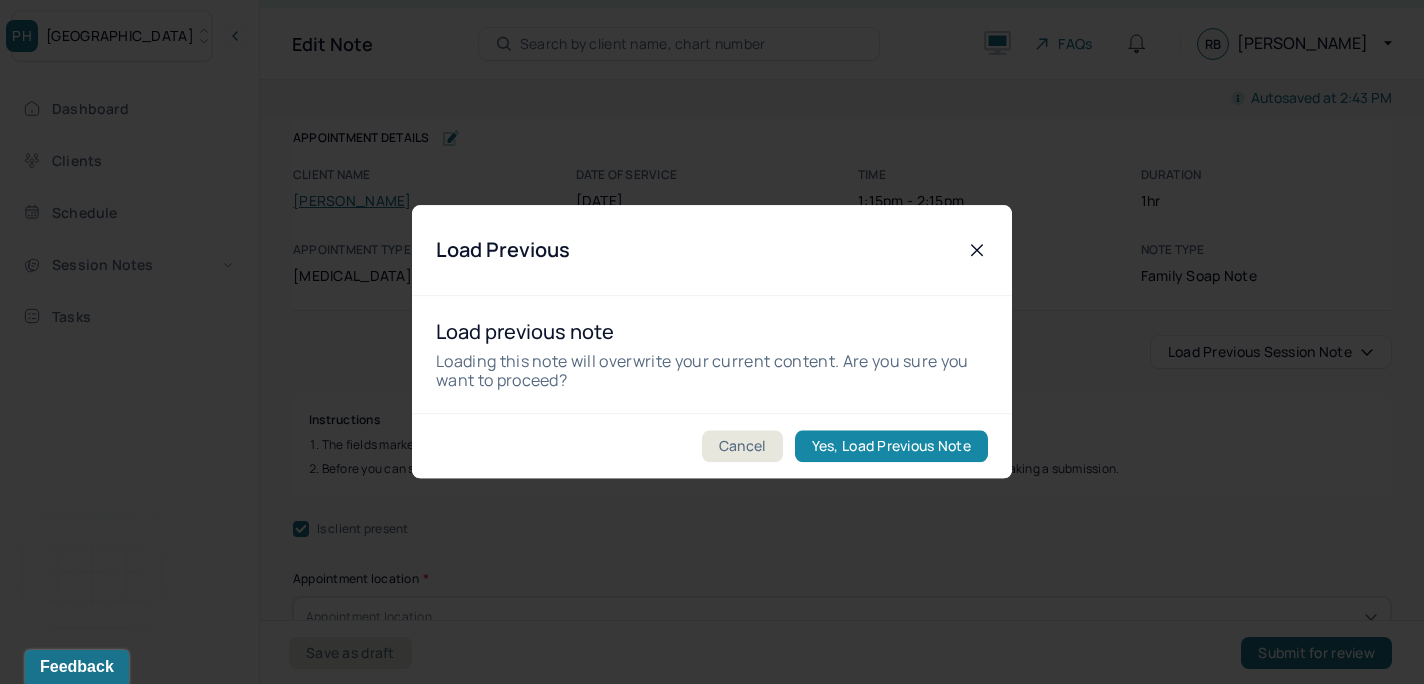 checkbox on "true" 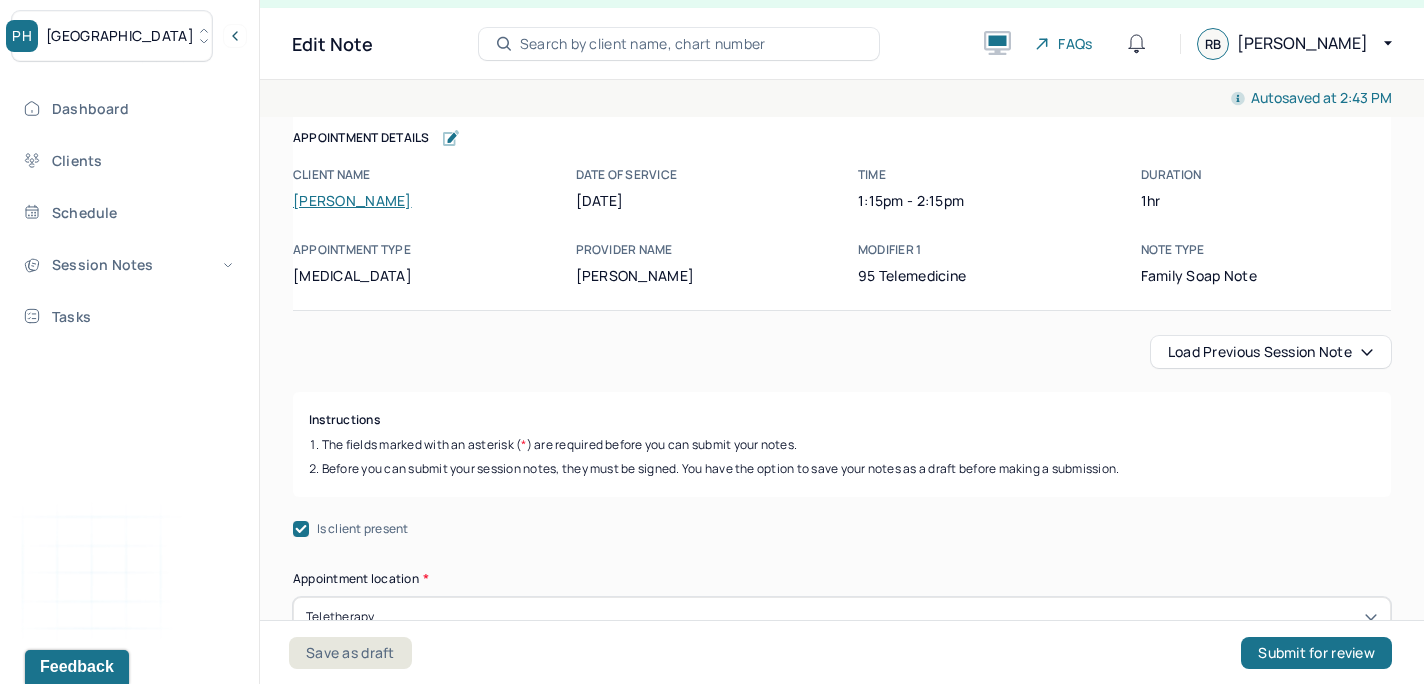 scroll, scrollTop: 308, scrollLeft: 0, axis: vertical 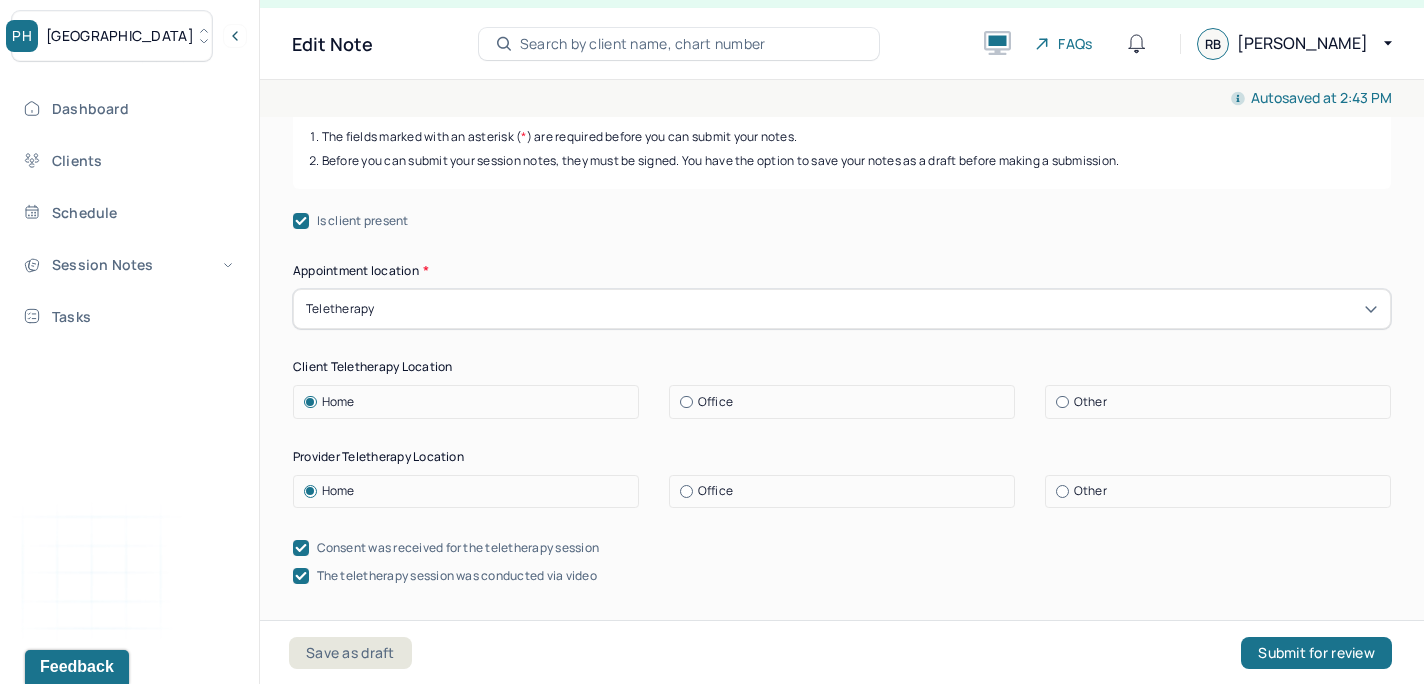 click on "Office" at bounding box center [715, 491] 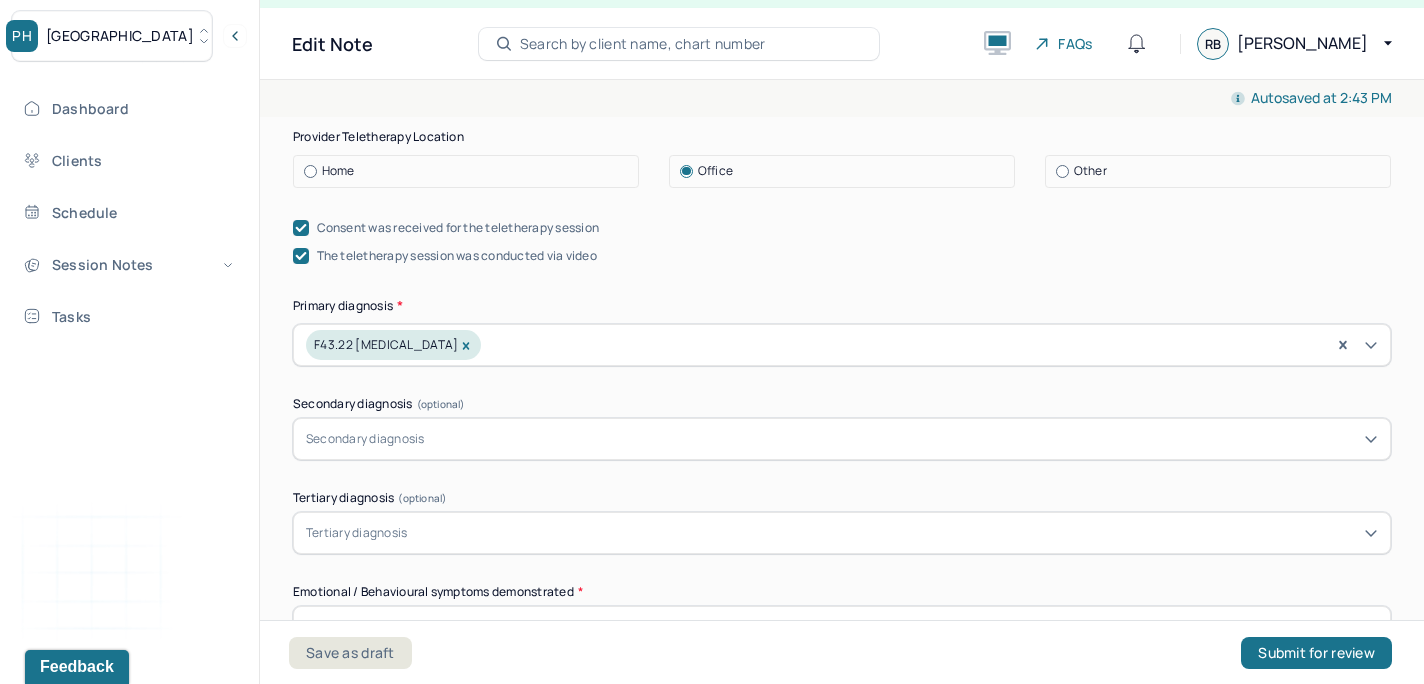 scroll, scrollTop: 806, scrollLeft: 0, axis: vertical 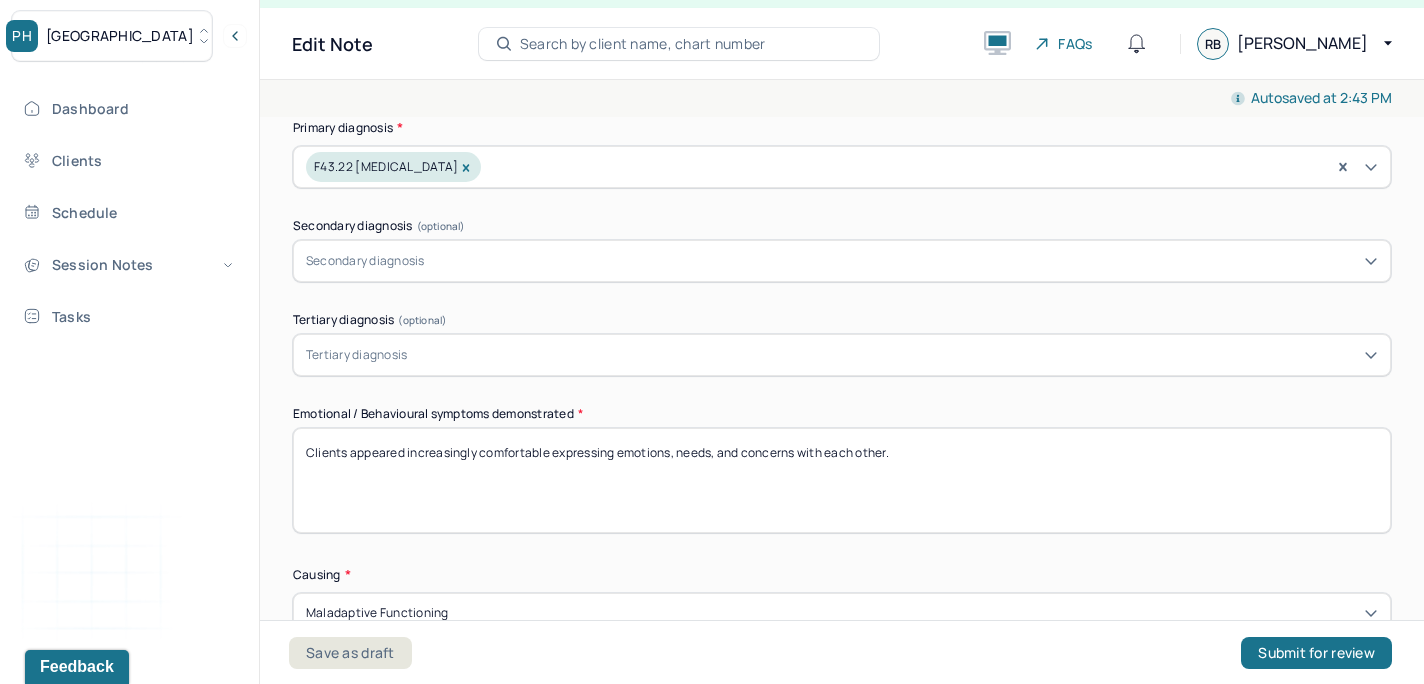 click on "Clients appeared increasingly comfortable expressing emotions, needs, and concerns with each other." at bounding box center [842, 480] 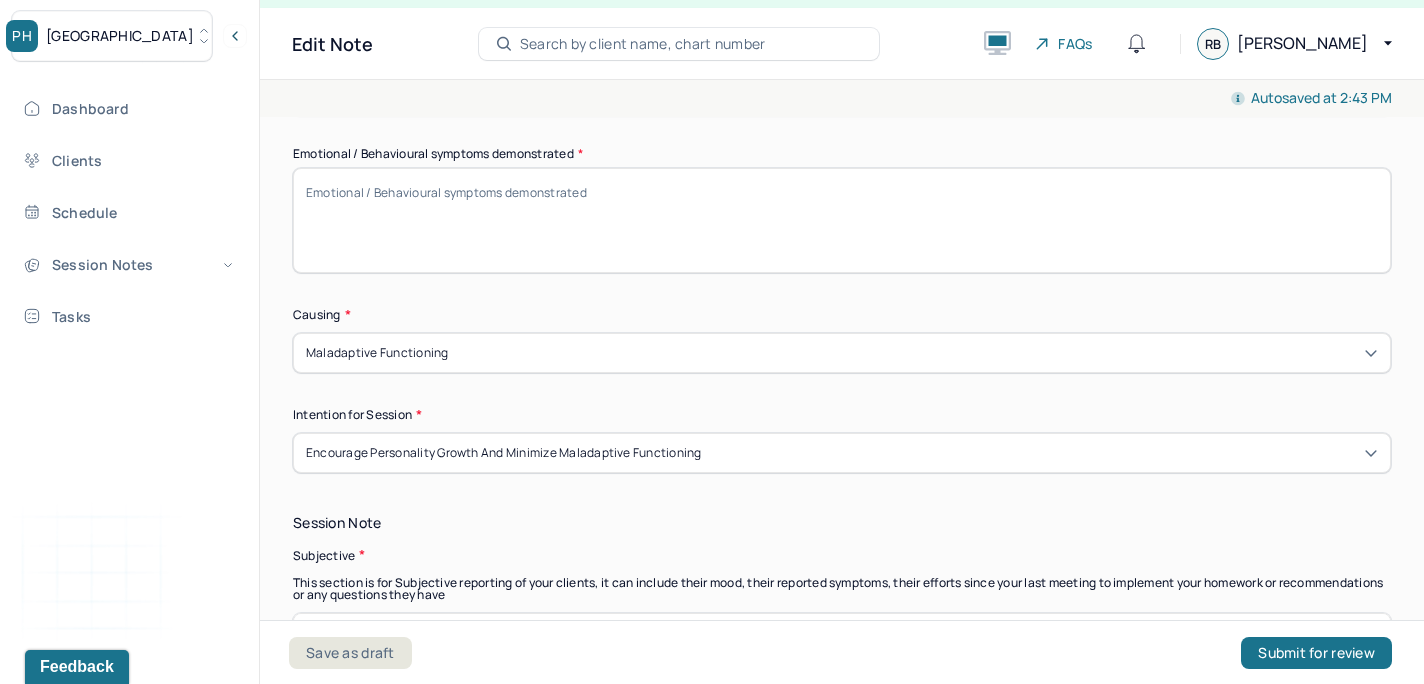 scroll, scrollTop: 1145, scrollLeft: 0, axis: vertical 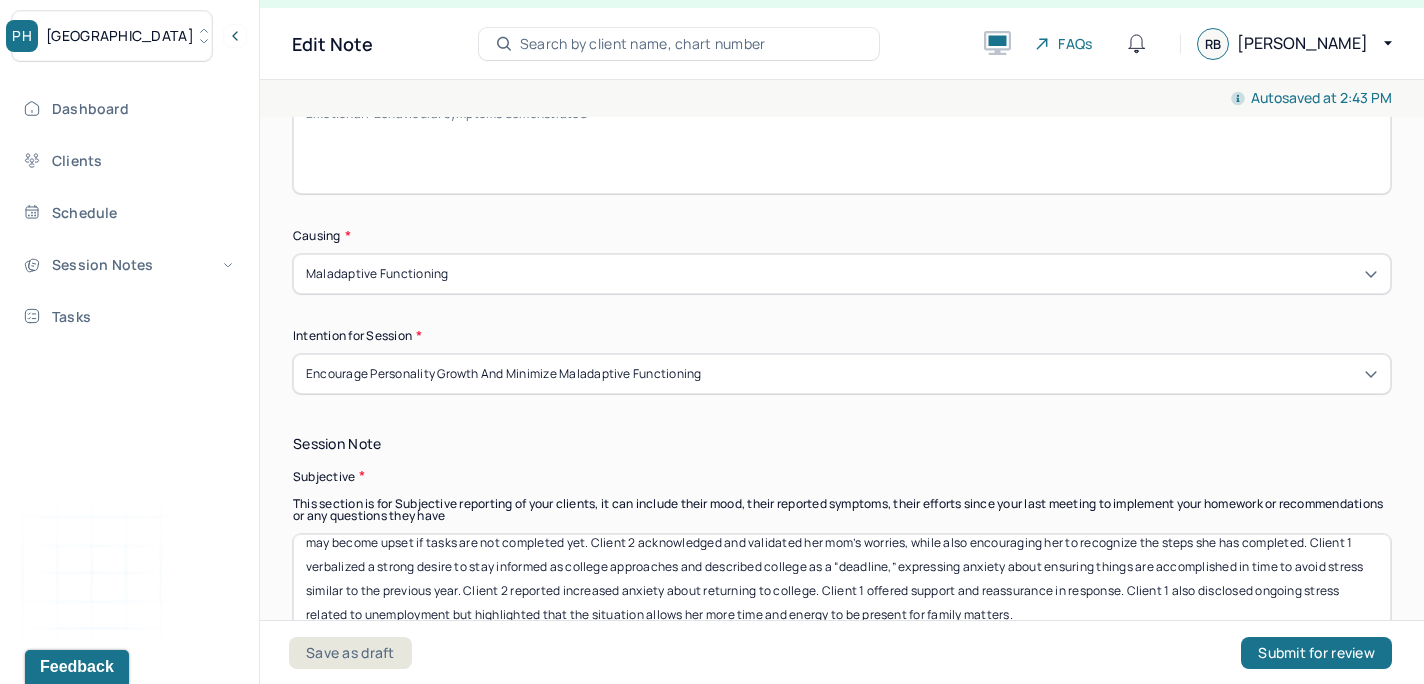 type 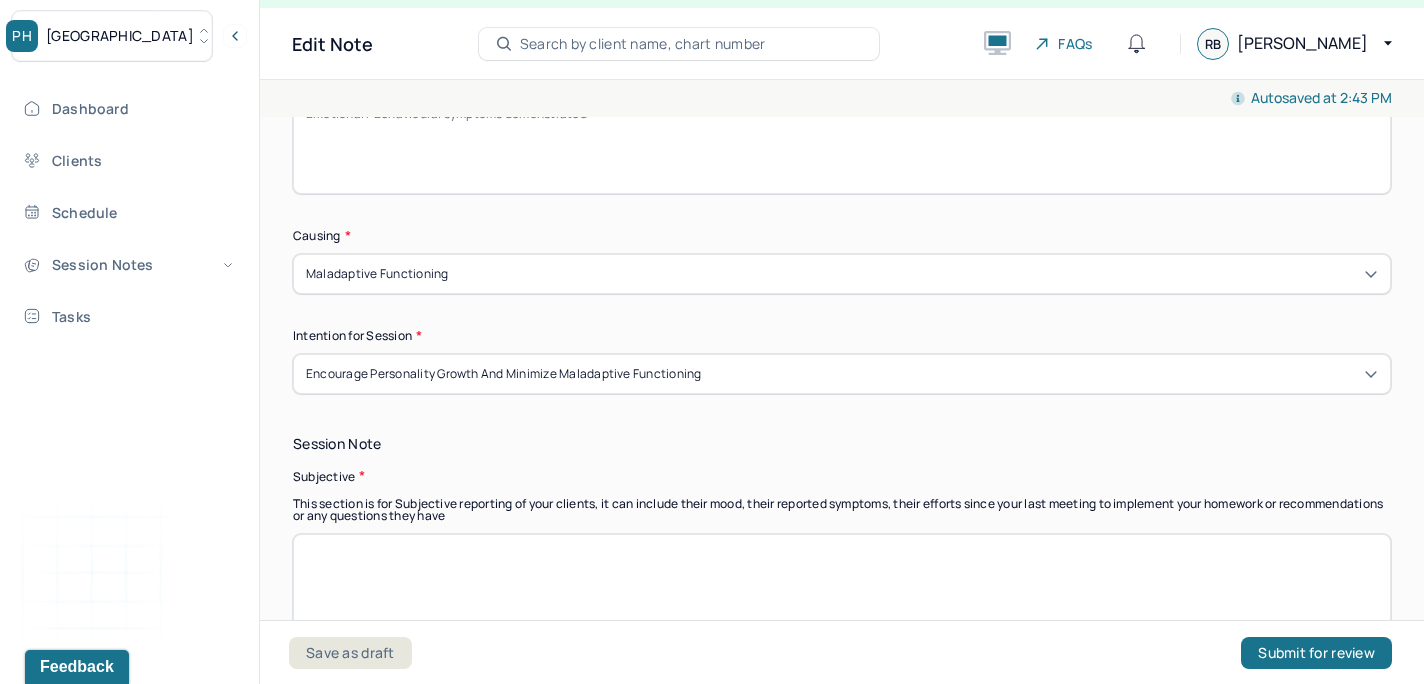 scroll, scrollTop: 0, scrollLeft: 0, axis: both 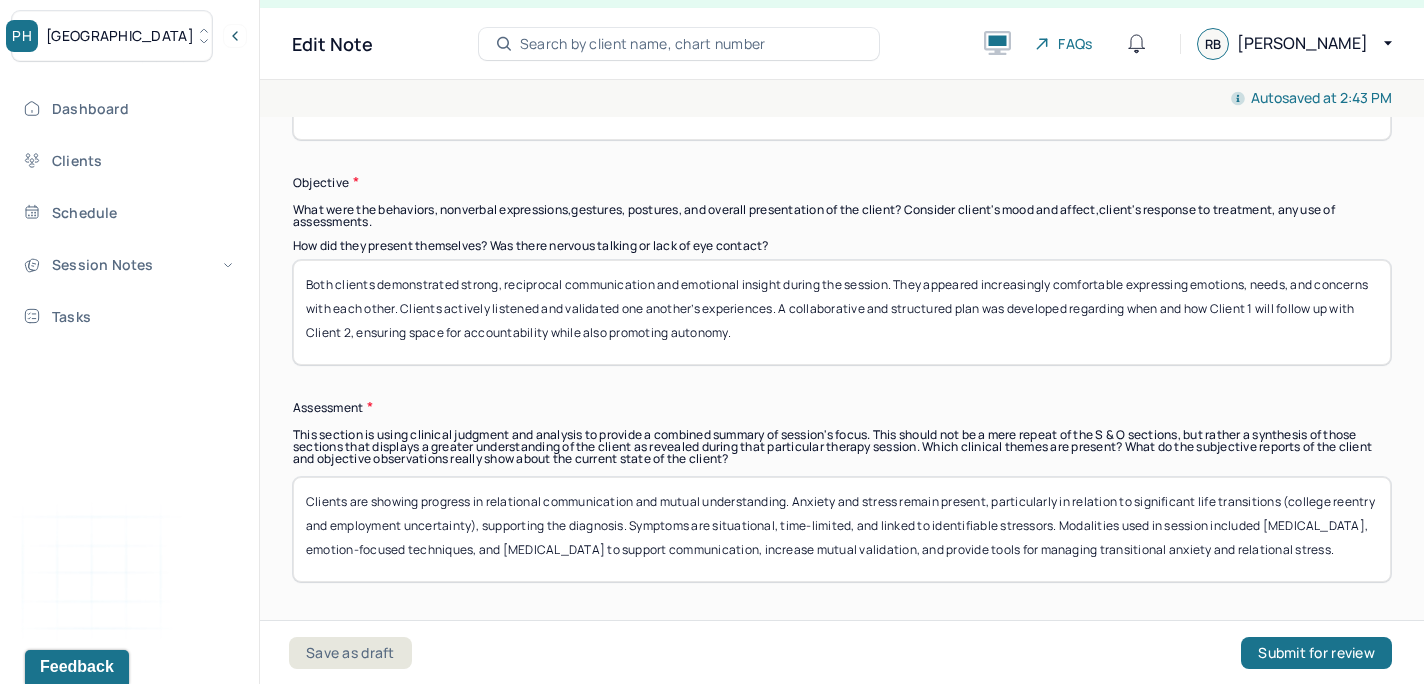 type 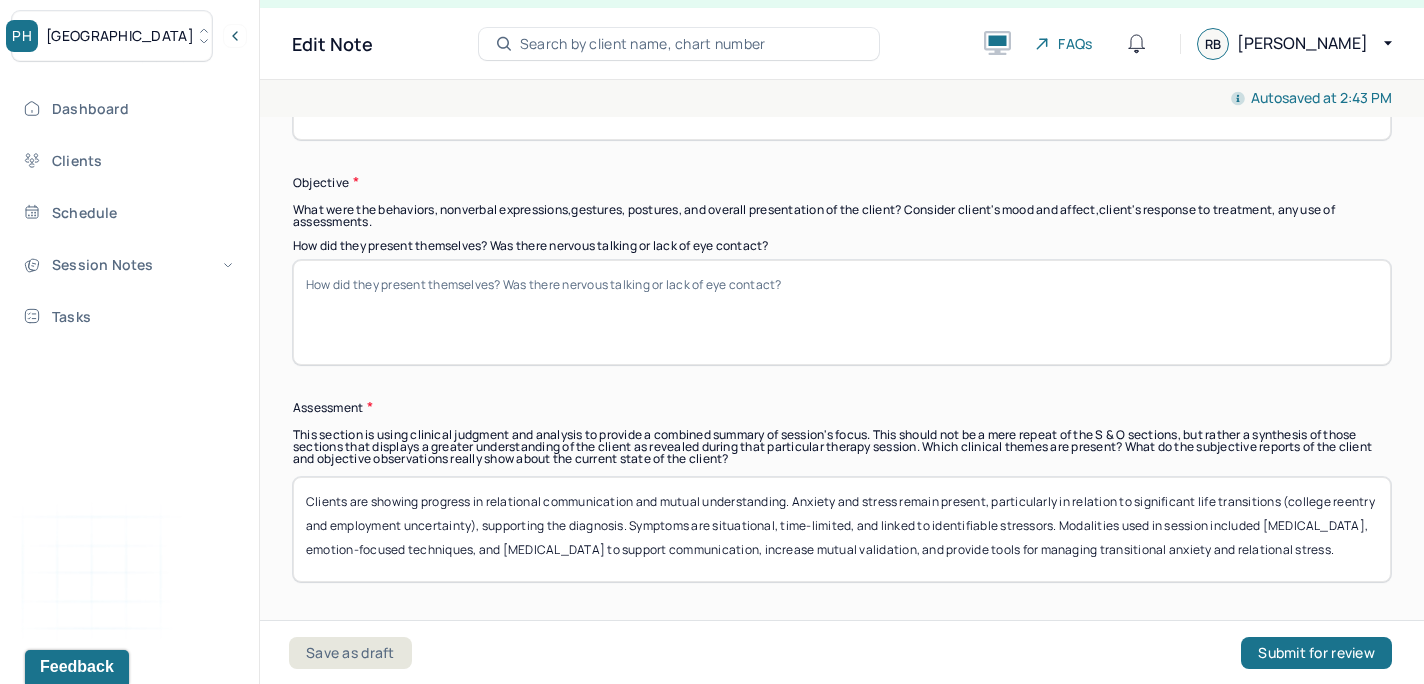 type 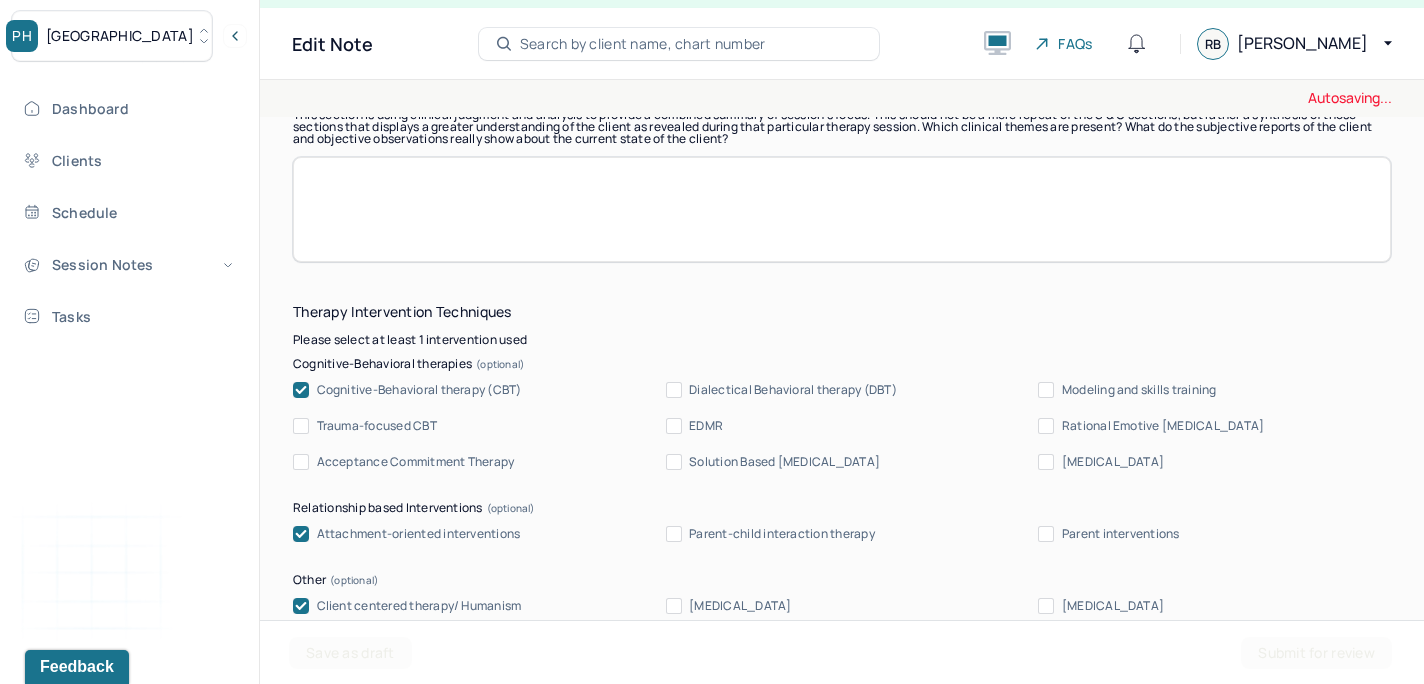 type 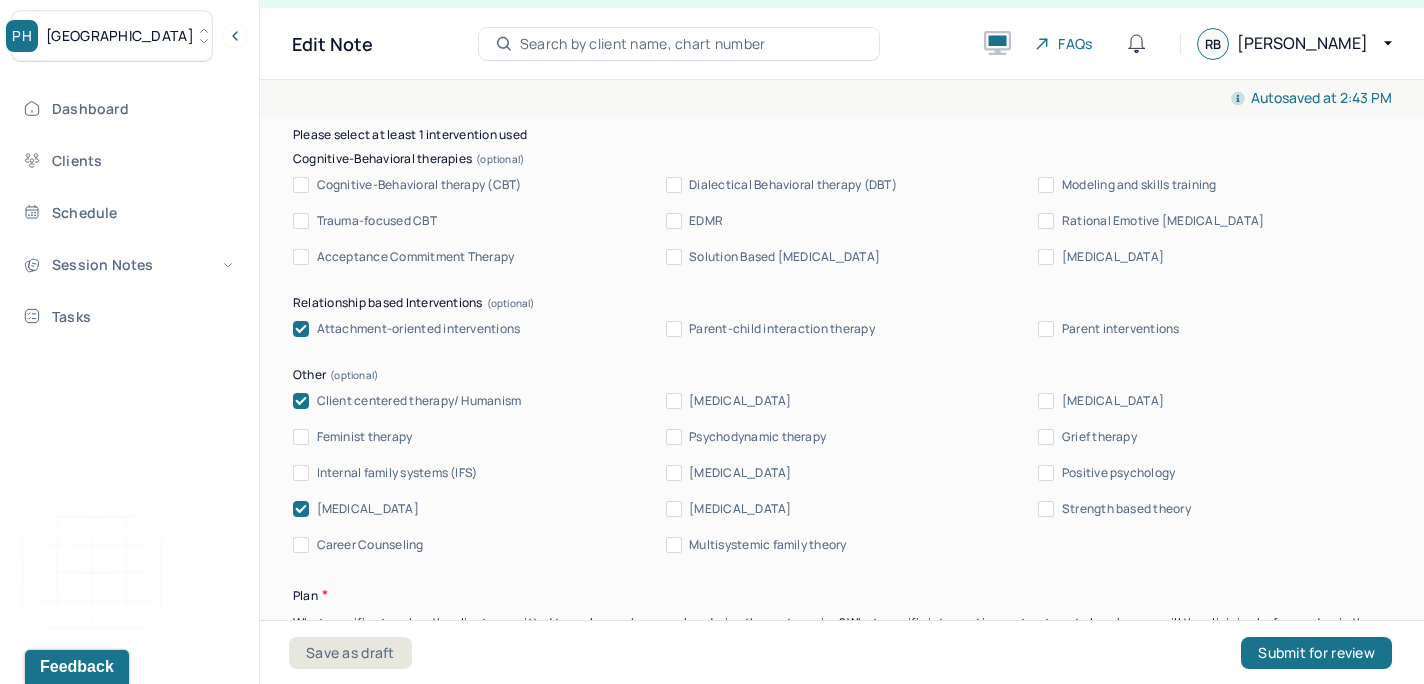 scroll, scrollTop: 2170, scrollLeft: 0, axis: vertical 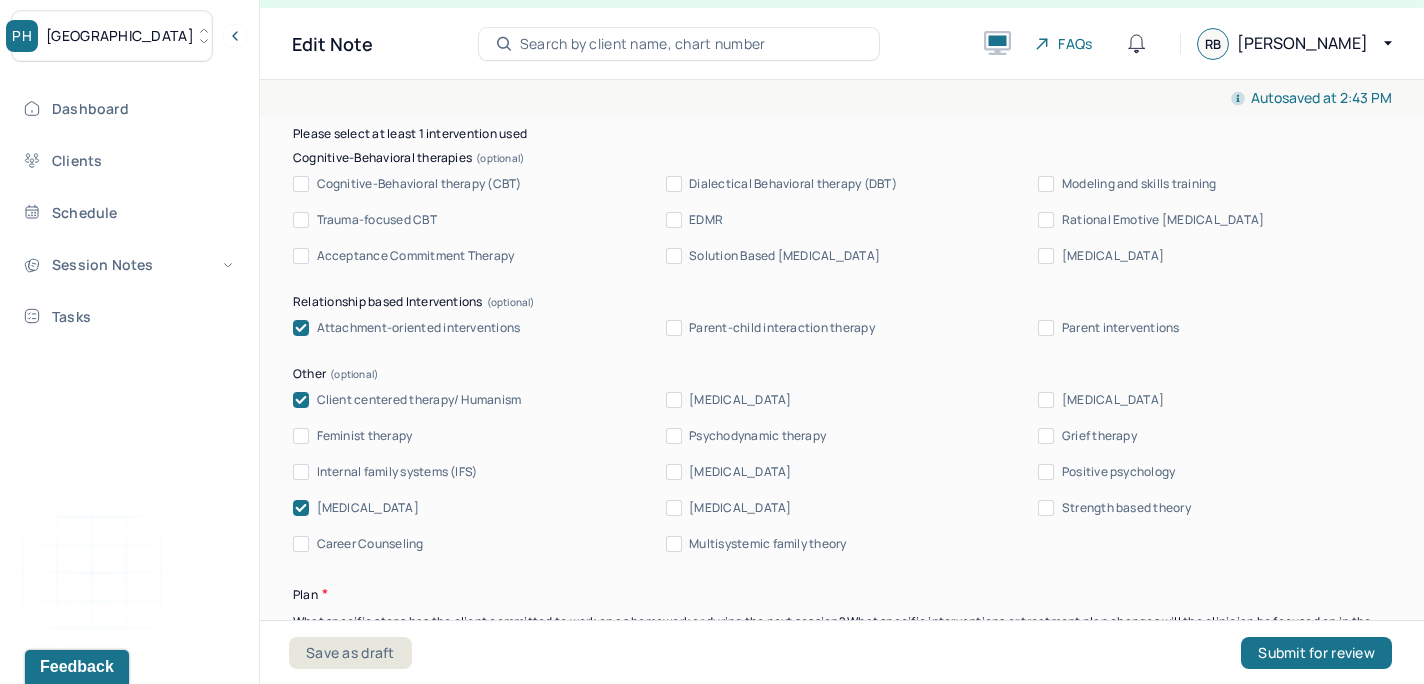 click on "Therapy Intervention Techniques Please select at least 1 intervention used Cognitive-Behavioral therapies Cognitive-Behavioral therapy (CBT) Dialectical Behavioral therapy (DBT) Modeling and skills training Trauma-focused CBT EDMR Rational Emotive [MEDICAL_DATA] Acceptance Commitment Therapy Solution Based [MEDICAL_DATA] [MEDICAL_DATA] Relationship based Interventions Attachment-oriented interventions Parent-child interaction therapy Parent interventions Other Client centered therapy/ Humanism [MEDICAL_DATA] [MEDICAL_DATA] Feminist therapy Psychodynamic therapy Grief therapy Internal family systems (IFS) [MEDICAL_DATA] Positive psychology [MEDICAL_DATA] [MEDICAL_DATA] Strength based theory Career Counseling Multisystemic family theory Plan What specific steps has the client committed to work on as homework or during the next session? What specific interventions or treatment plan changes will the clinician be focused on in the upcoming sessions? Frequency of sessions Weekly Other" at bounding box center [842, 706] 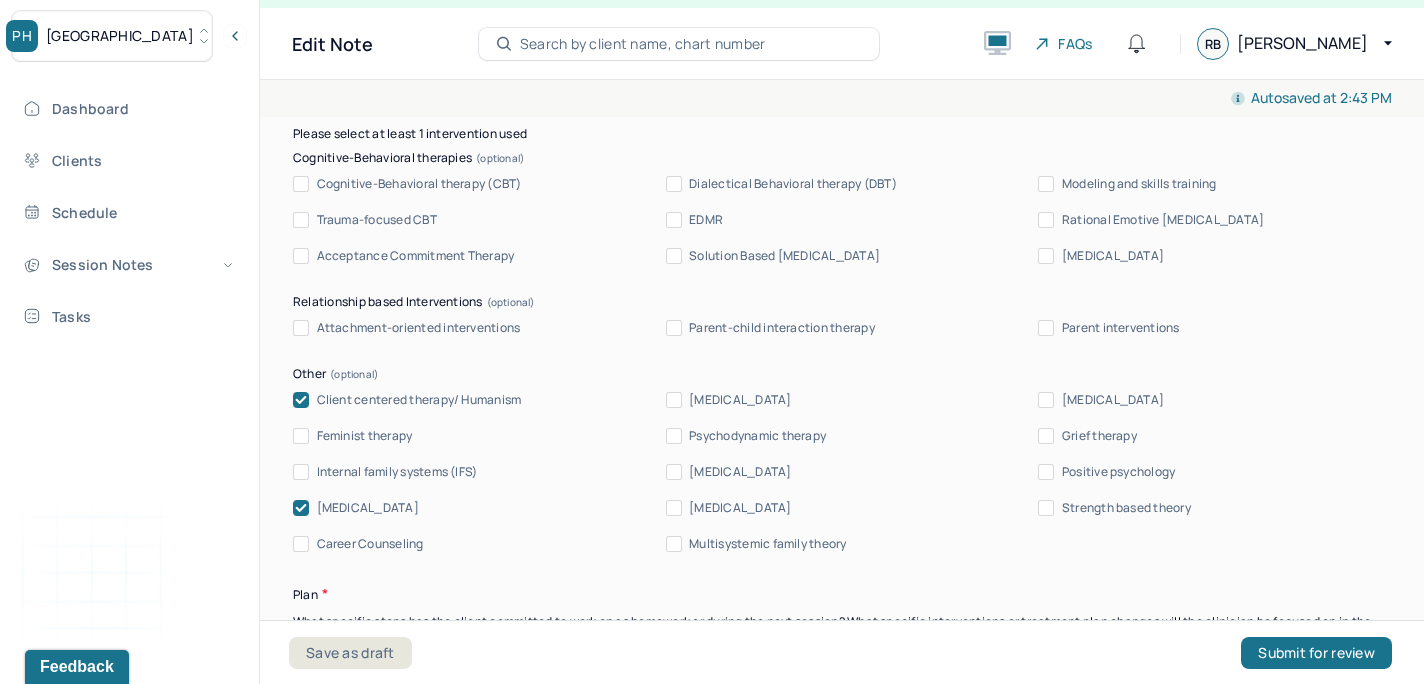click on "Client centered therapy/ Humanism Gestalt therapy Existential therapy Feminist therapy Psychodynamic therapy Grief therapy Internal family systems (IFS) Narrative therapy Positive psychology Psychoeducation Sex therapy Strength based theory Career Counseling Multisystemic family theory" at bounding box center (842, 472) 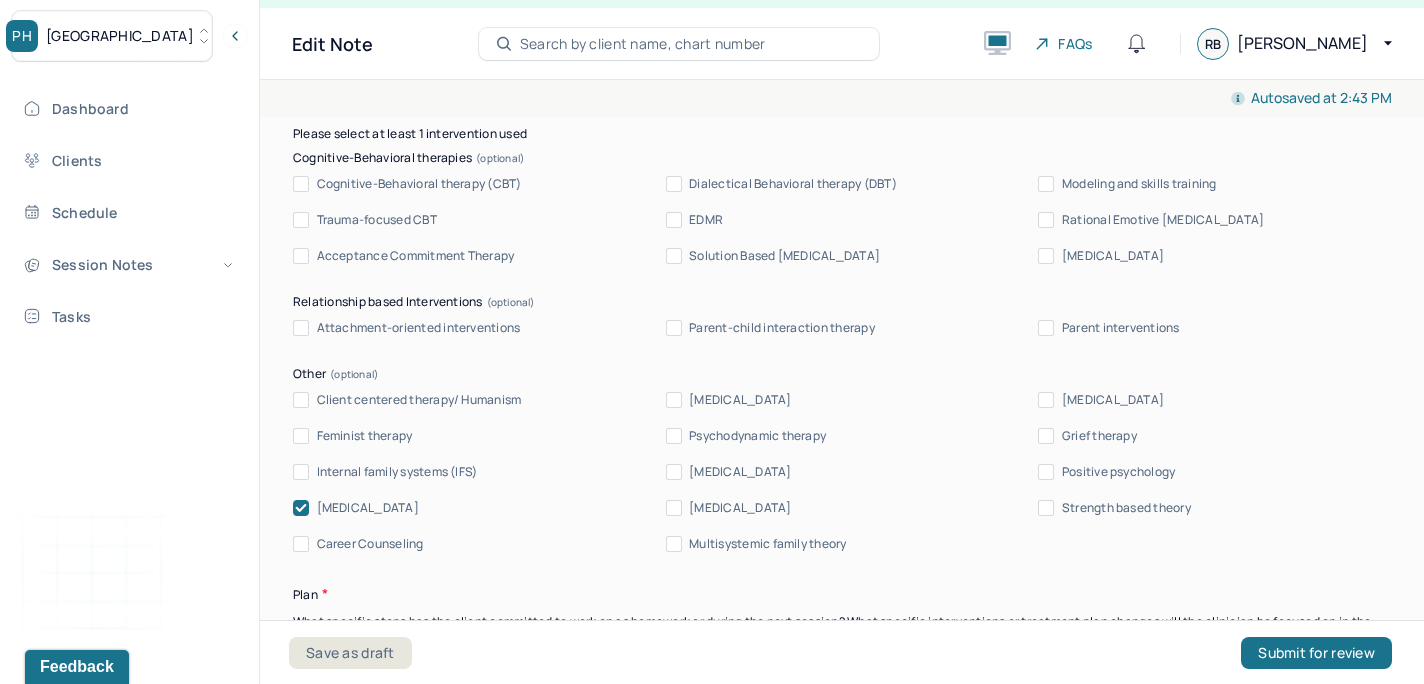 click on "Client centered therapy/ Humanism Gestalt therapy Existential therapy Feminist therapy Psychodynamic therapy Grief therapy Internal family systems (IFS) Narrative therapy Positive psychology Psychoeducation Sex therapy Strength based theory Career Counseling Multisystemic family theory" at bounding box center (842, 472) 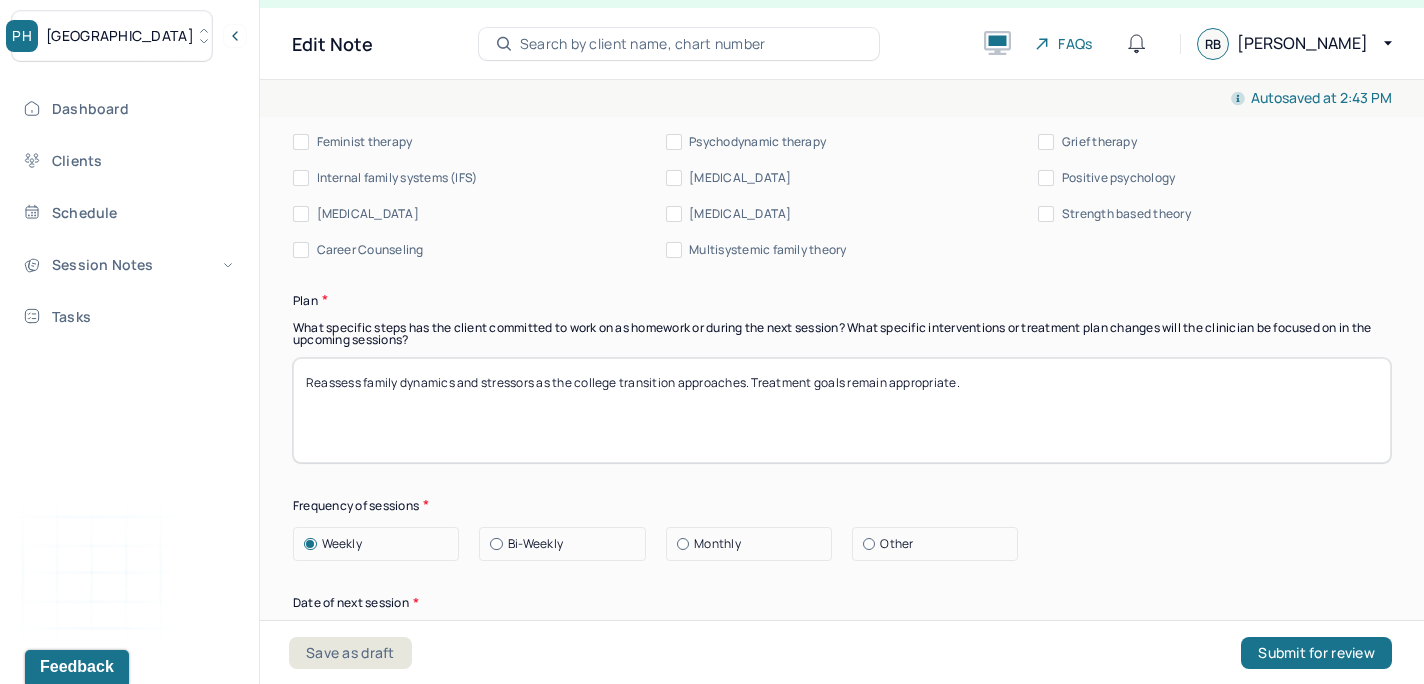 scroll, scrollTop: 2466, scrollLeft: 0, axis: vertical 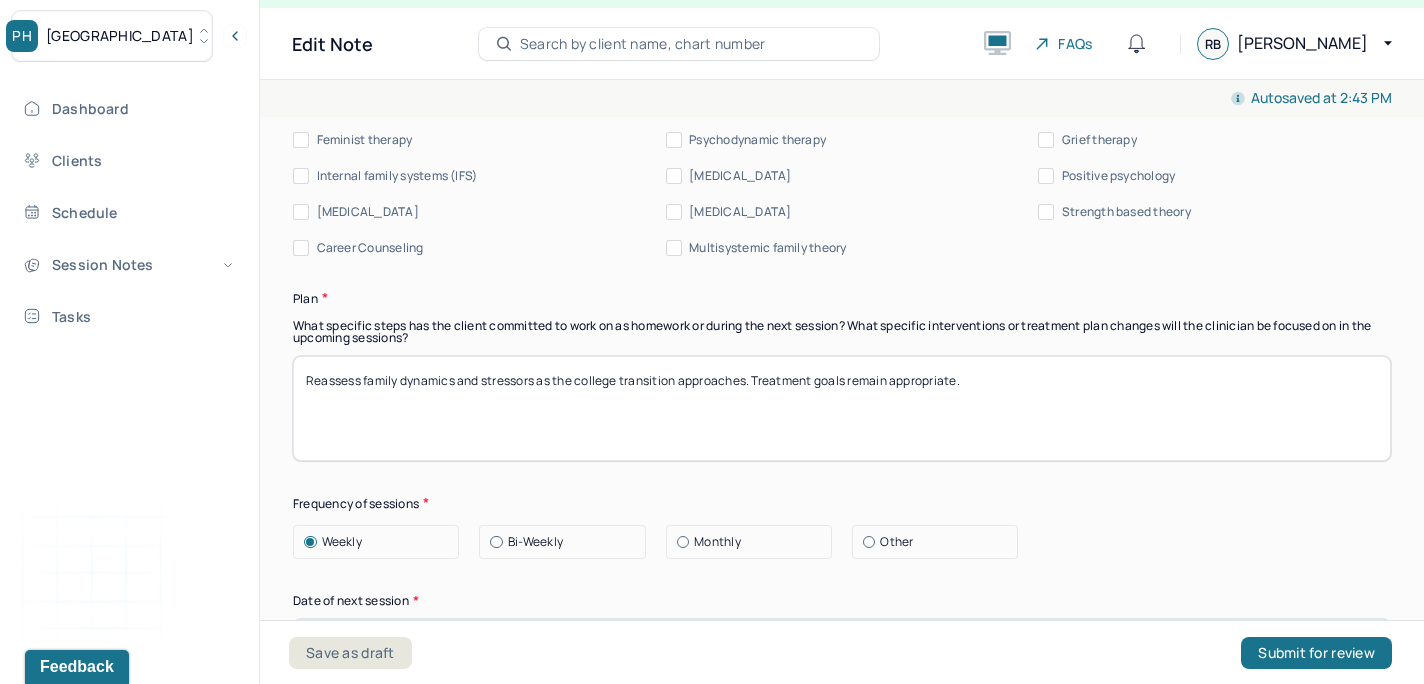 click on "Reassess family dynamics and stressors as the college transition approaches. Treatment goals remain appropriate." at bounding box center (842, 408) 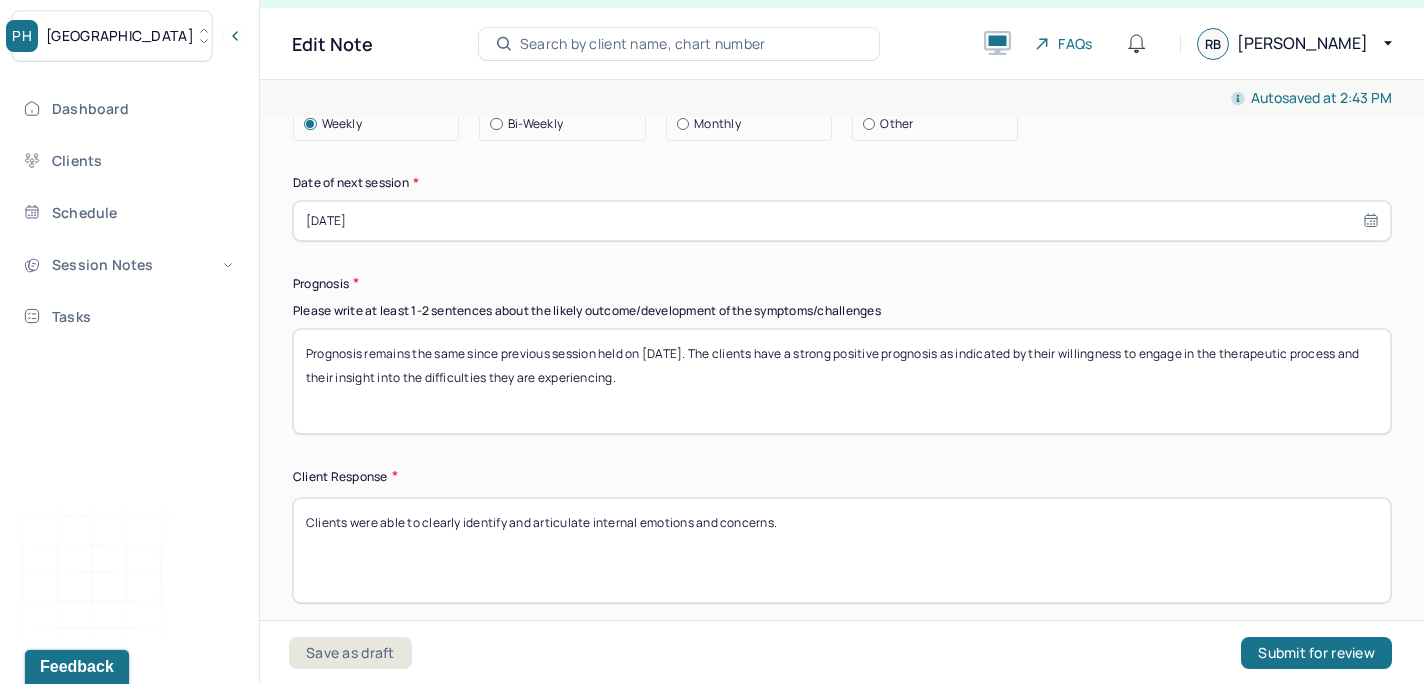 scroll, scrollTop: 2896, scrollLeft: 0, axis: vertical 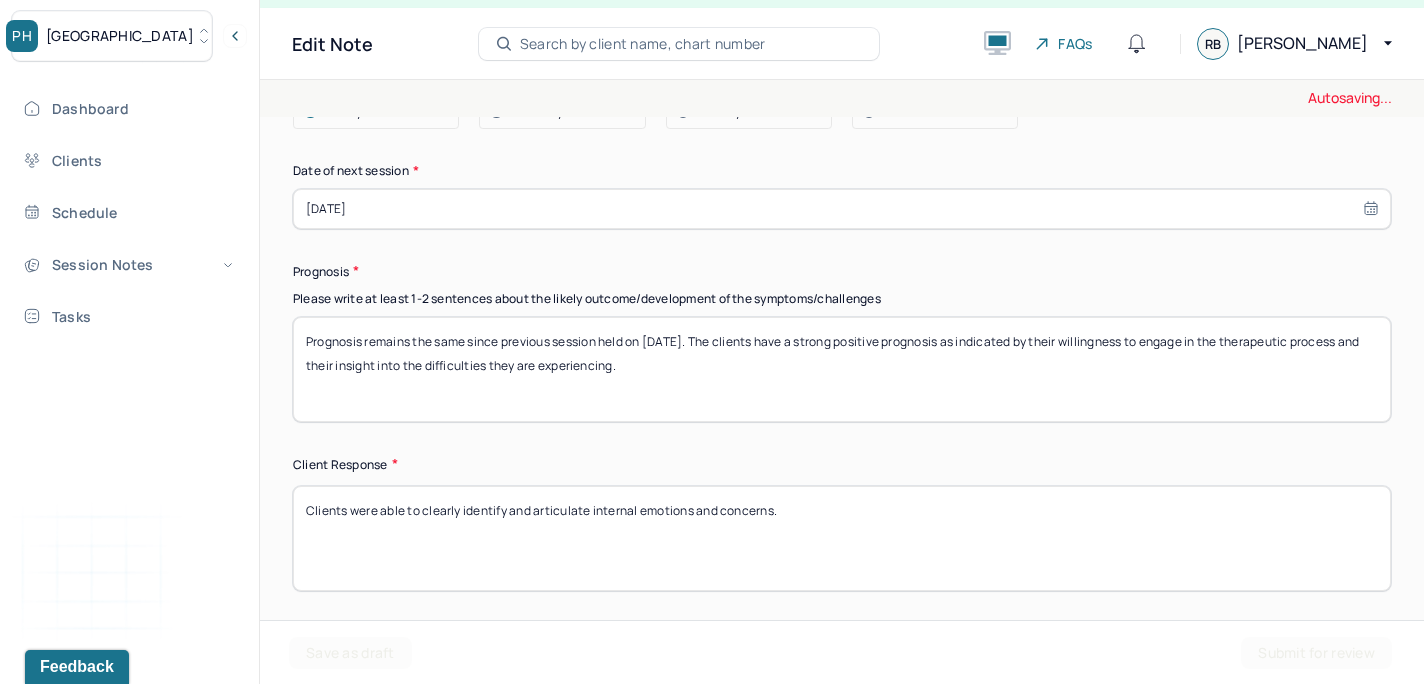 type 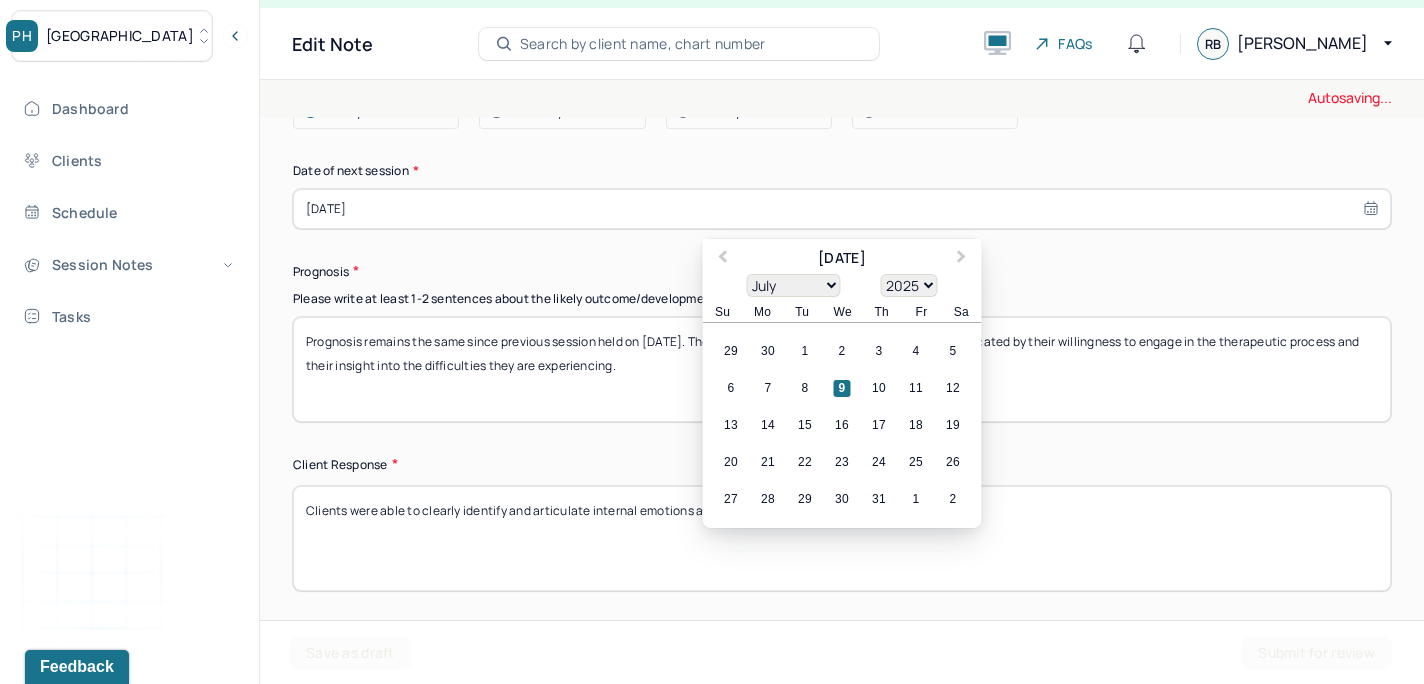 click on "[DATE]" at bounding box center [842, 209] 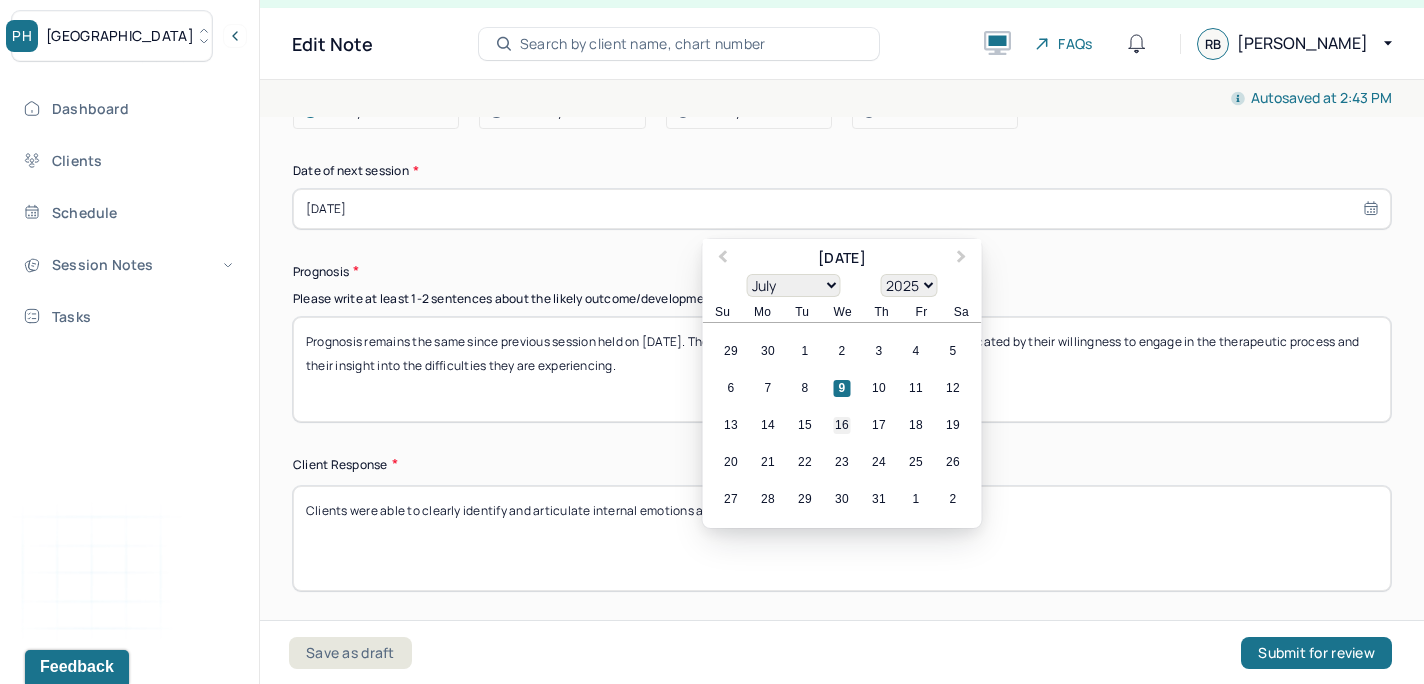 click on "16" at bounding box center (842, 425) 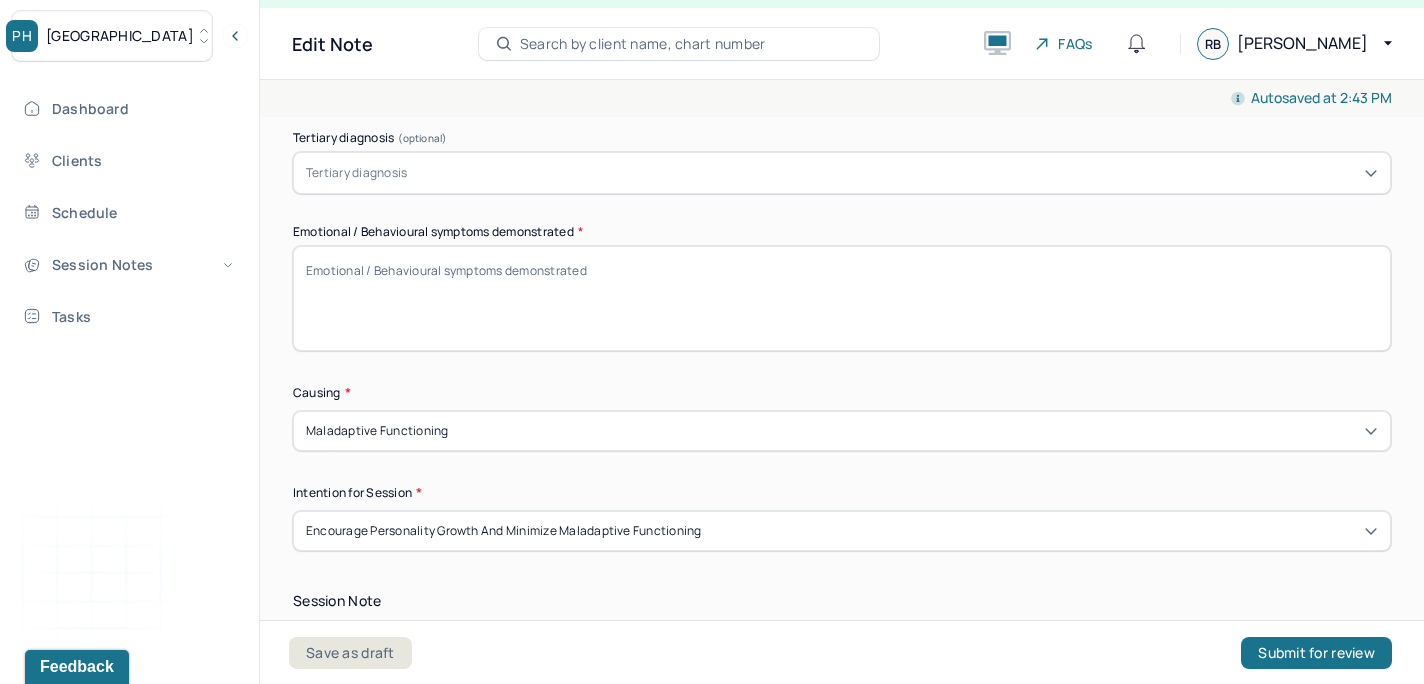 scroll, scrollTop: 0, scrollLeft: 0, axis: both 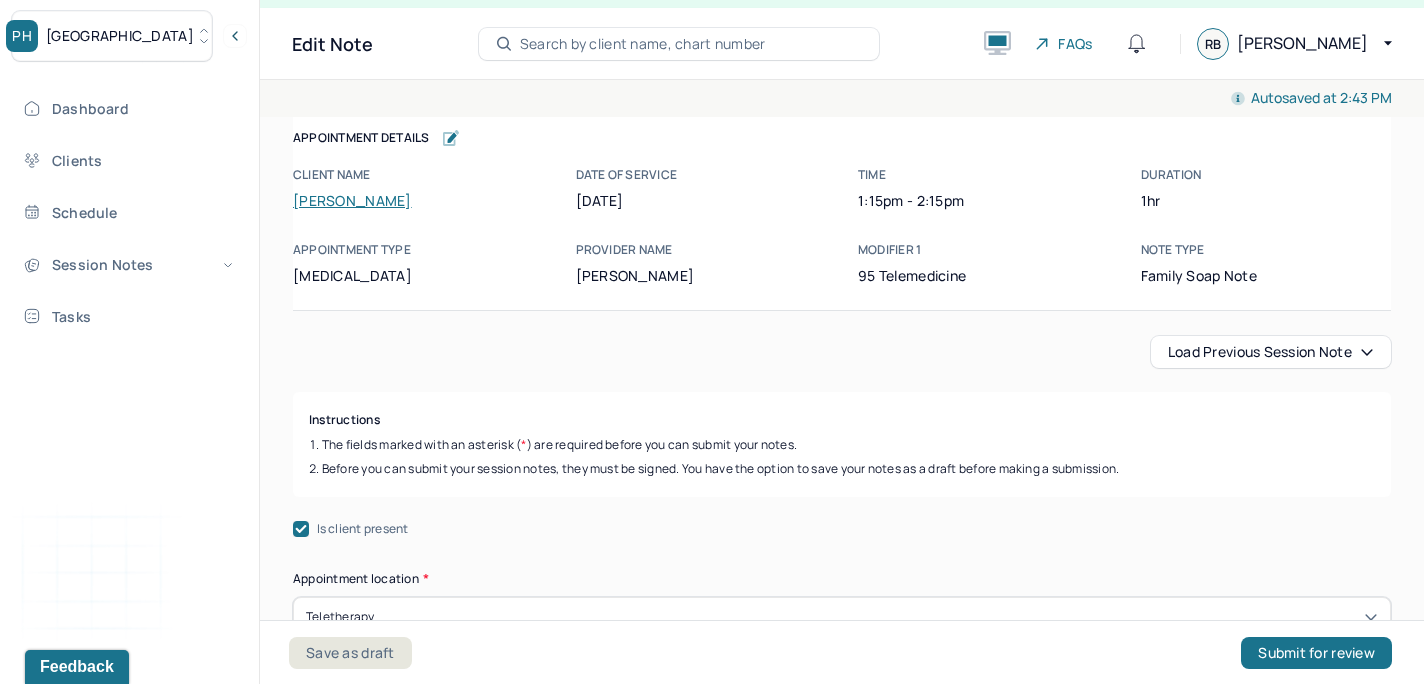 click on "Load previous session note" at bounding box center [1271, 352] 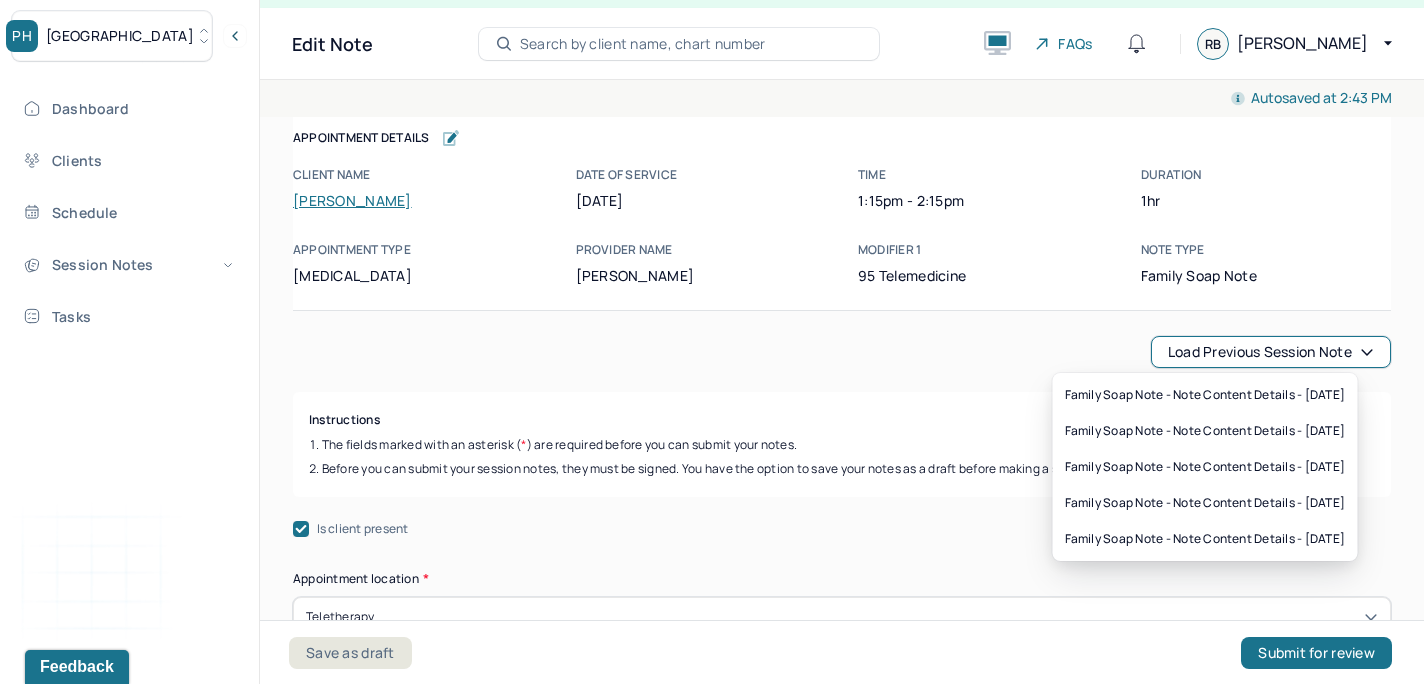 click on "Is client present" at bounding box center (842, 529) 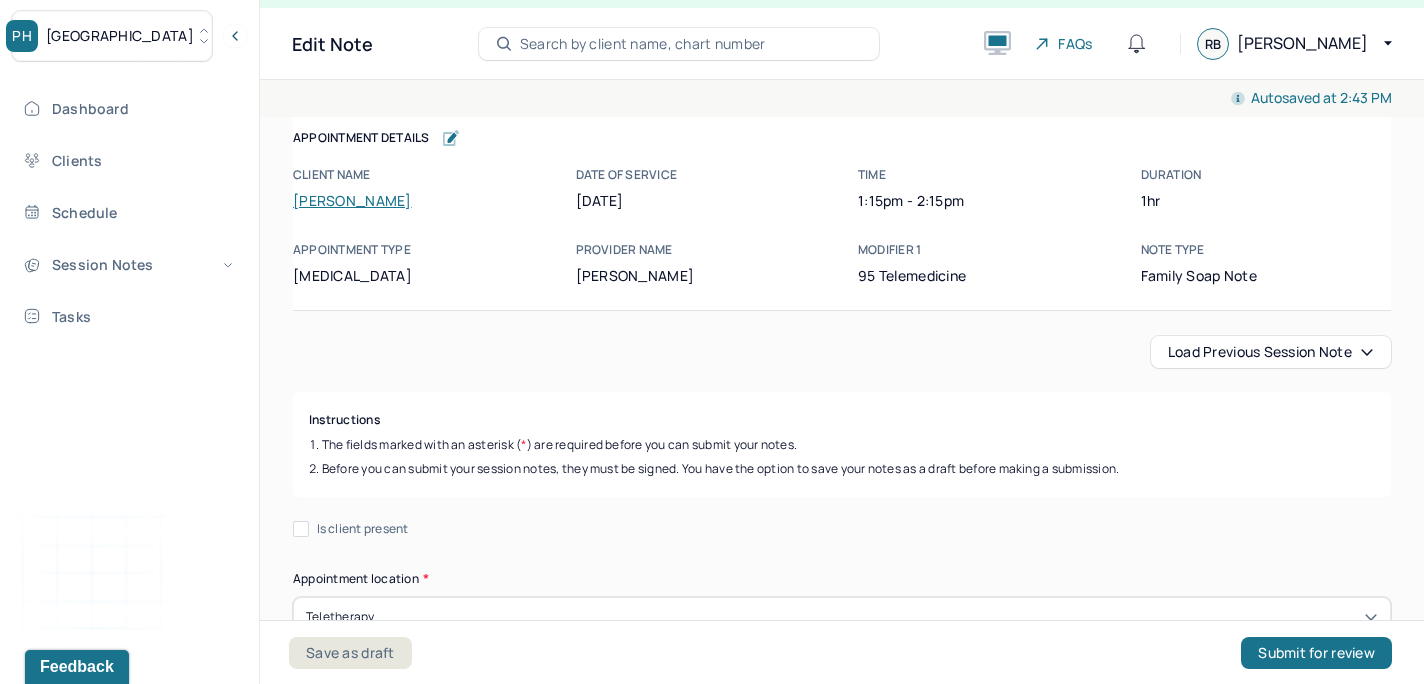 click on "Is client present" at bounding box center (842, 529) 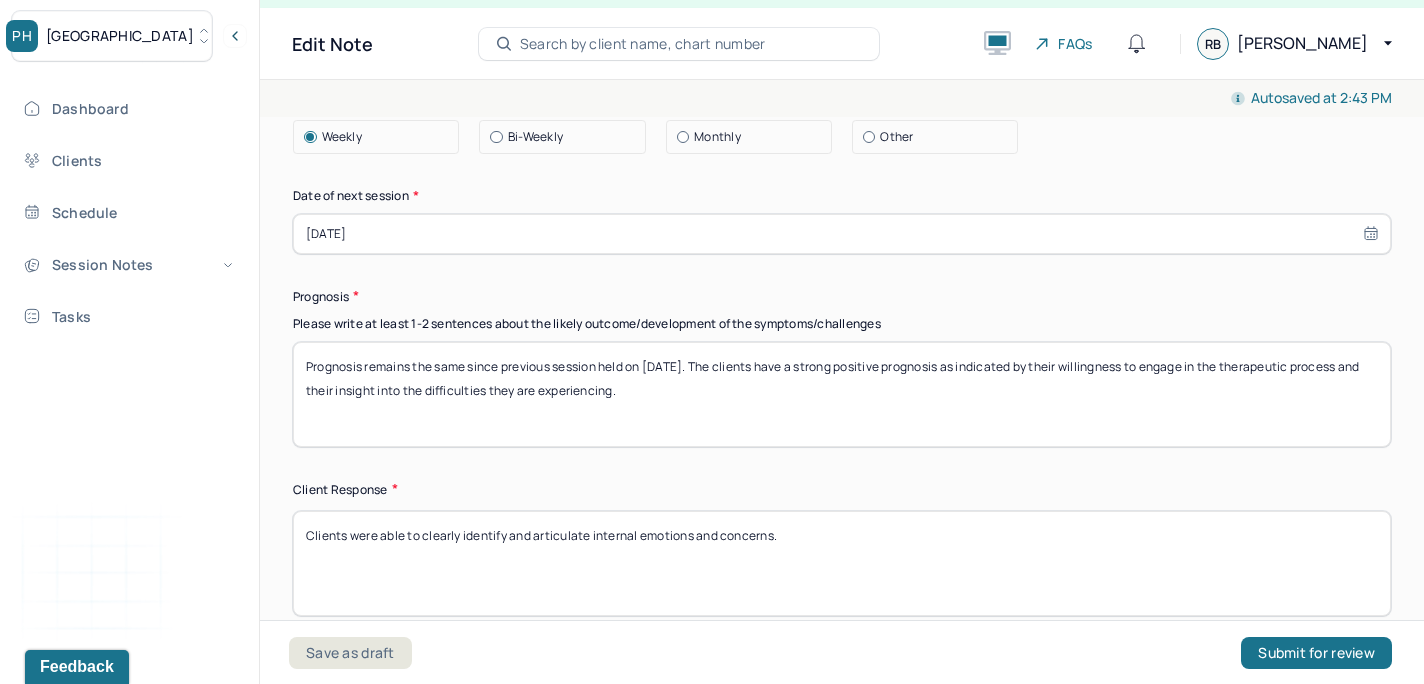 scroll, scrollTop: 2898, scrollLeft: 0, axis: vertical 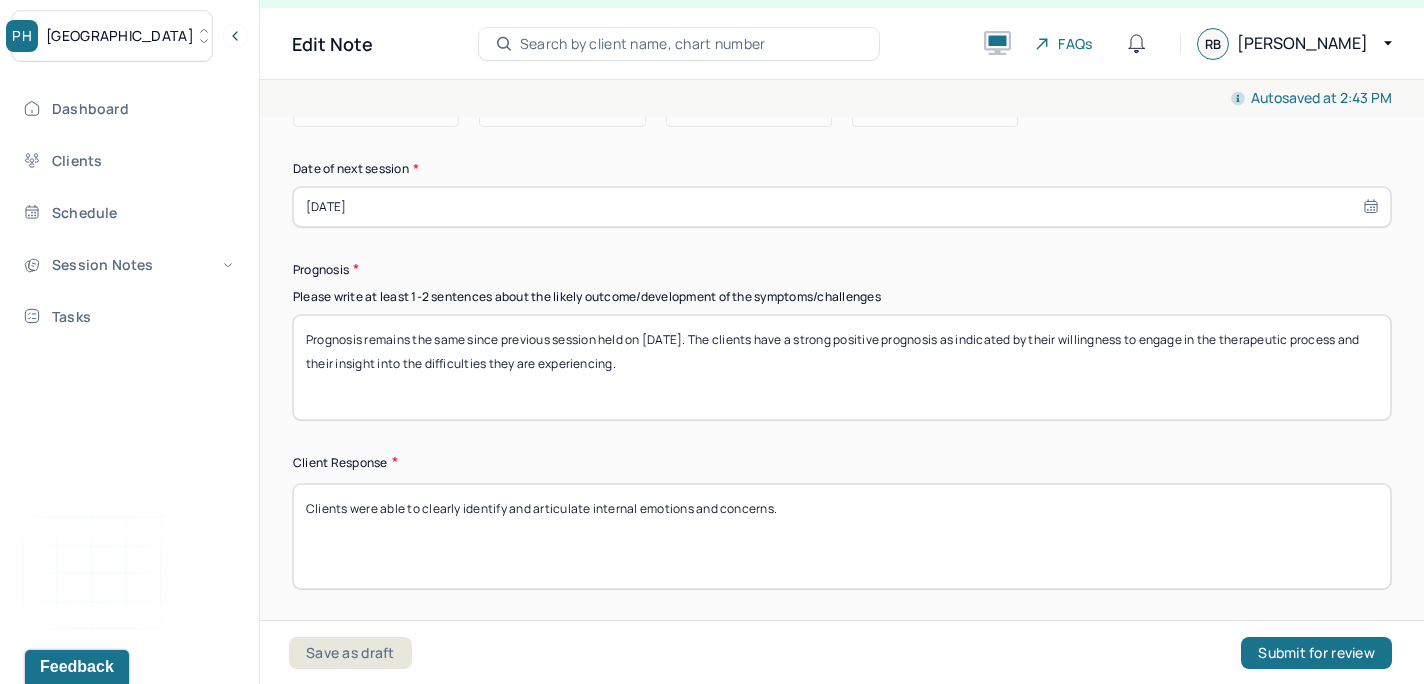 click on "Prognosis remains the same since previous session held on 06/11/2025. The clients have a strong positive prognosis as indicated by their willingness to engage in the therapeutic process and their insight into the difficulties they are experiencing." at bounding box center (842, 367) 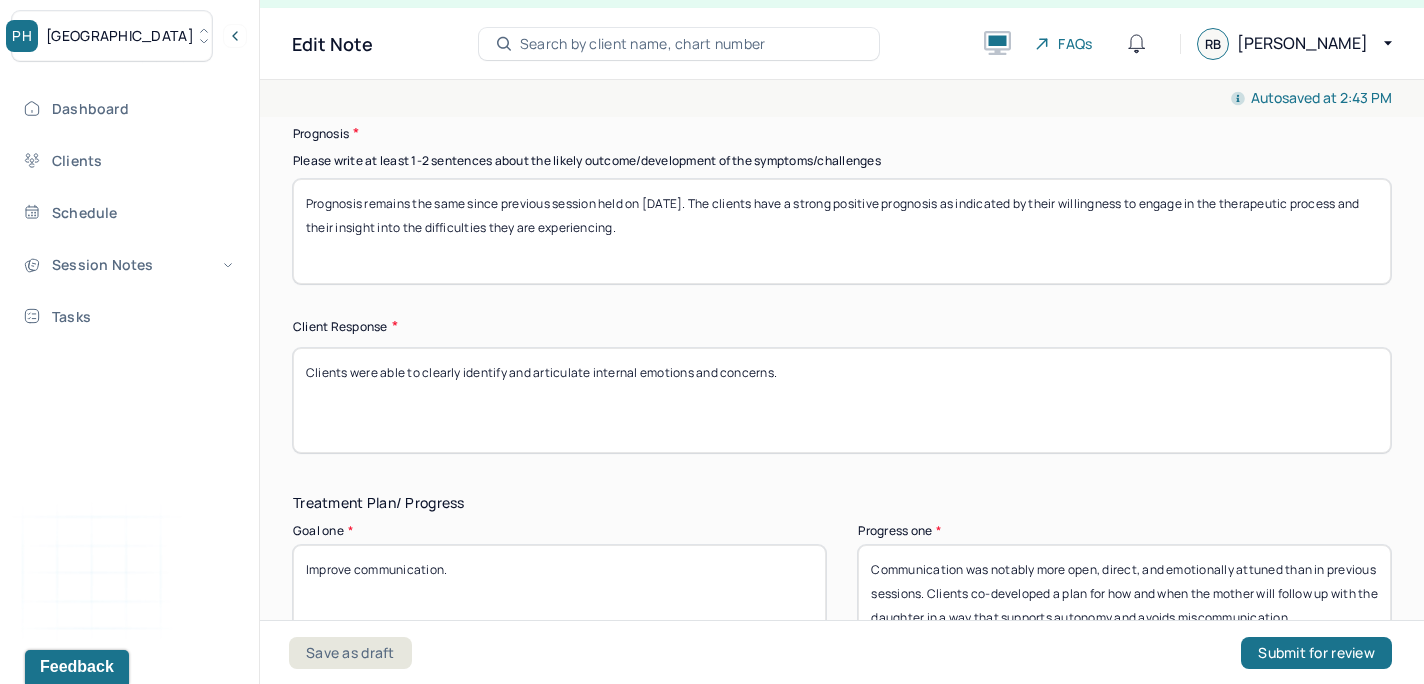 scroll, scrollTop: 3066, scrollLeft: 0, axis: vertical 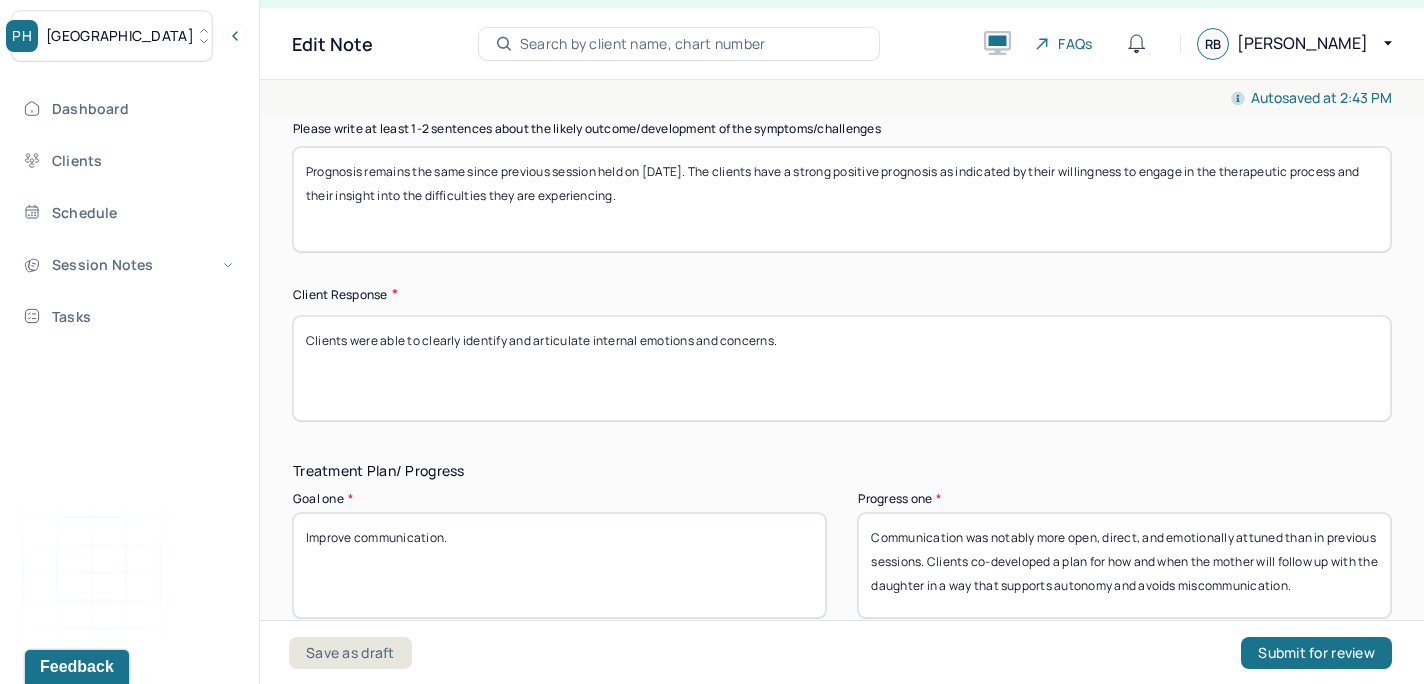 type on "Prognosis remains the same since previous session held on 06/18/2025. The clients have a strong positive prognosis as indicated by their willingness to engage in the therapeutic process and their insight into the difficulties they are experiencing." 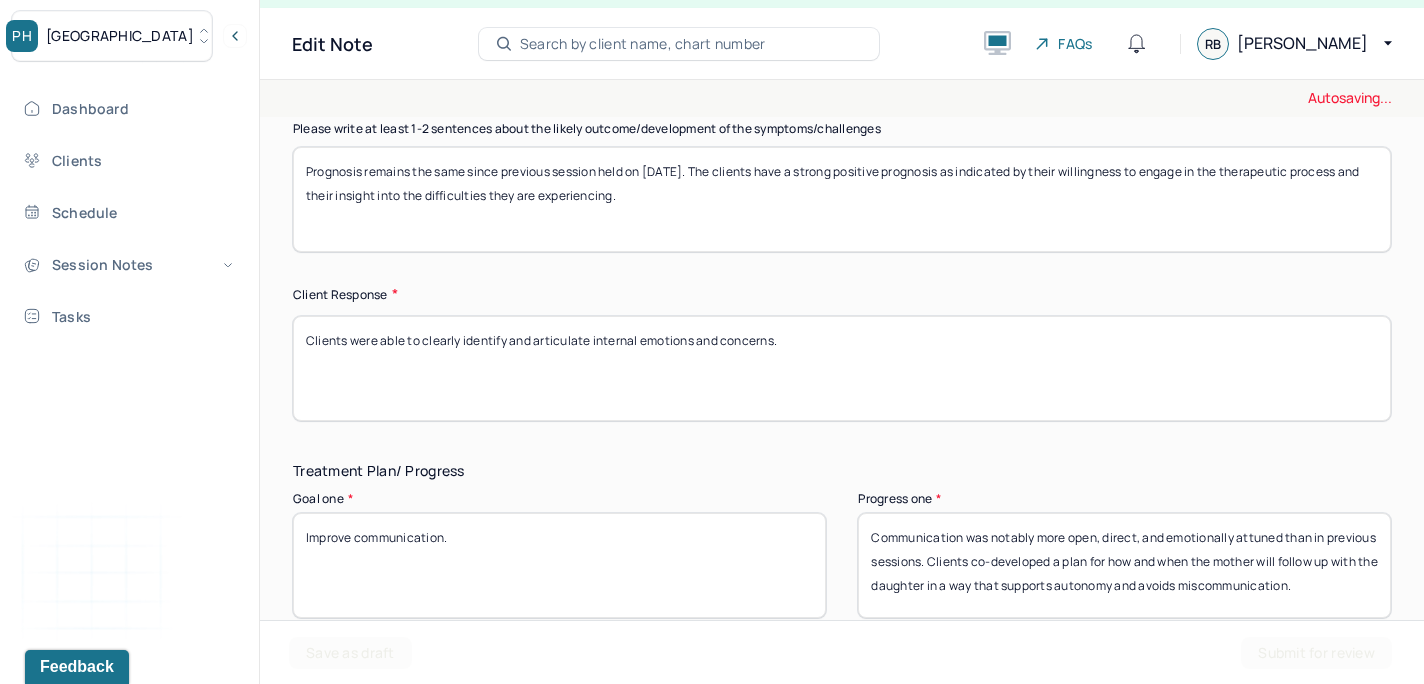 click on "Treatment Plan/ Progress" at bounding box center (842, 471) 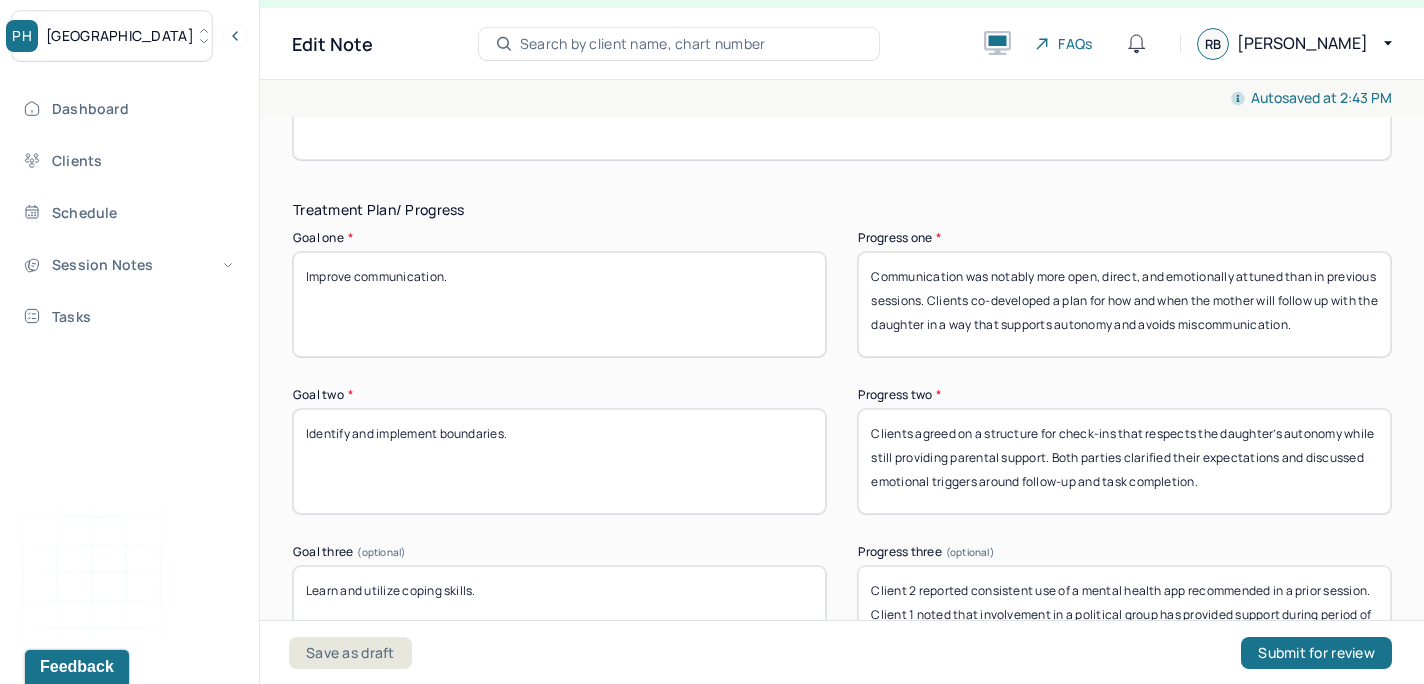 scroll, scrollTop: 3369, scrollLeft: 0, axis: vertical 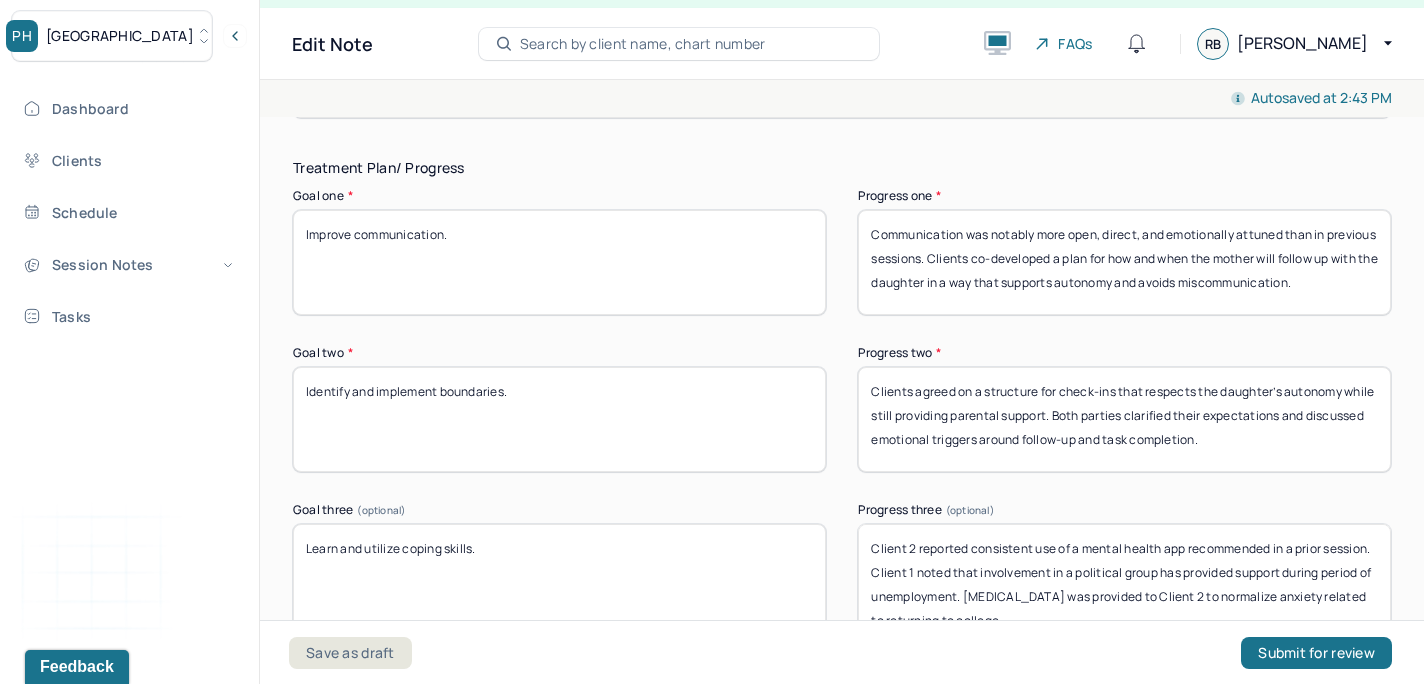 type 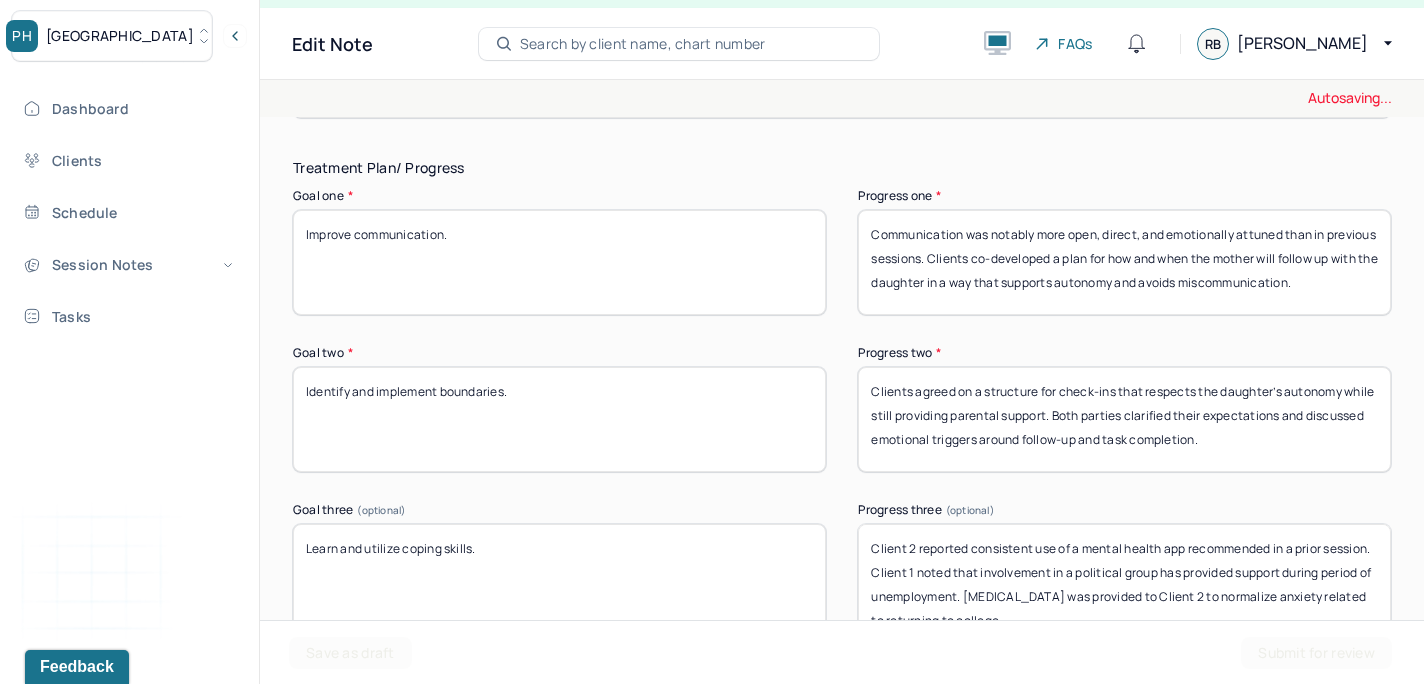 click on "Communication was notably more open, direct, and emotionally attuned than in previous sessions. Clients co-developed a plan for how and when the mother will follow up with the daughter in a way that supports autonomy and avoids miscommunication." at bounding box center [1124, 262] 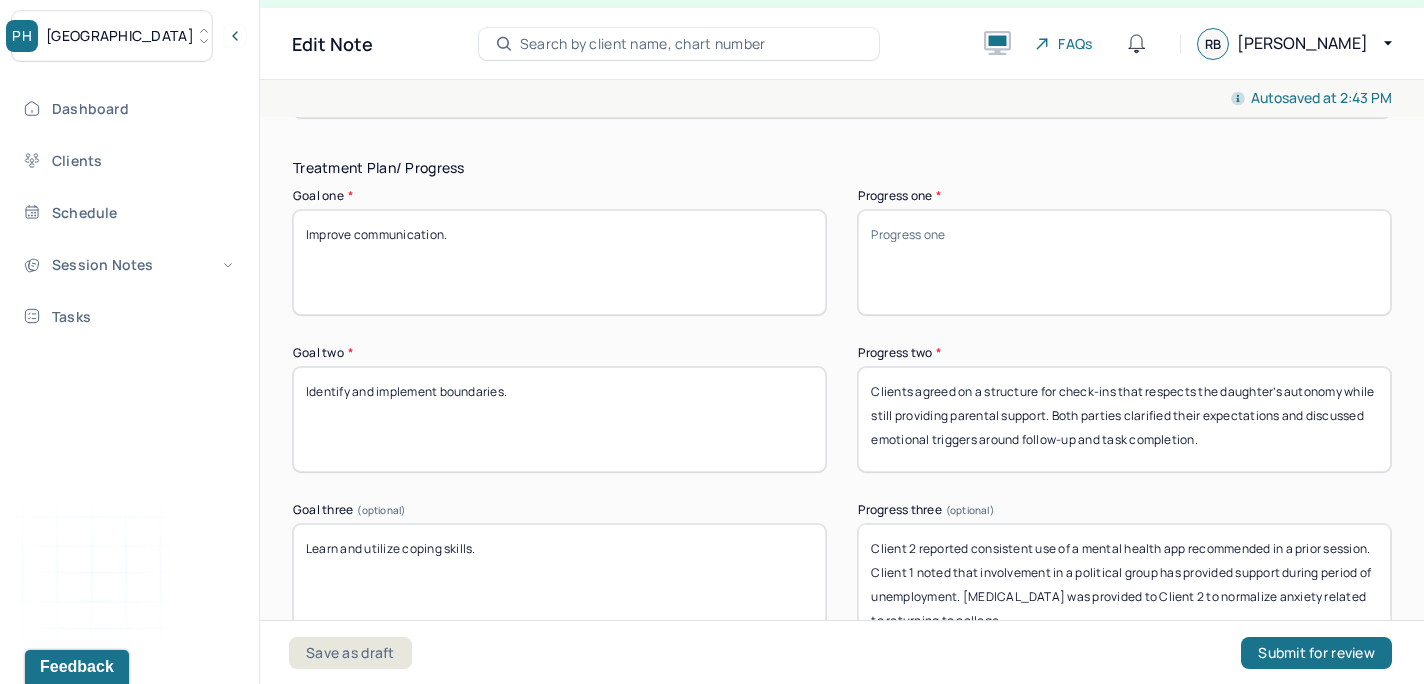 type 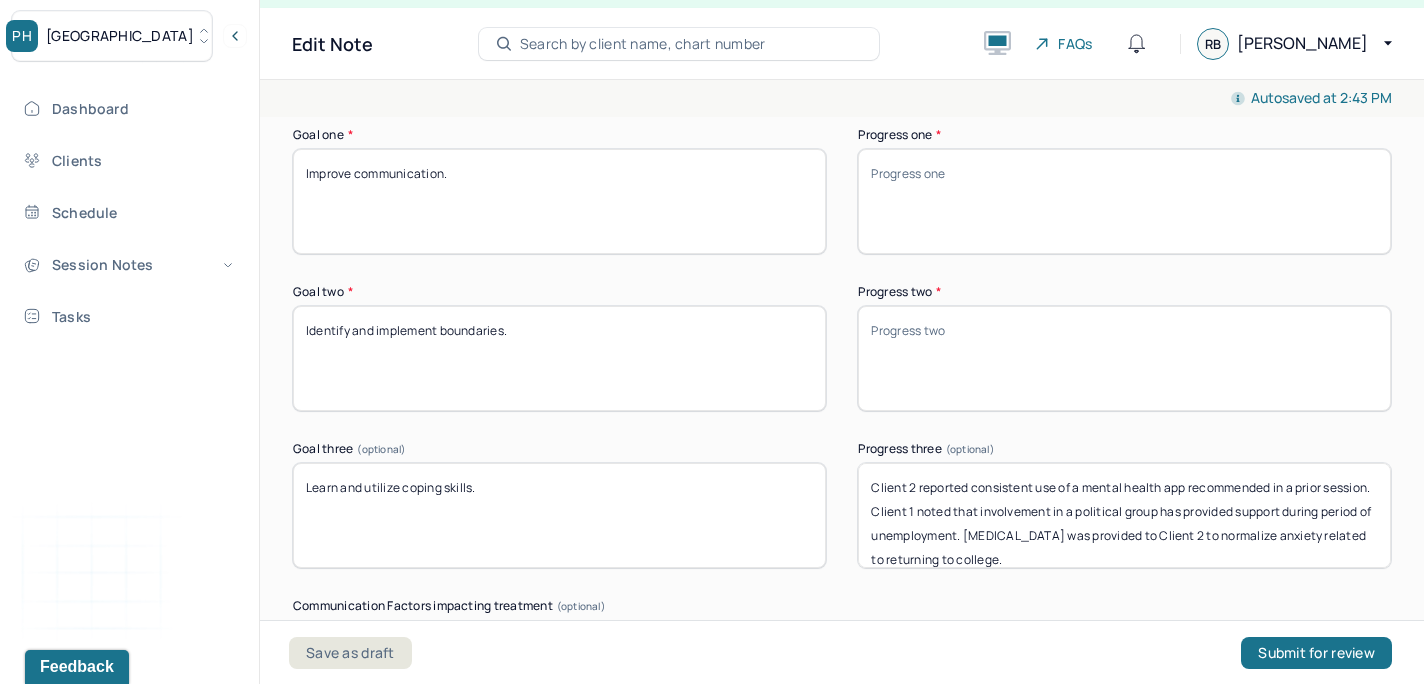 scroll, scrollTop: 3473, scrollLeft: 0, axis: vertical 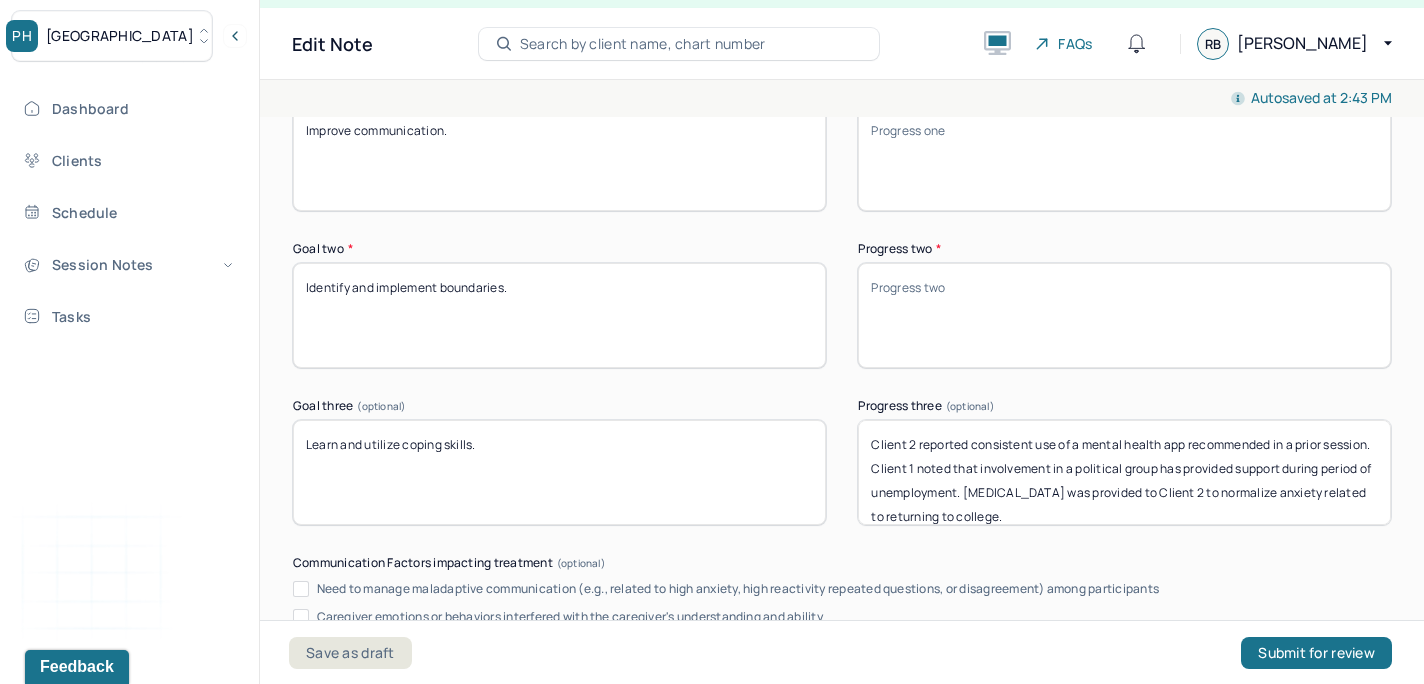 type 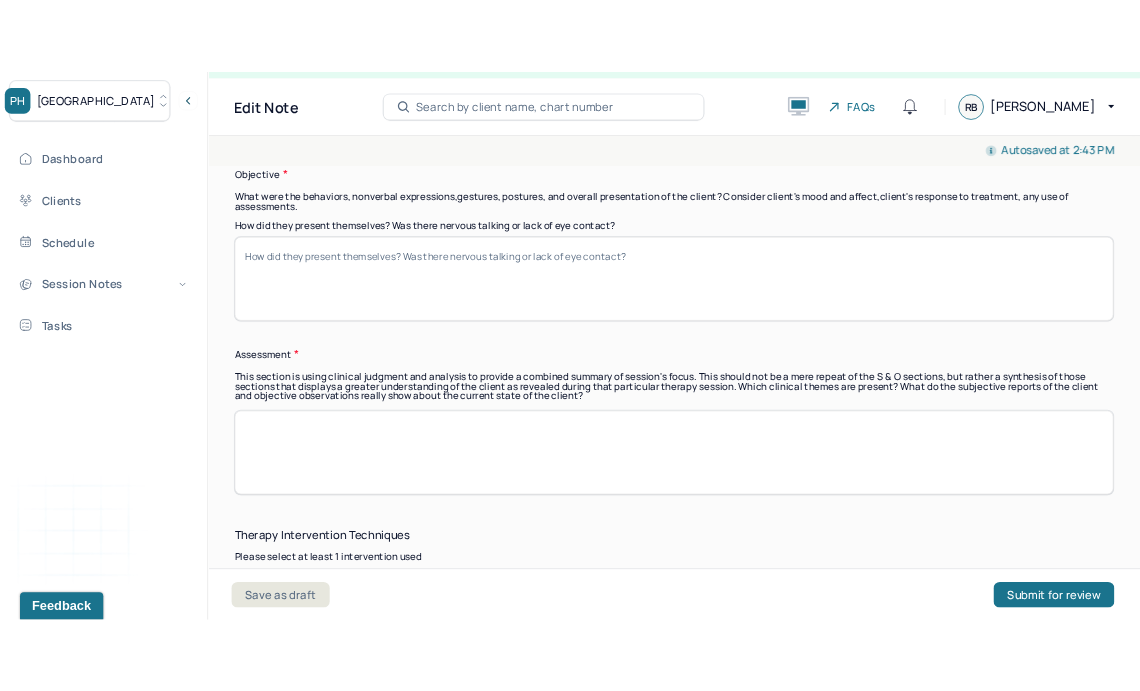 scroll, scrollTop: 0, scrollLeft: 0, axis: both 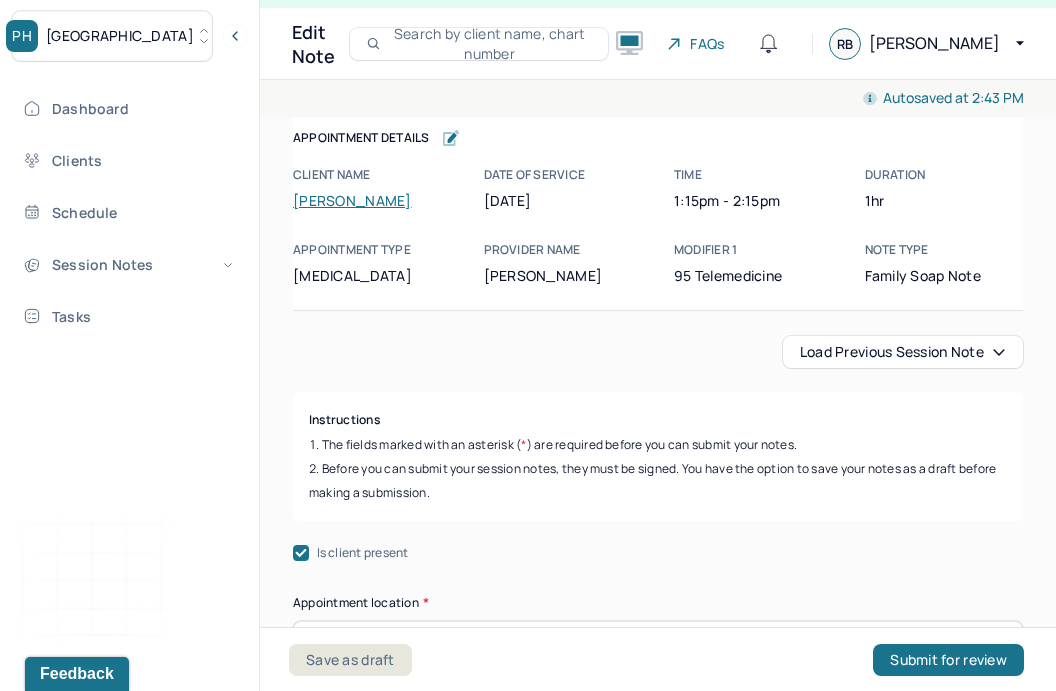 type 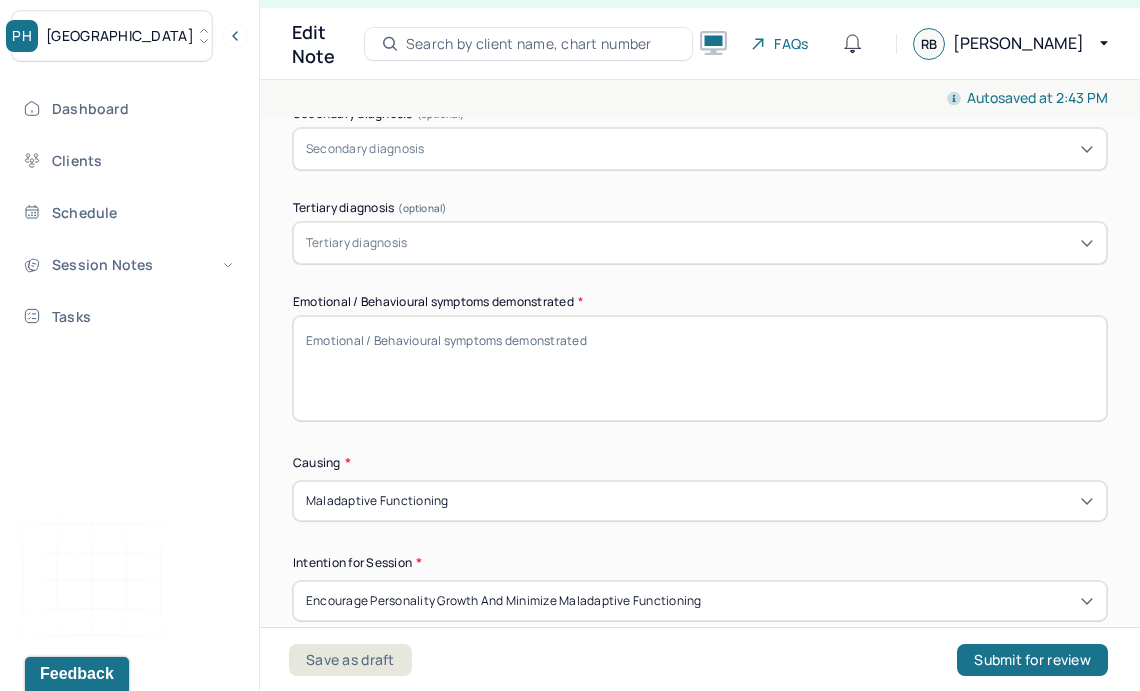 scroll, scrollTop: 1433, scrollLeft: 0, axis: vertical 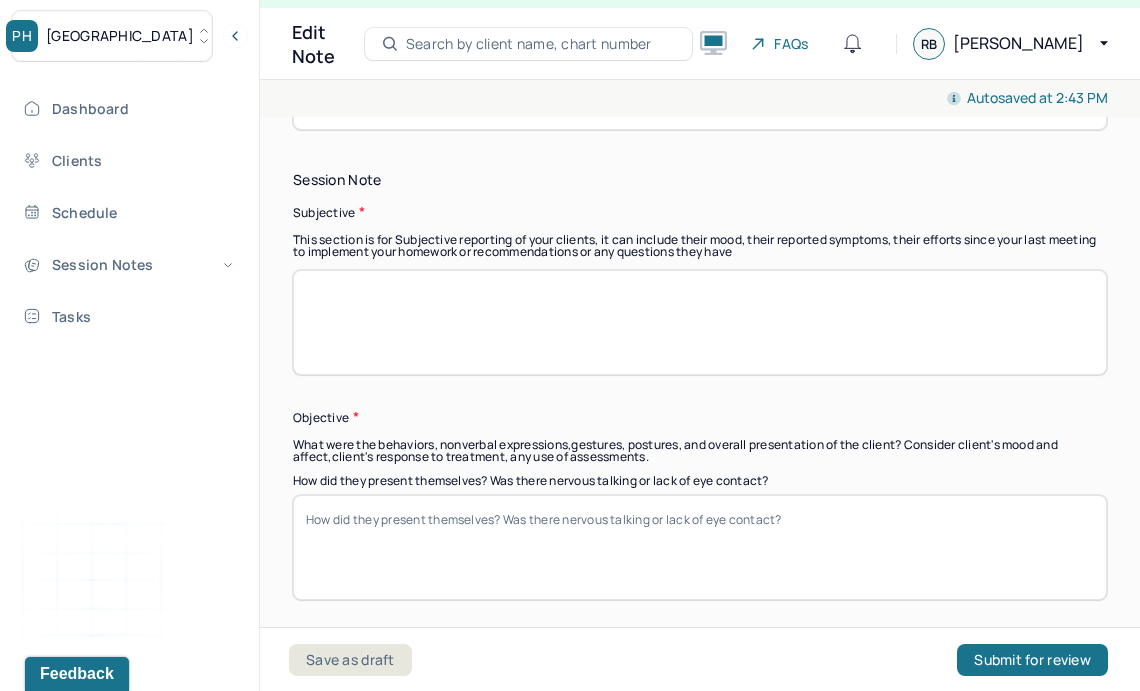 click at bounding box center [700, 322] 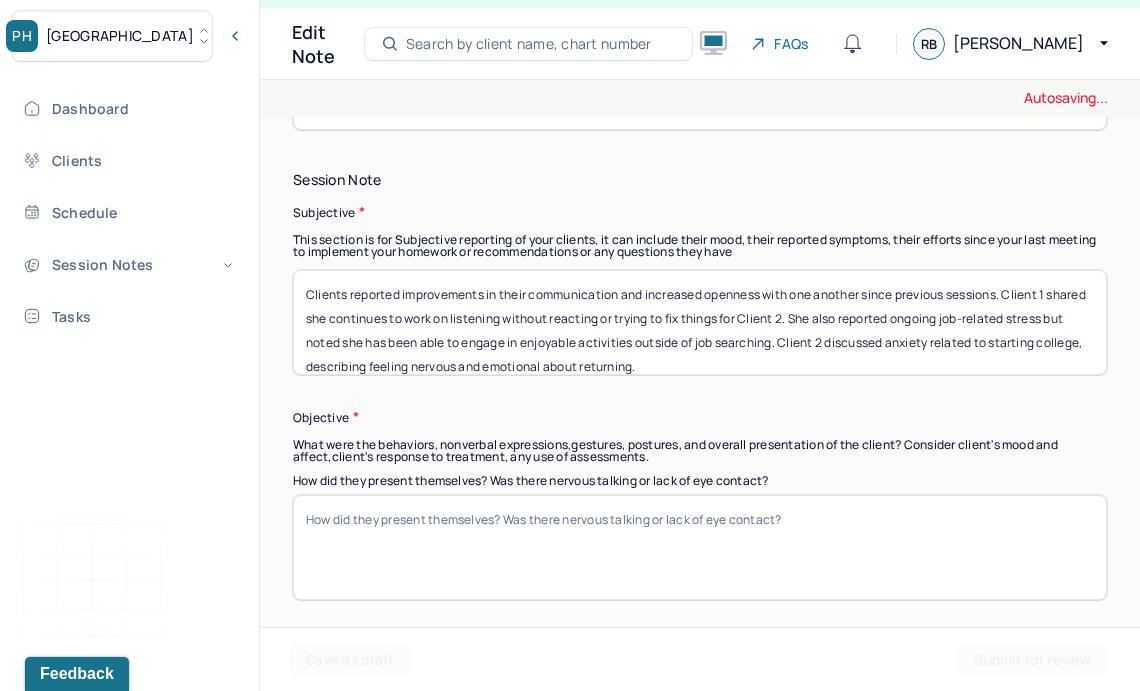 scroll, scrollTop: 16, scrollLeft: 0, axis: vertical 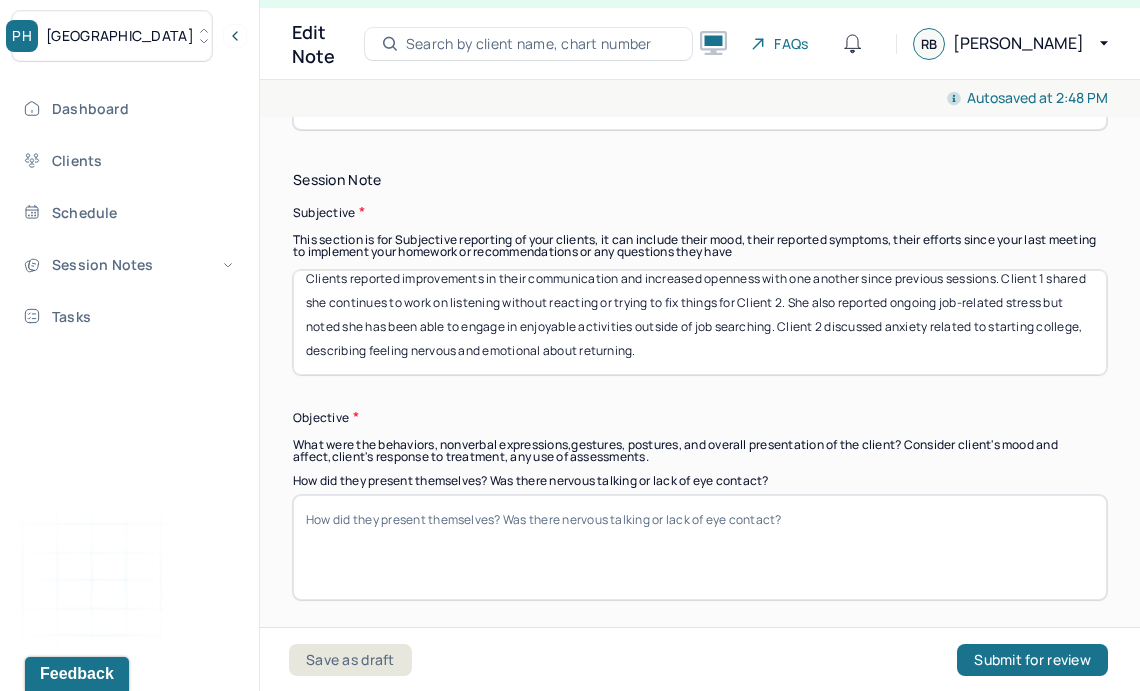 drag, startPoint x: 717, startPoint y: 347, endPoint x: 458, endPoint y: 339, distance: 259.12354 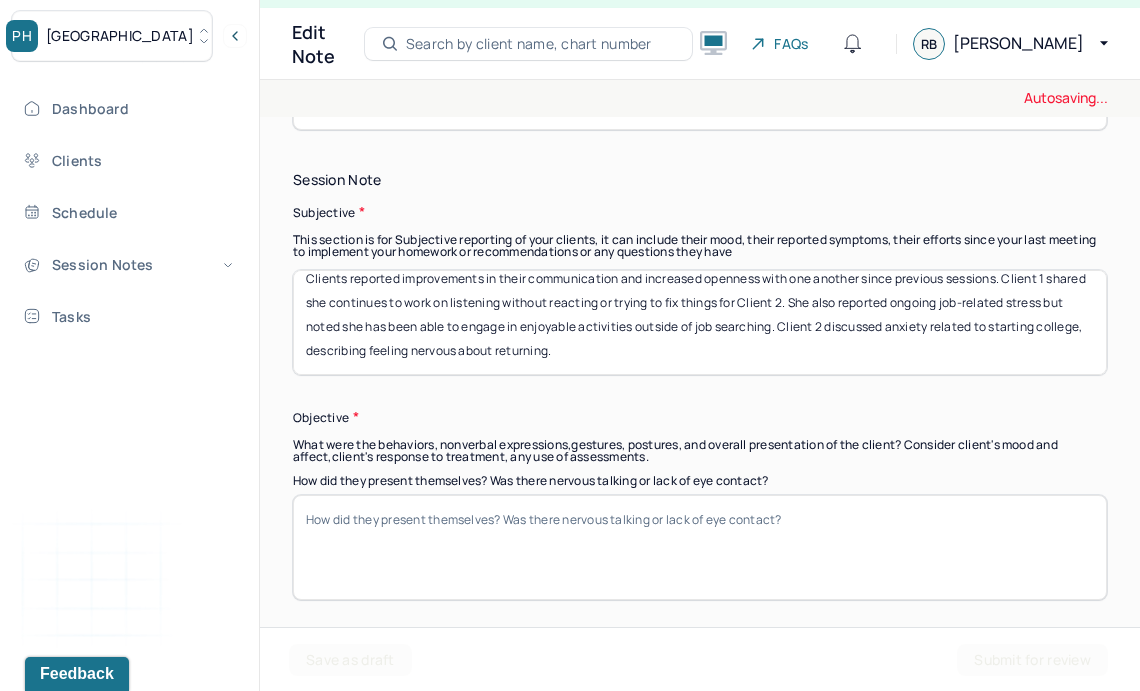 scroll, scrollTop: 0, scrollLeft: 0, axis: both 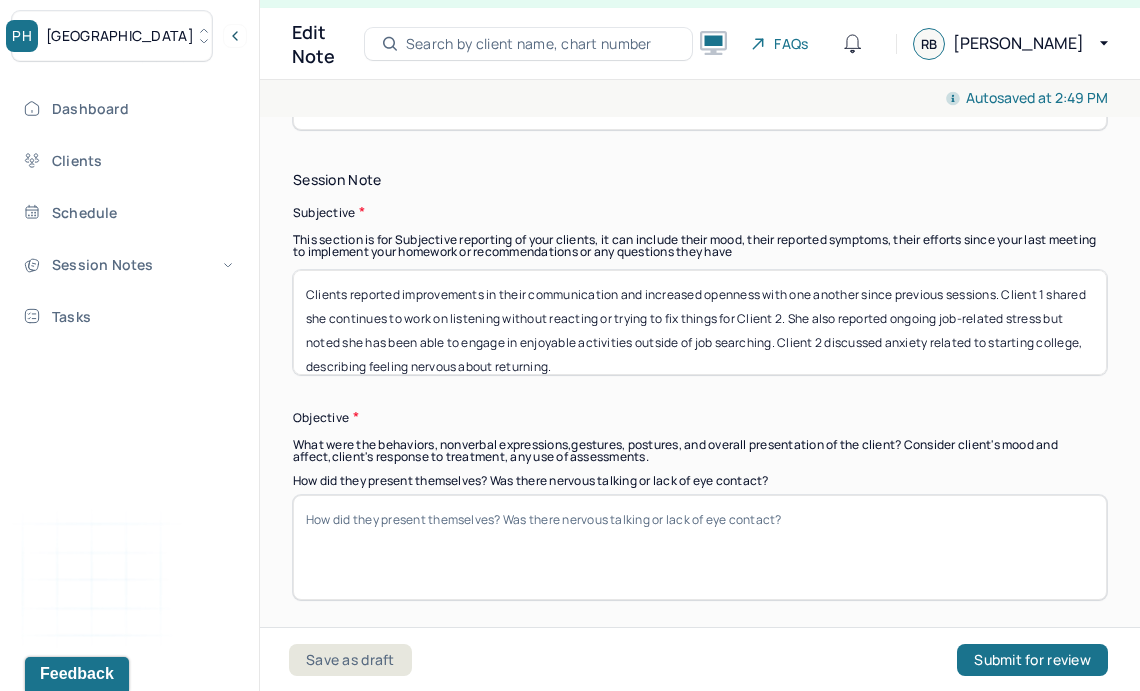 type on "Clients reported improvements in their communication and increased openness with one another since previous sessions. Client 1 shared she continues to work on listening without reacting or trying to fix things for Client 2. She also reported ongoing job-related stress but noted she has been able to engage in enjoyable activities outside of job searching. Client 2 discussed anxiety related to starting college, describing feeling nervous about returning." 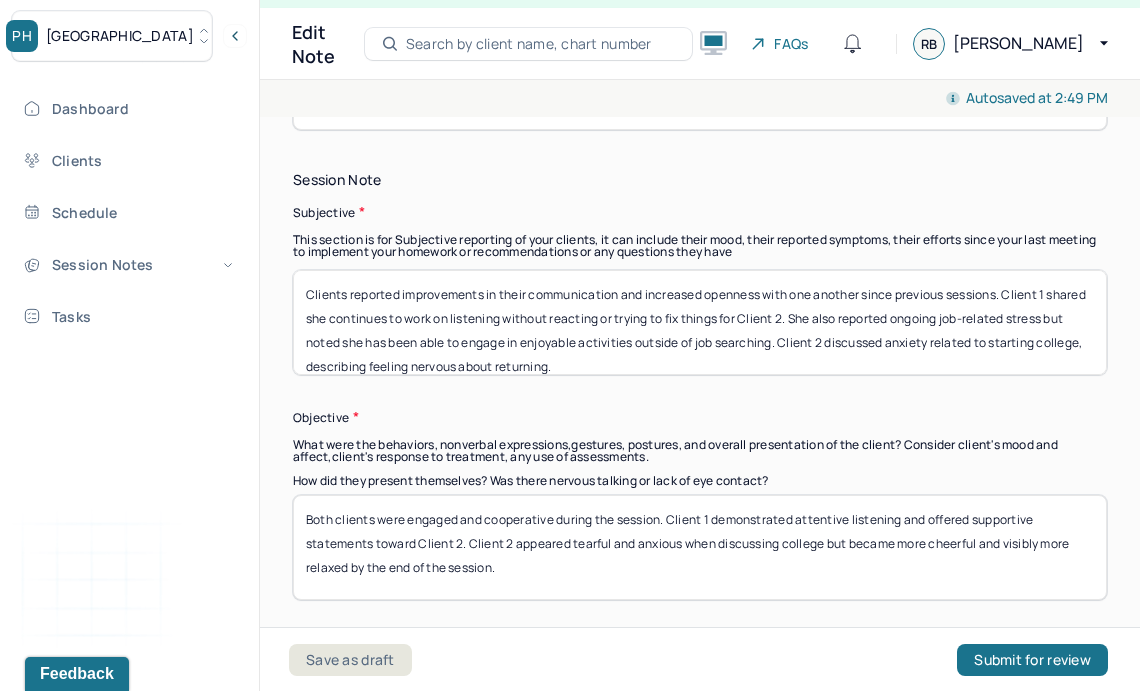 type on "Both clients were engaged and cooperative during the session. Client 1 demonstrated attentive listening and offered supportive statements toward Client 2. Client 2 appeared tearful and anxious when discussing college but became more cheerful and visibly more relaxed by the end of the session." 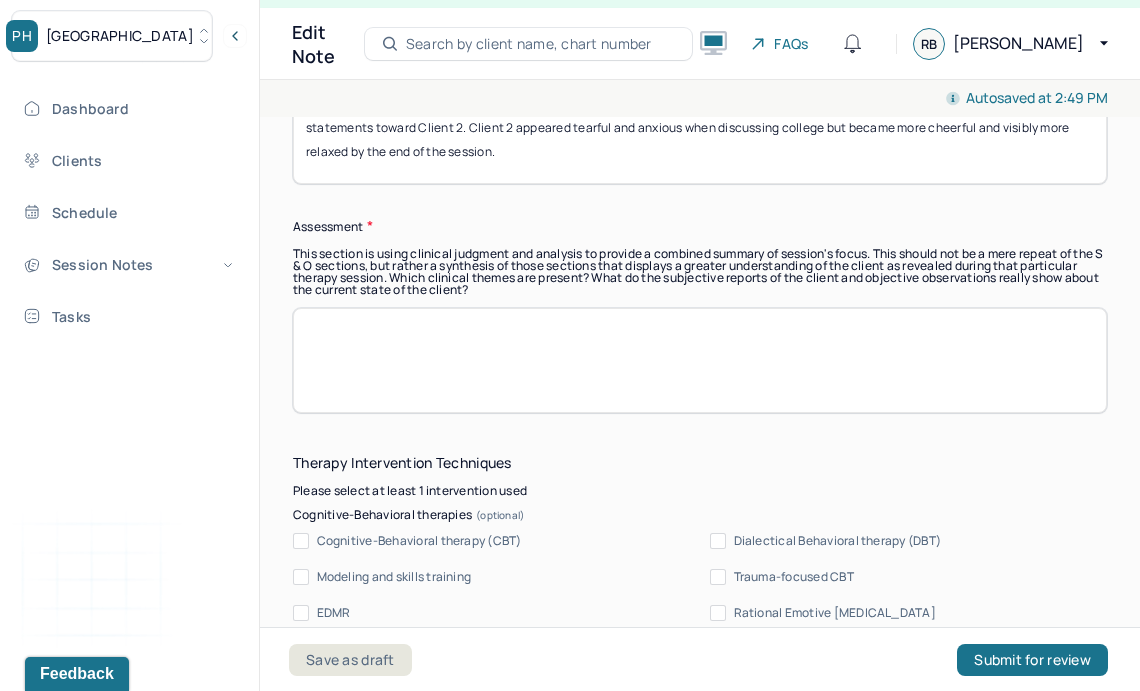 scroll, scrollTop: 1850, scrollLeft: 0, axis: vertical 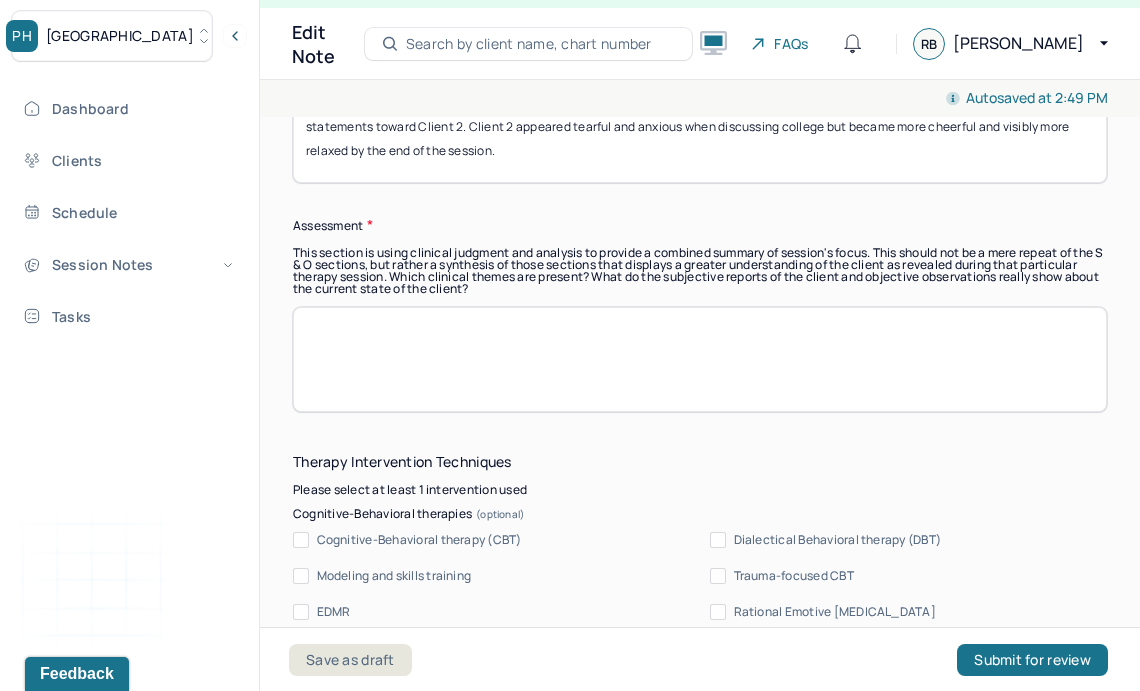 click at bounding box center [700, 359] 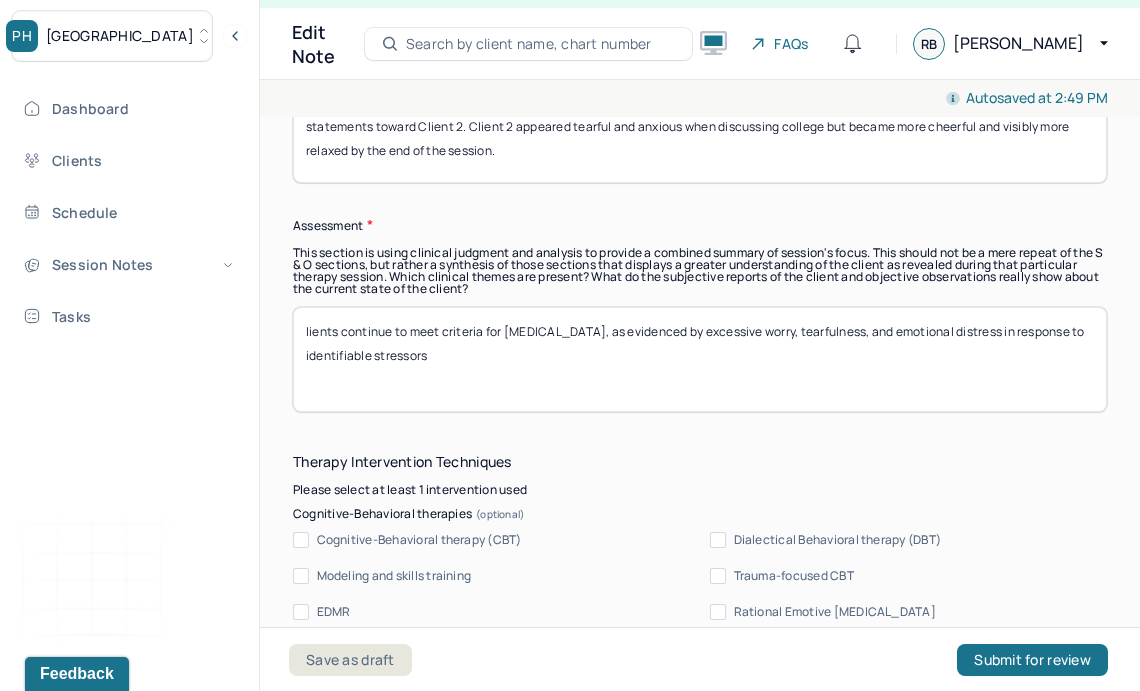 click on "lients continue to meet criteria for Adjustment Disorder with Anxiety, as evidenced by excessive worry, tearfulness, and emotional distress in response to identifiable stressors" at bounding box center [700, 359] 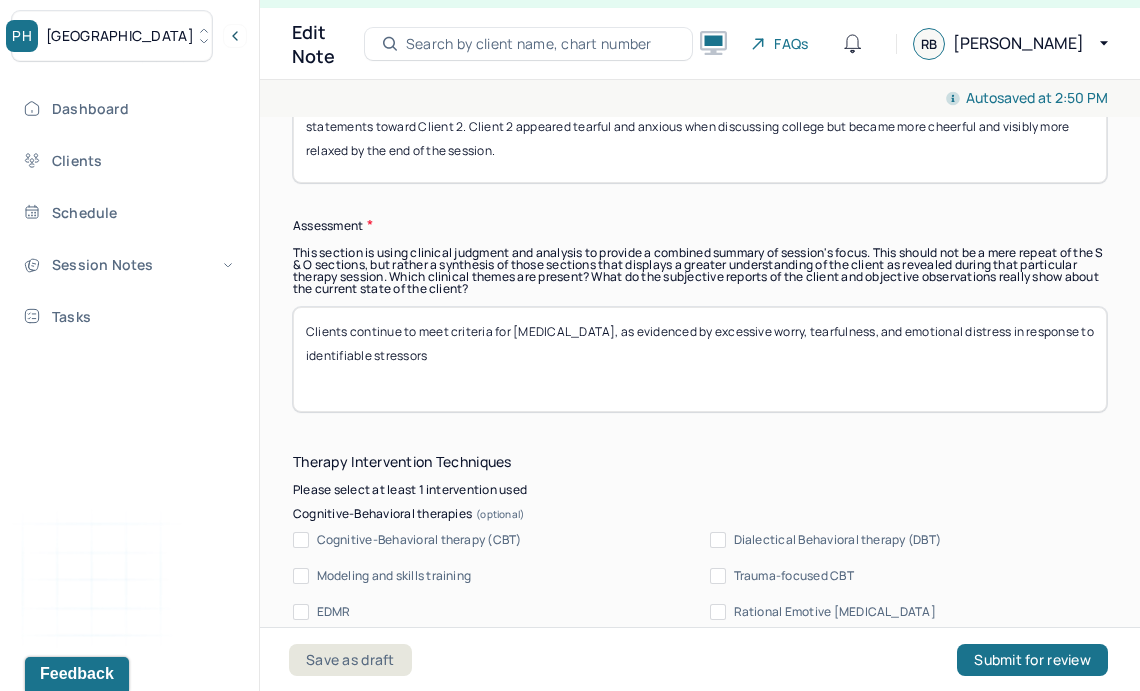 drag, startPoint x: 512, startPoint y: 332, endPoint x: 705, endPoint y: 324, distance: 193.16573 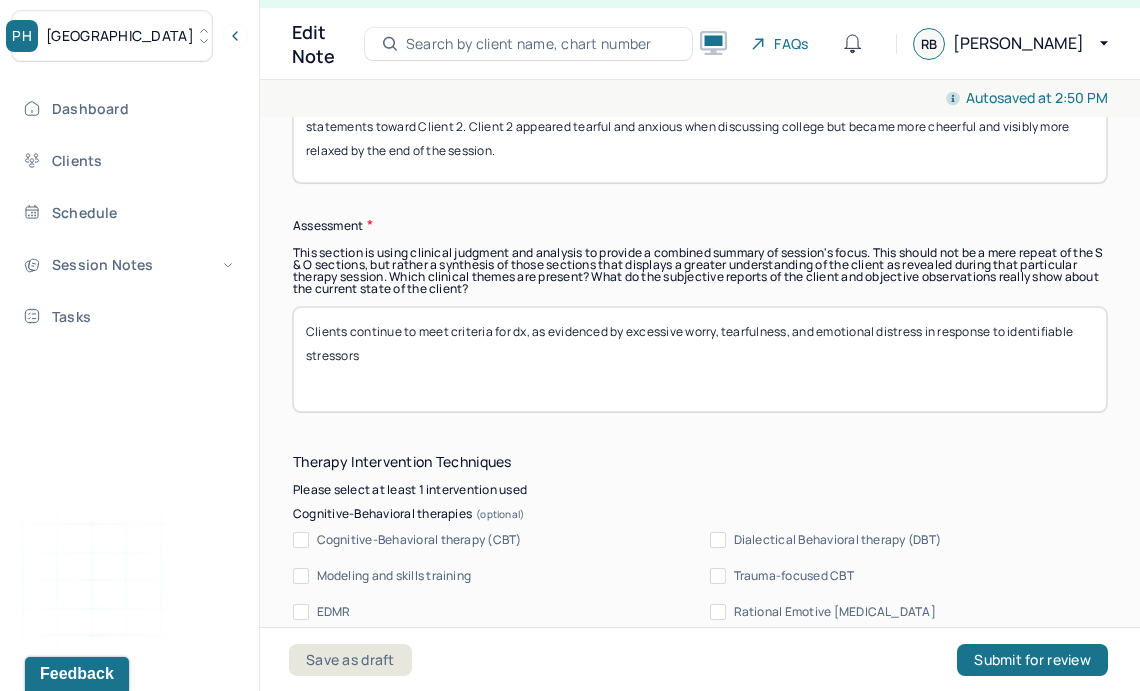 drag, startPoint x: 795, startPoint y: 327, endPoint x: 717, endPoint y: 328, distance: 78.00641 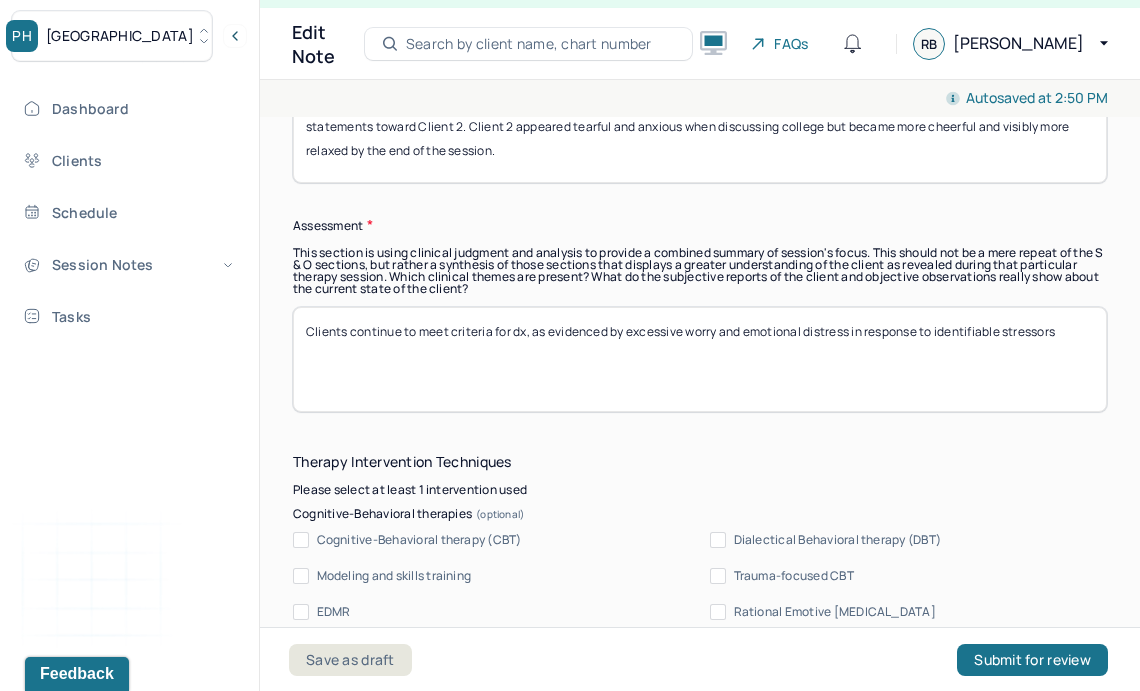 click on "Clients continue to meet criteria for dx, as evidenced by excessive worryand emotional distress in response to identifiable stressors" at bounding box center [700, 359] 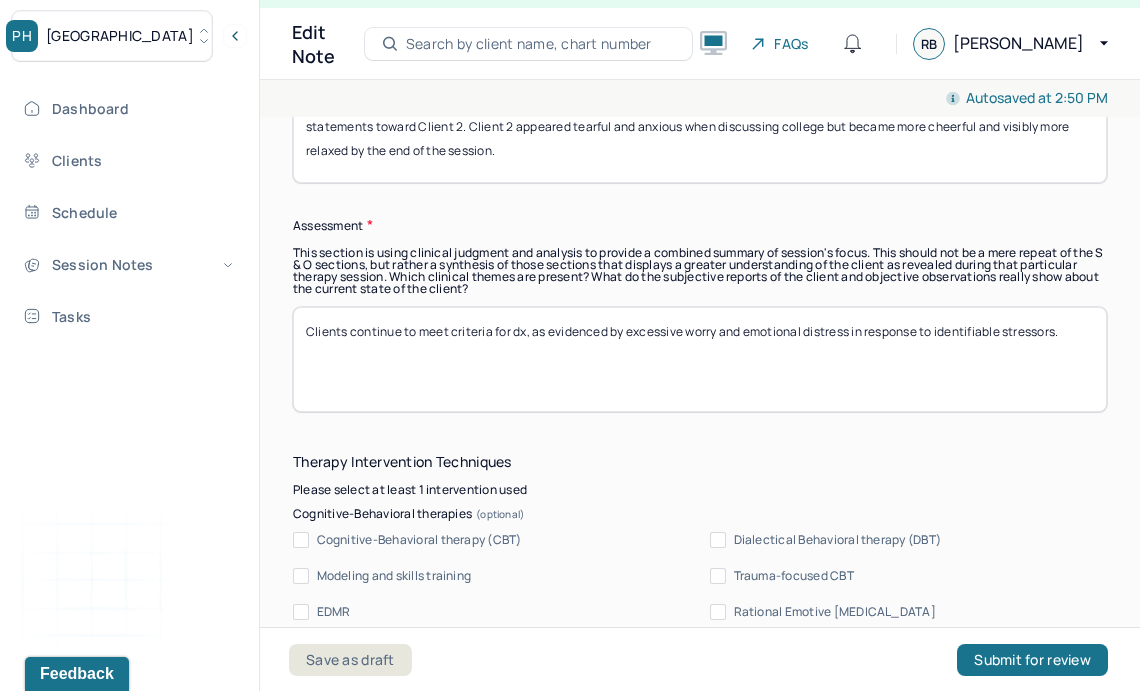 click on "Clients continue to meet criteria for dx, as evidenced by excessive worry and emotional distress in response to identifiable stressors." at bounding box center [700, 359] 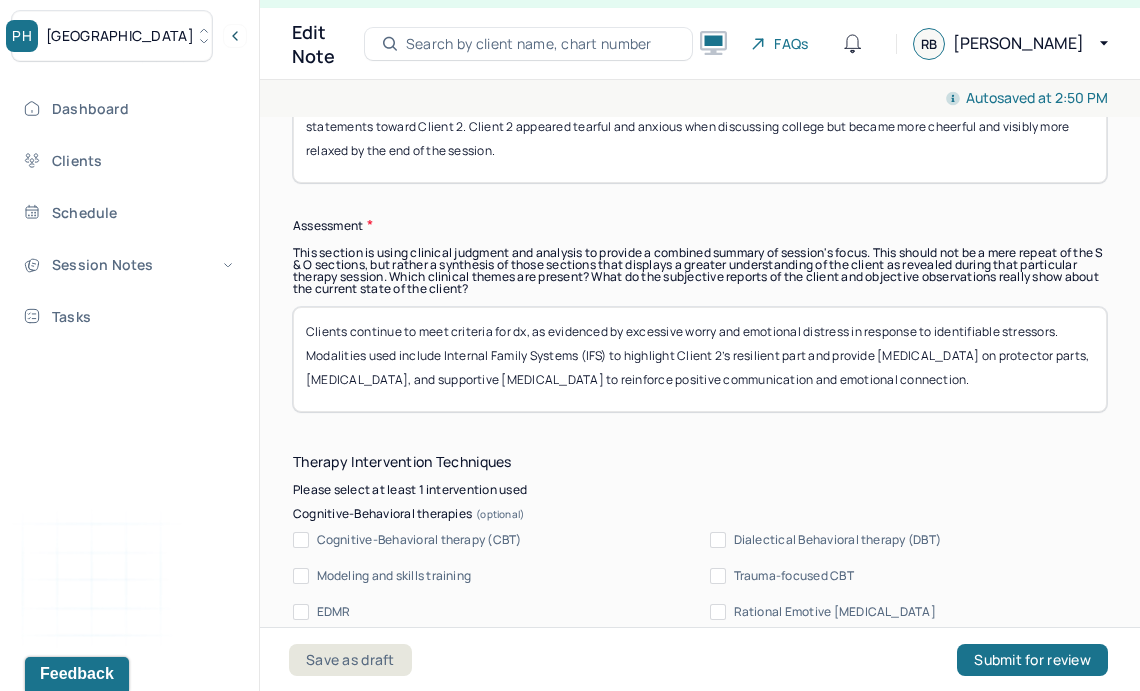 drag, startPoint x: 585, startPoint y: 349, endPoint x: 446, endPoint y: 343, distance: 139.12944 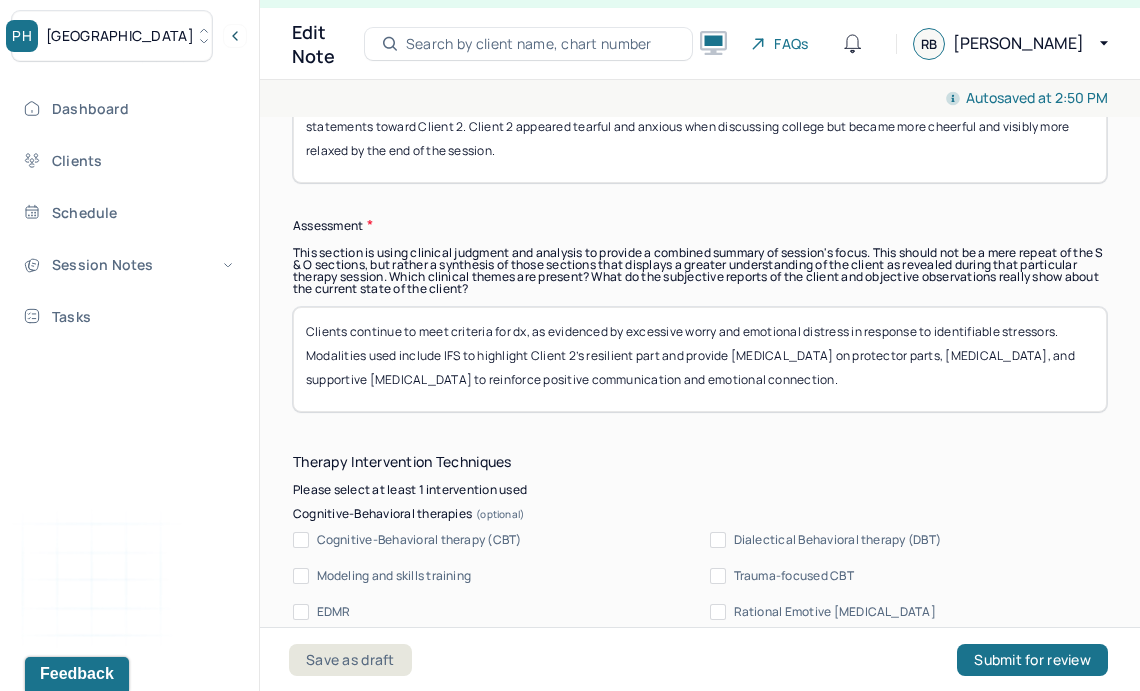 drag, startPoint x: 584, startPoint y: 354, endPoint x: 530, endPoint y: 352, distance: 54.037025 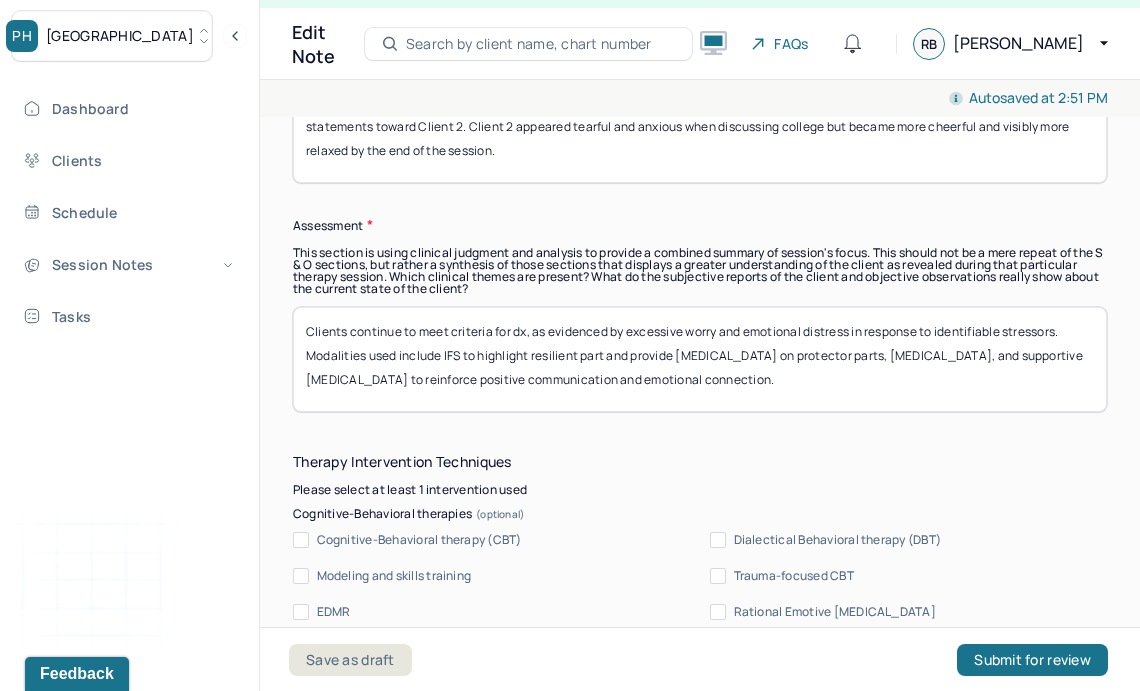 click on "Clients continue to meet criteria for dx, as evidenced by excessive worry and emotional distress in response to identifiable stressors. Modalities used include IFS to highligh resilient part and provide psychoeducation on protector parts, psychoeducation, and supportive family therapy to reinforce positive communication and emotional connection." at bounding box center (700, 359) 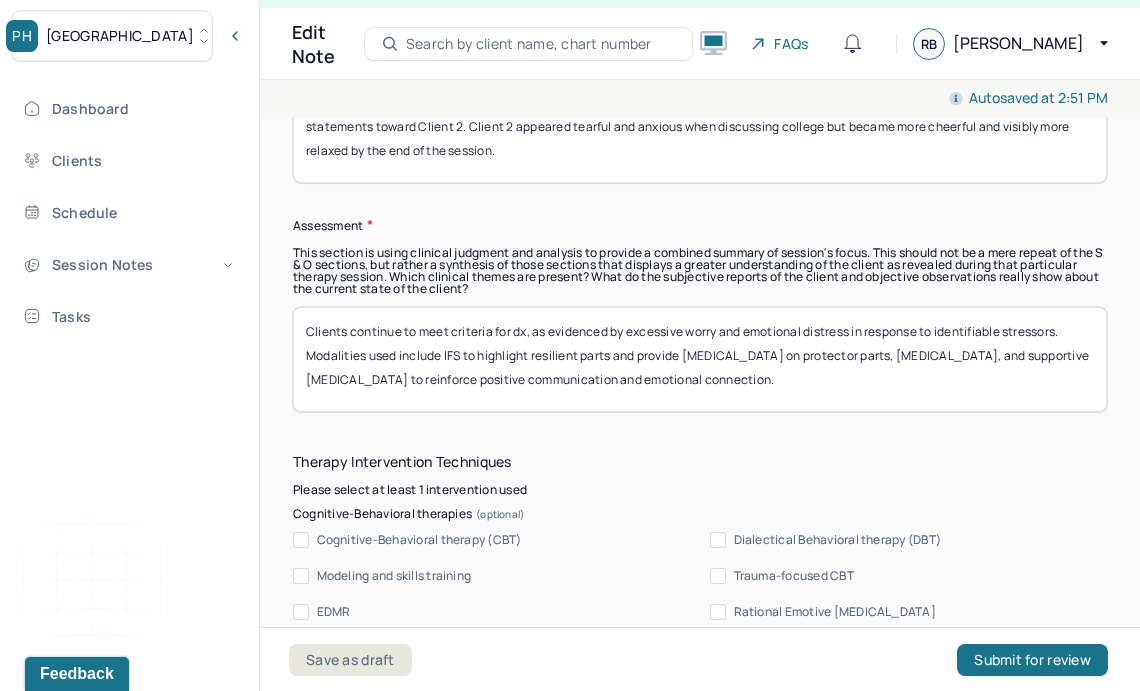 type on "Clients continue to meet criteria for dx, as evidenced by excessive worry and emotional distress in response to identifiable stressors. Modalities used include IFS to highlight resilient parts and provide psychoeducation on protector parts, psychoeducation, and supportive family therapy to reinforce positive communication and emotional connection." 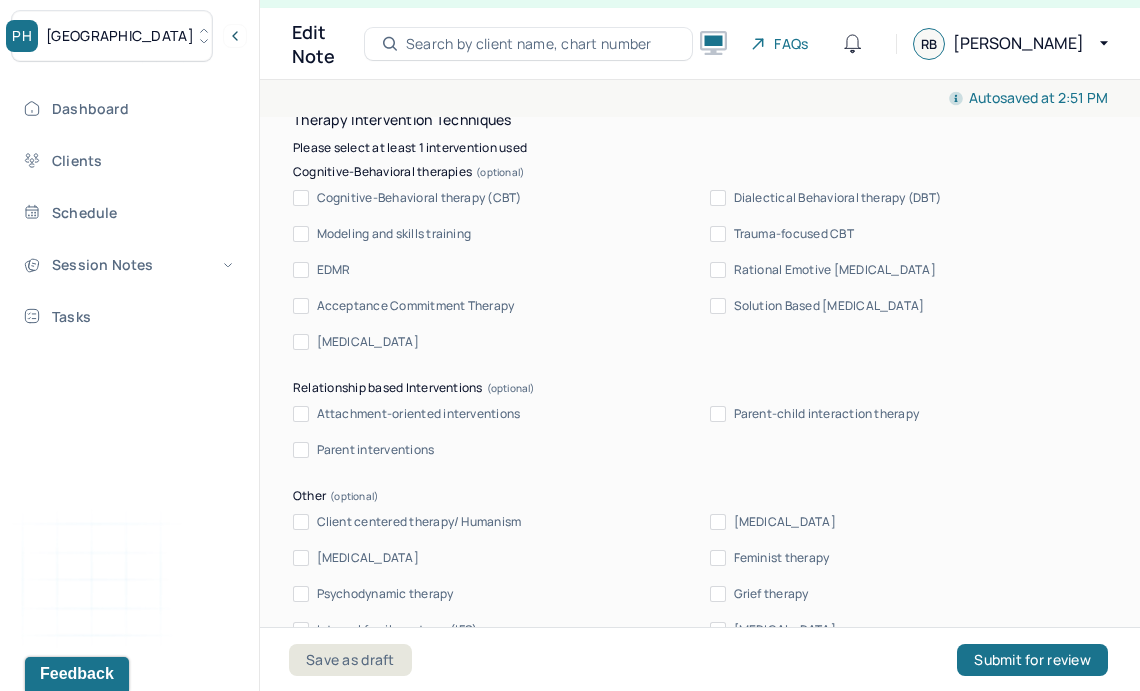 click on "Client centered therapy/ Humanism" at bounding box center (419, 522) 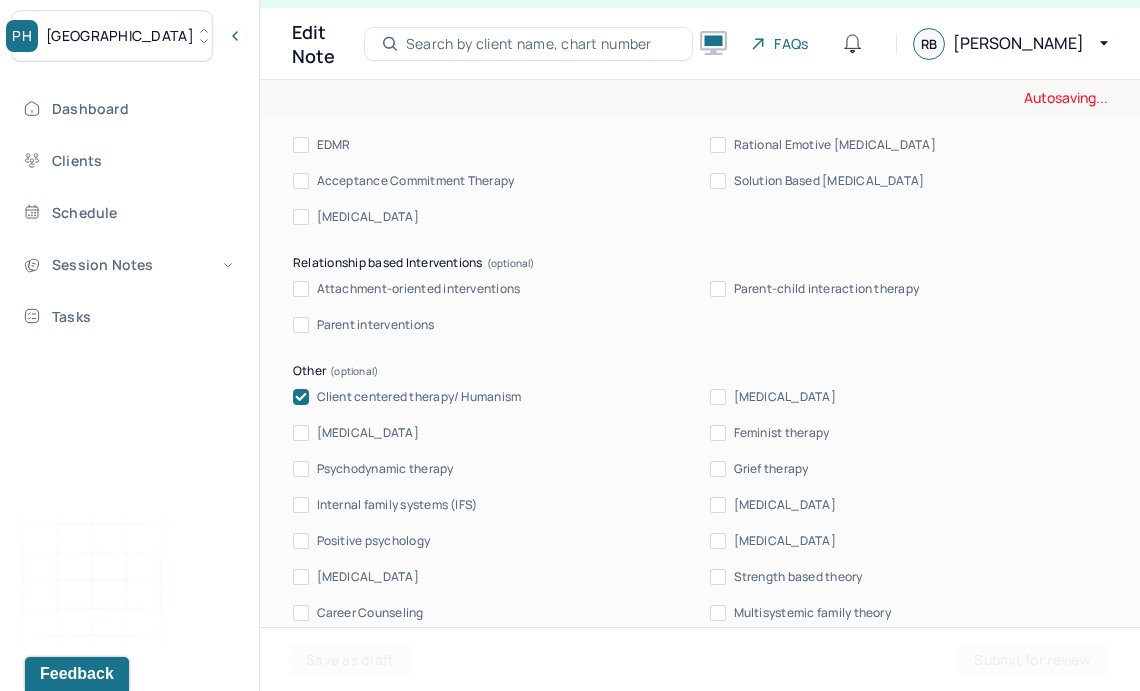 scroll, scrollTop: 2353, scrollLeft: 0, axis: vertical 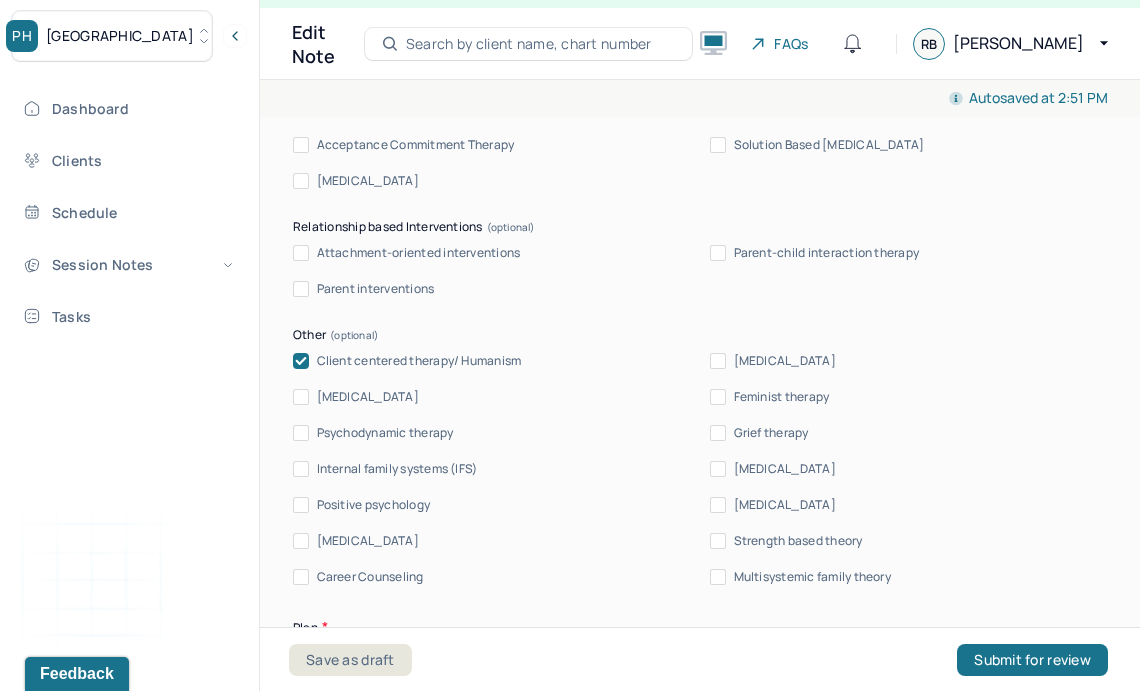 click on "[MEDICAL_DATA]" at bounding box center [785, 505] 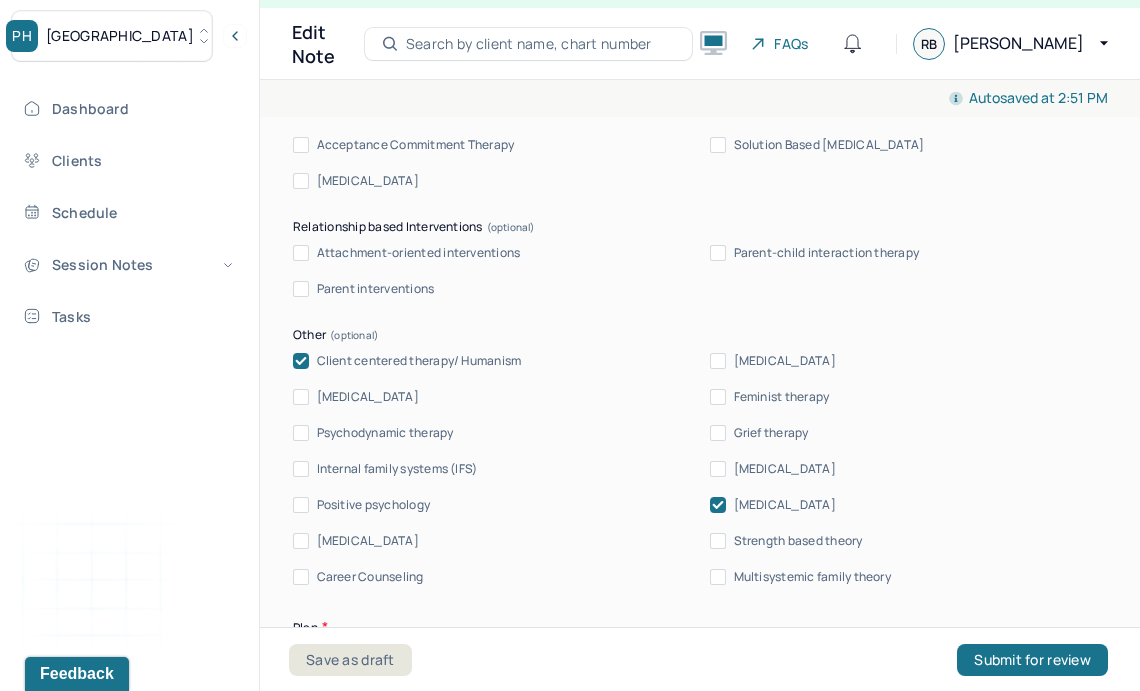 click on "Internal family systems (IFS)" at bounding box center [397, 469] 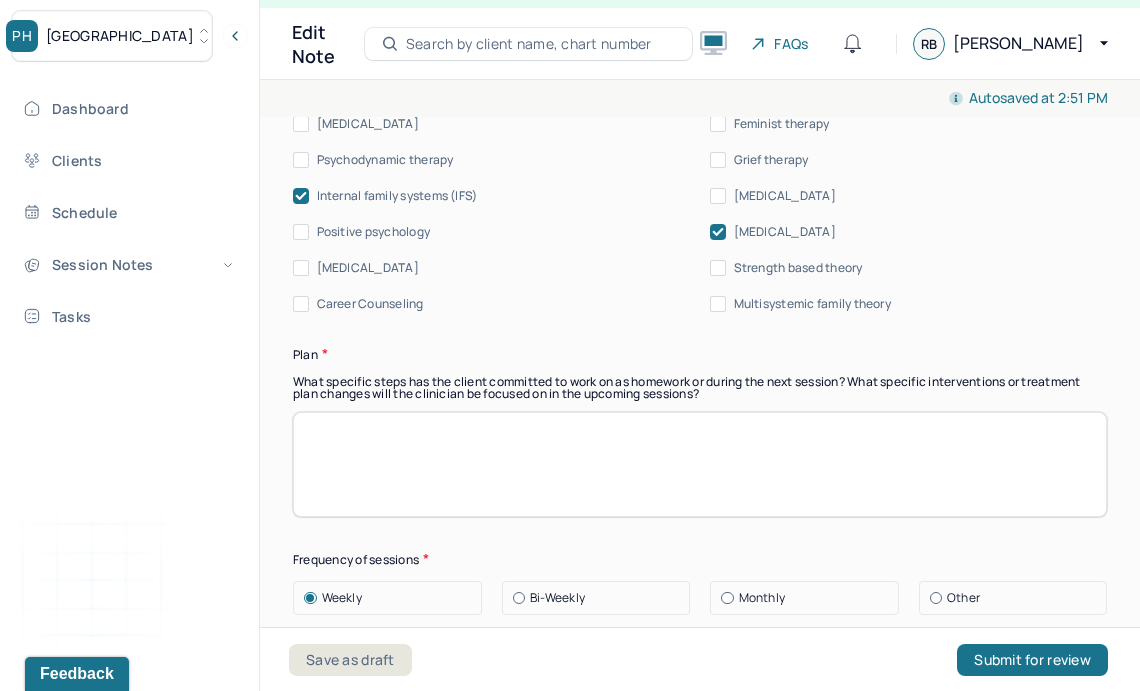scroll, scrollTop: 2675, scrollLeft: 0, axis: vertical 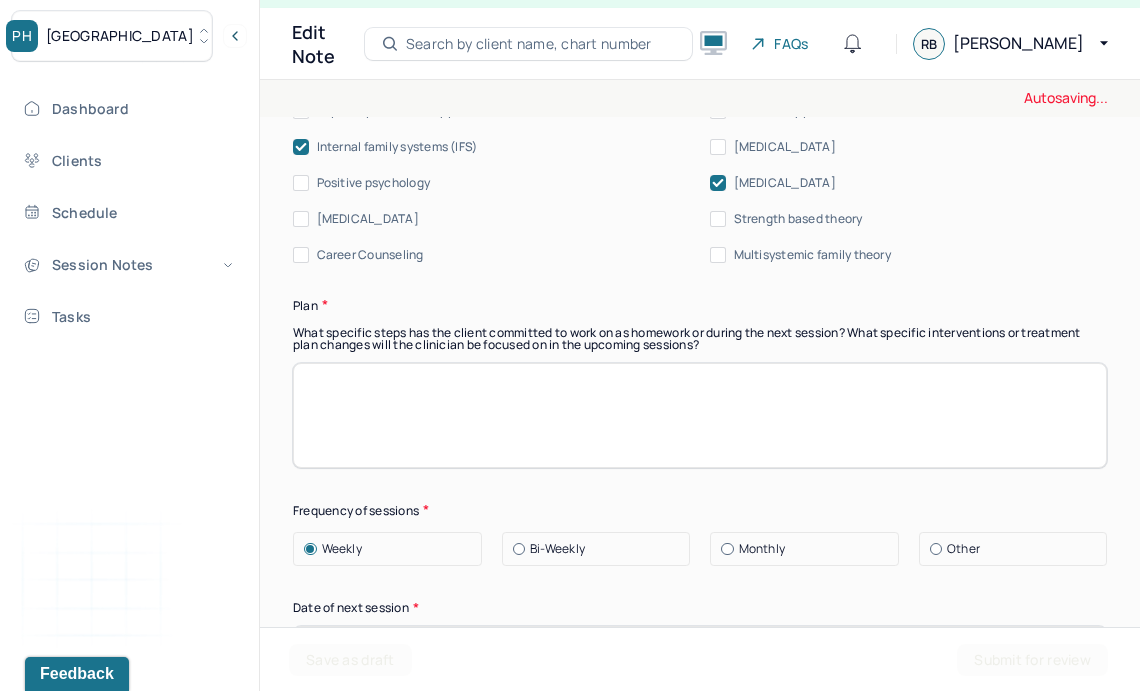 click at bounding box center (700, 415) 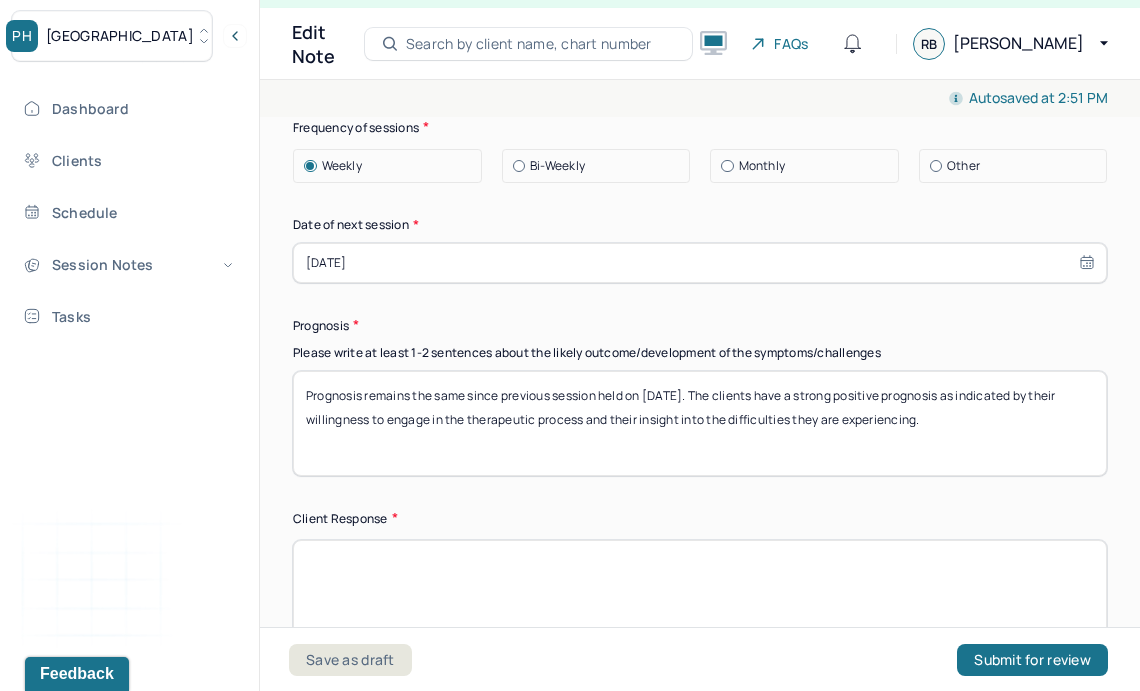 scroll, scrollTop: 3059, scrollLeft: 0, axis: vertical 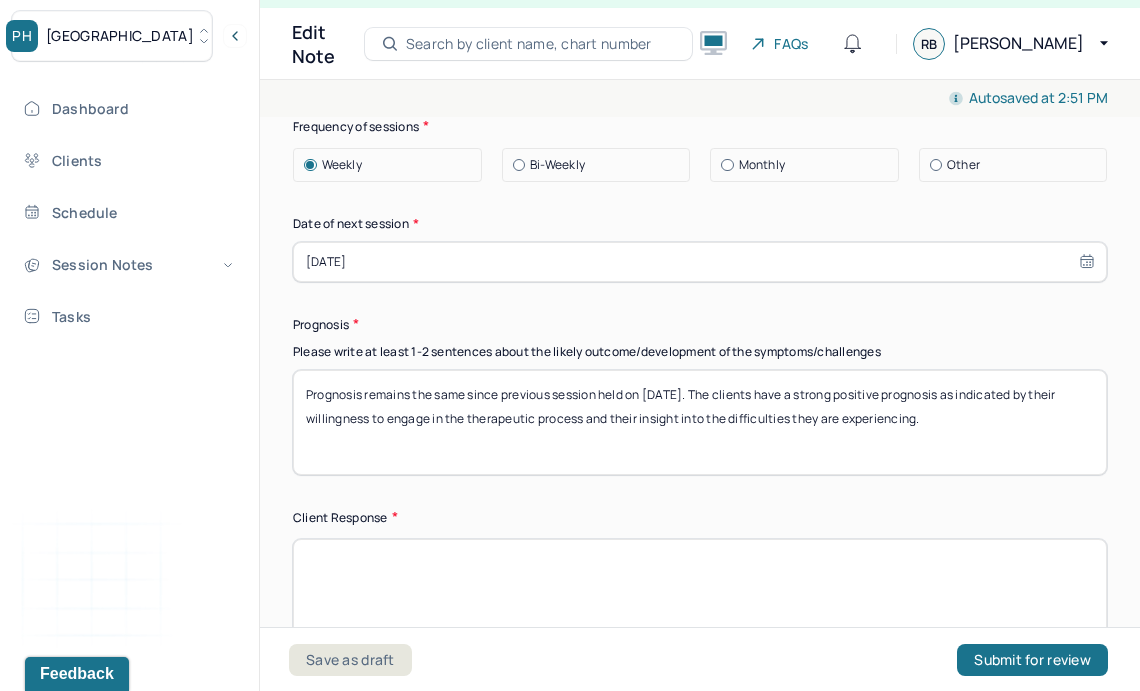type on "Continue to support and reinforce improved communication and openness between clients. Treatment goals remain appropriate." 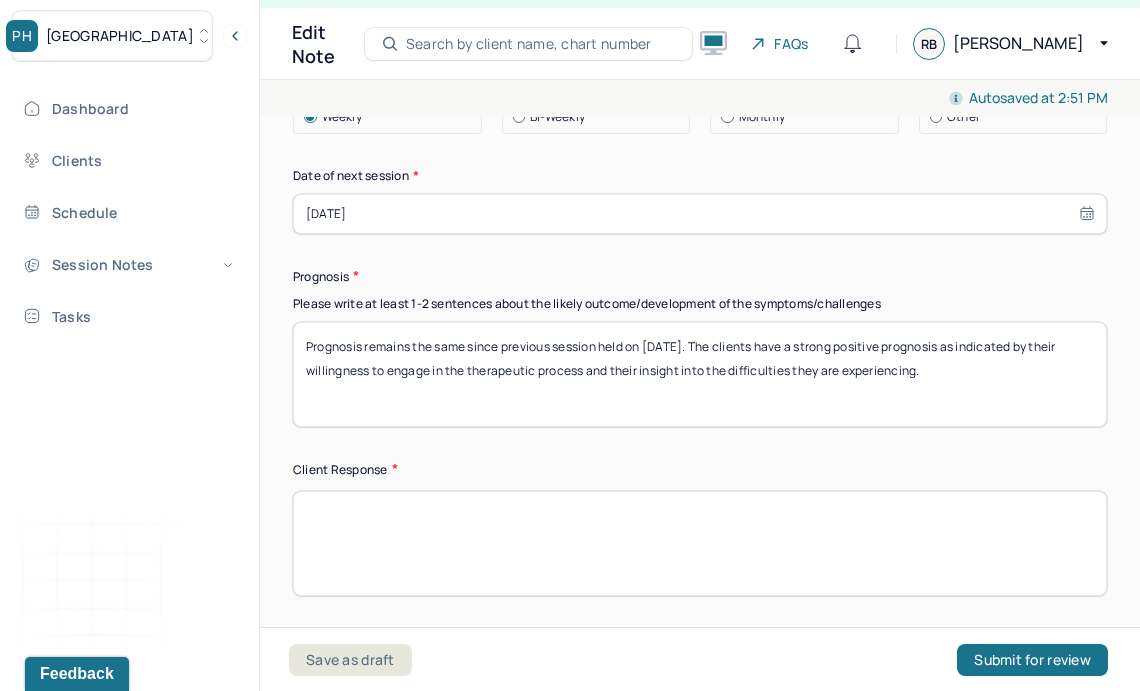 scroll, scrollTop: 3108, scrollLeft: 0, axis: vertical 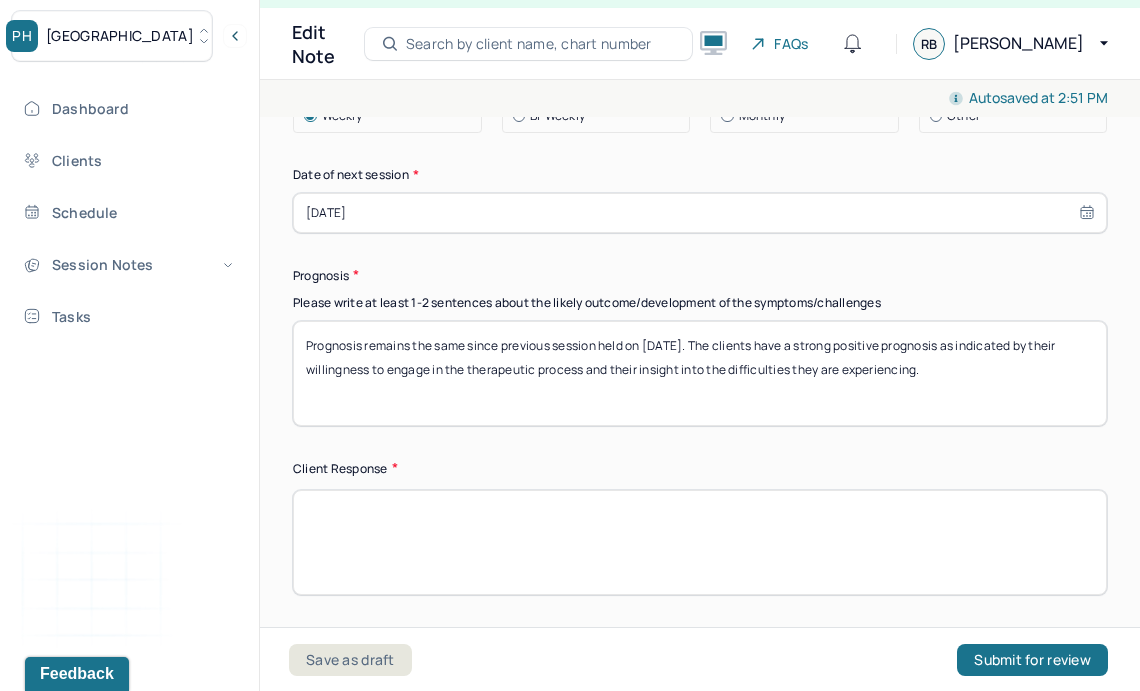 click at bounding box center (700, 542) 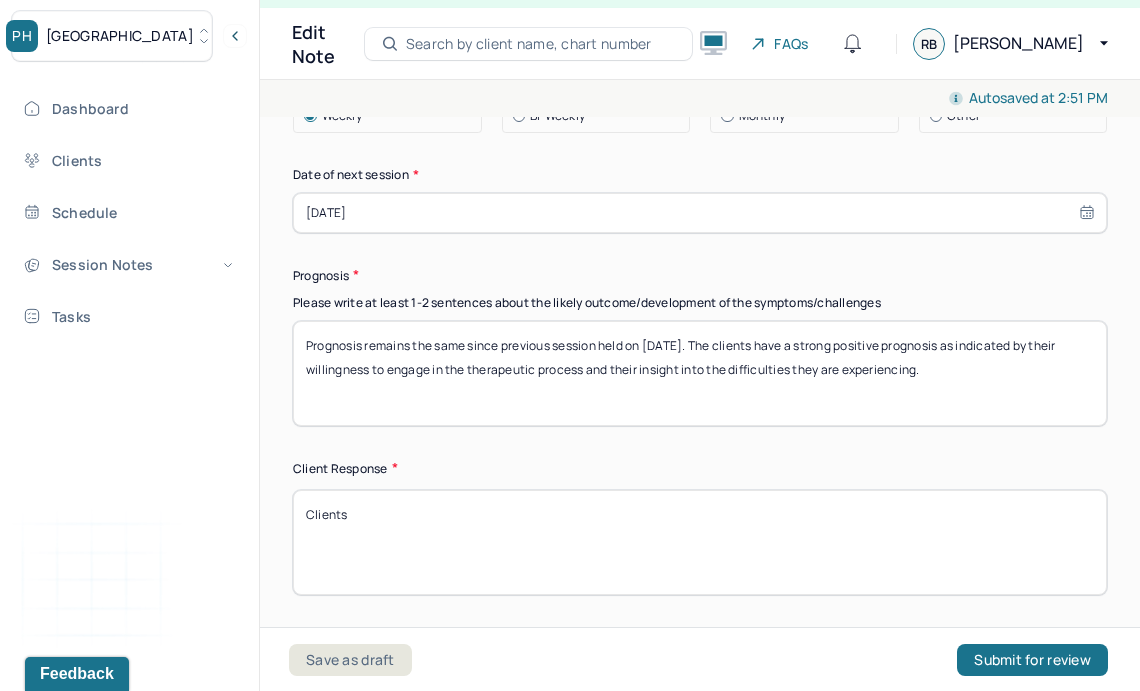 paste on "demonstrated increased insight and some relief after exploring internal resources and positive outcomes." 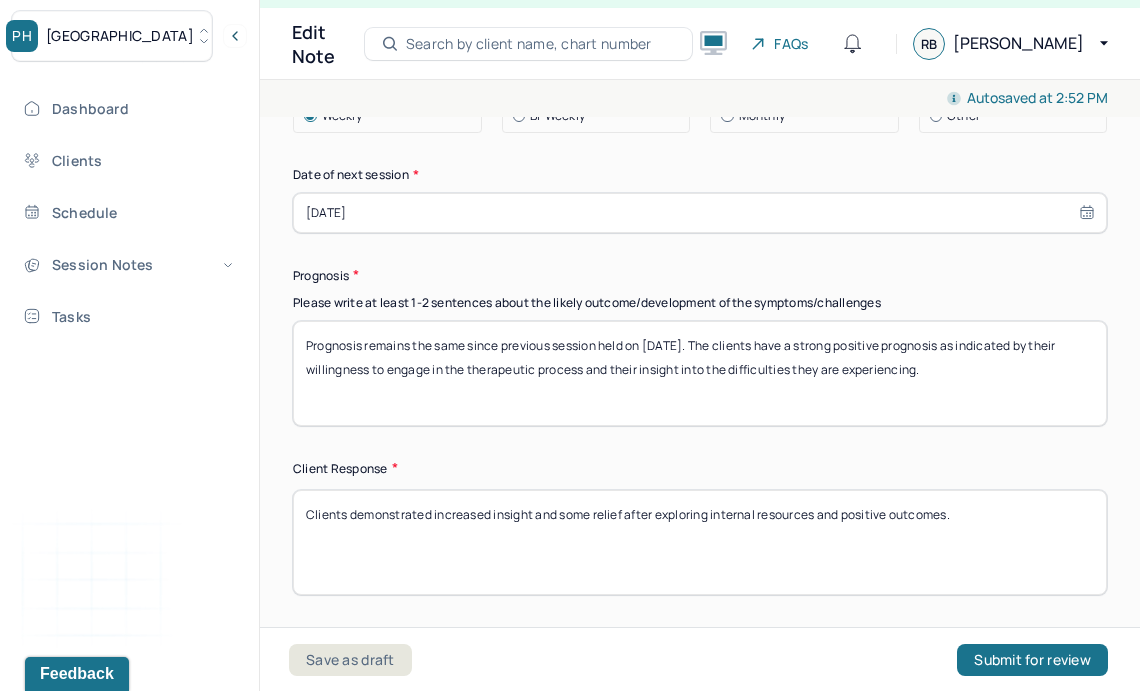 type on "Clients demonstrated increased insight and some relief after exploring internal resources and positive outcomes." 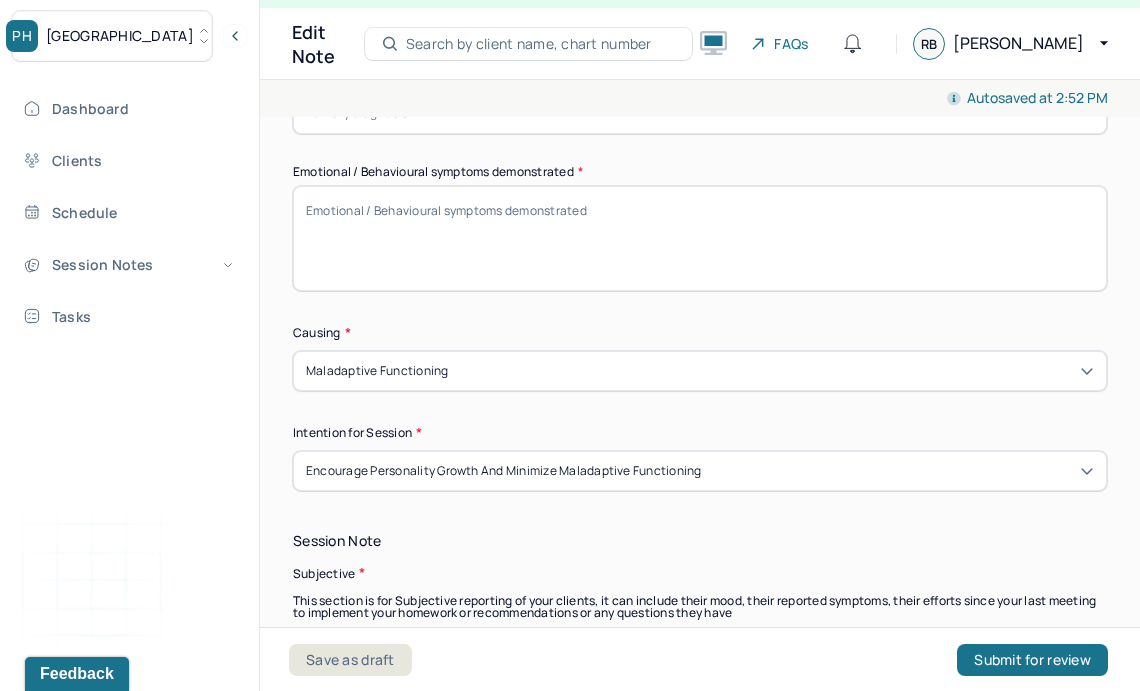 scroll, scrollTop: 1073, scrollLeft: 0, axis: vertical 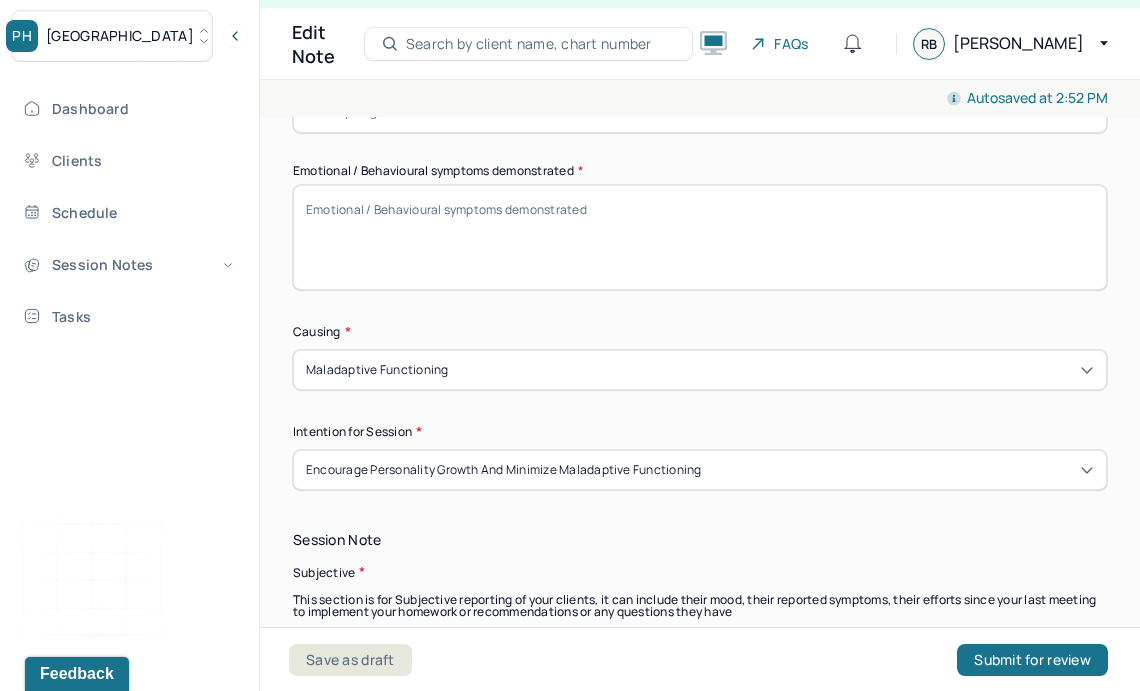 click on "Emotional / Behavioural symptoms demonstrated *" at bounding box center (700, 237) 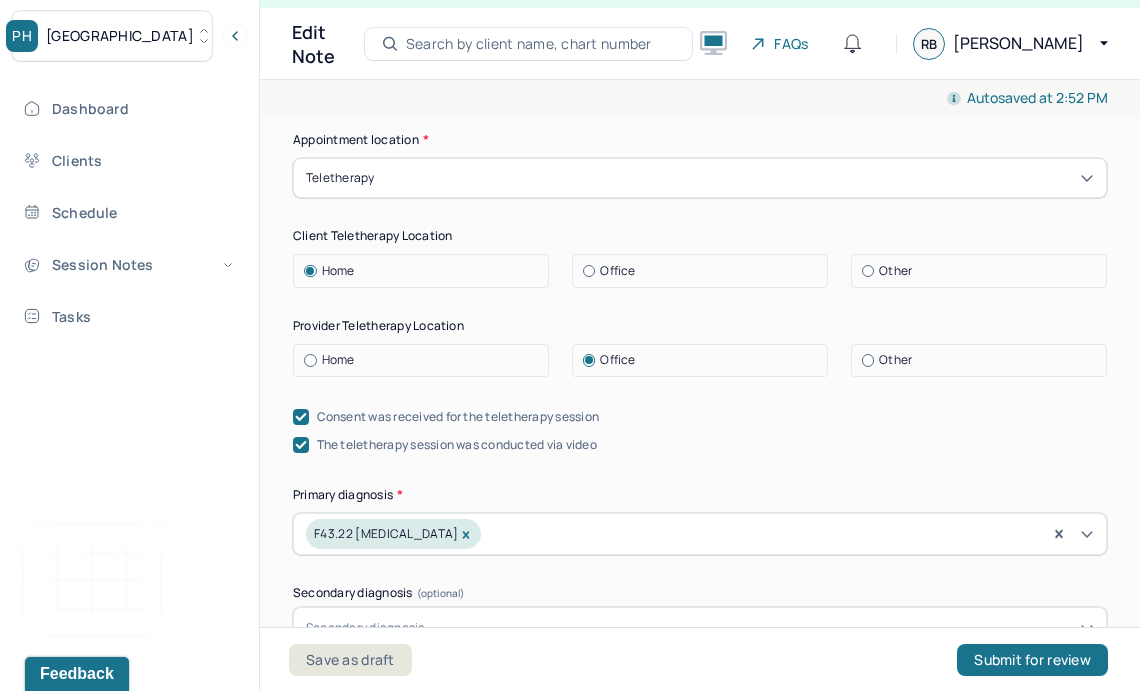 scroll, scrollTop: 462, scrollLeft: 0, axis: vertical 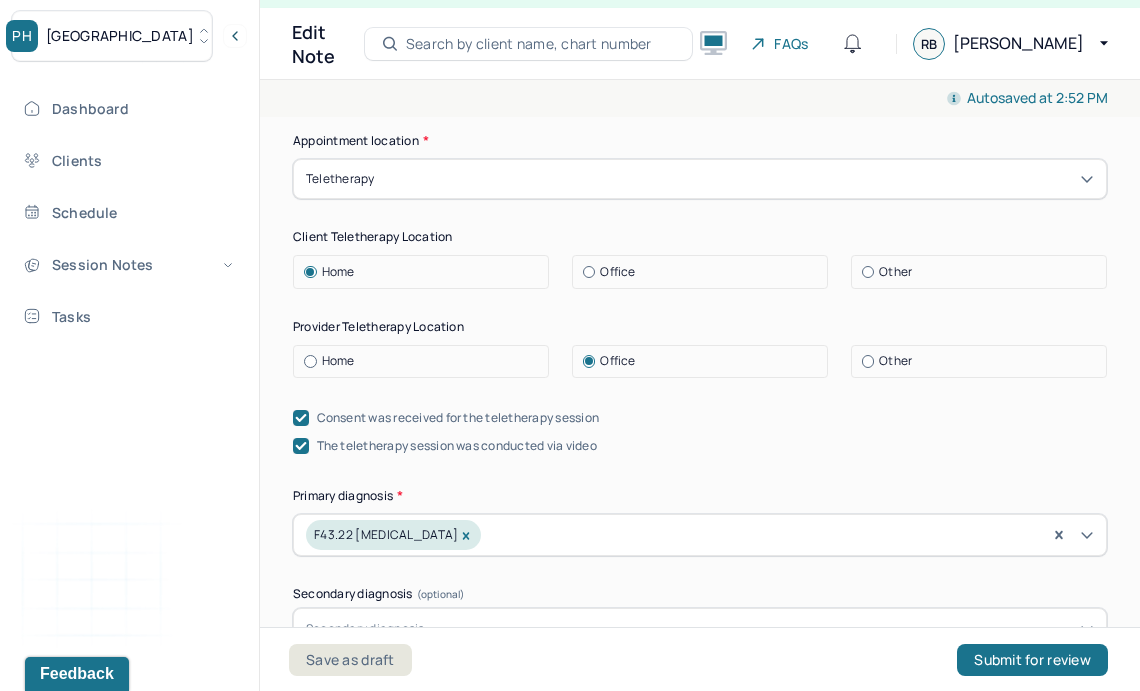 type on "Both clients were engaged and cooperative during the session. Client 2 was tearful throughout." 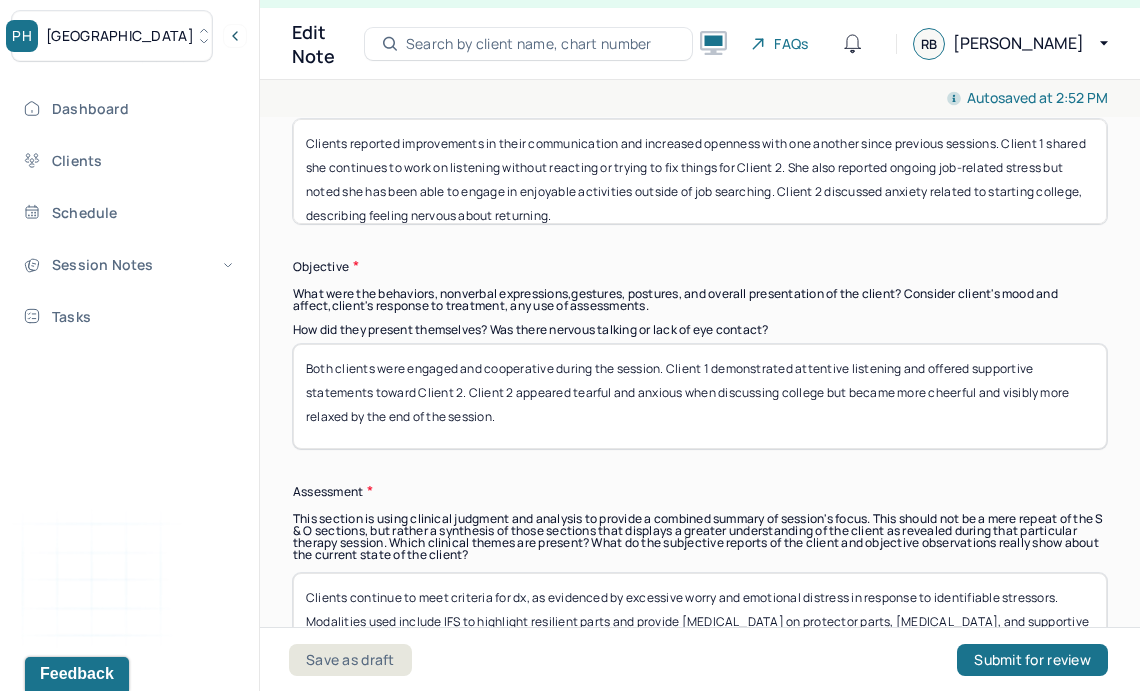 scroll, scrollTop: 1585, scrollLeft: 0, axis: vertical 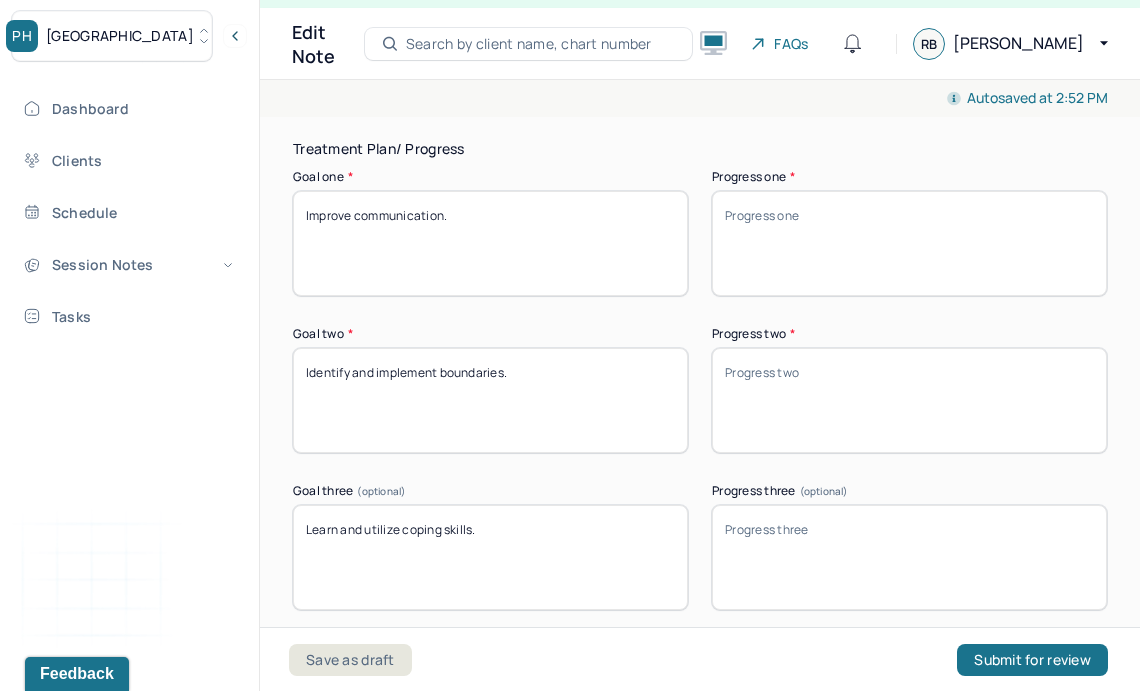 click on "Improve communication." at bounding box center (490, 243) 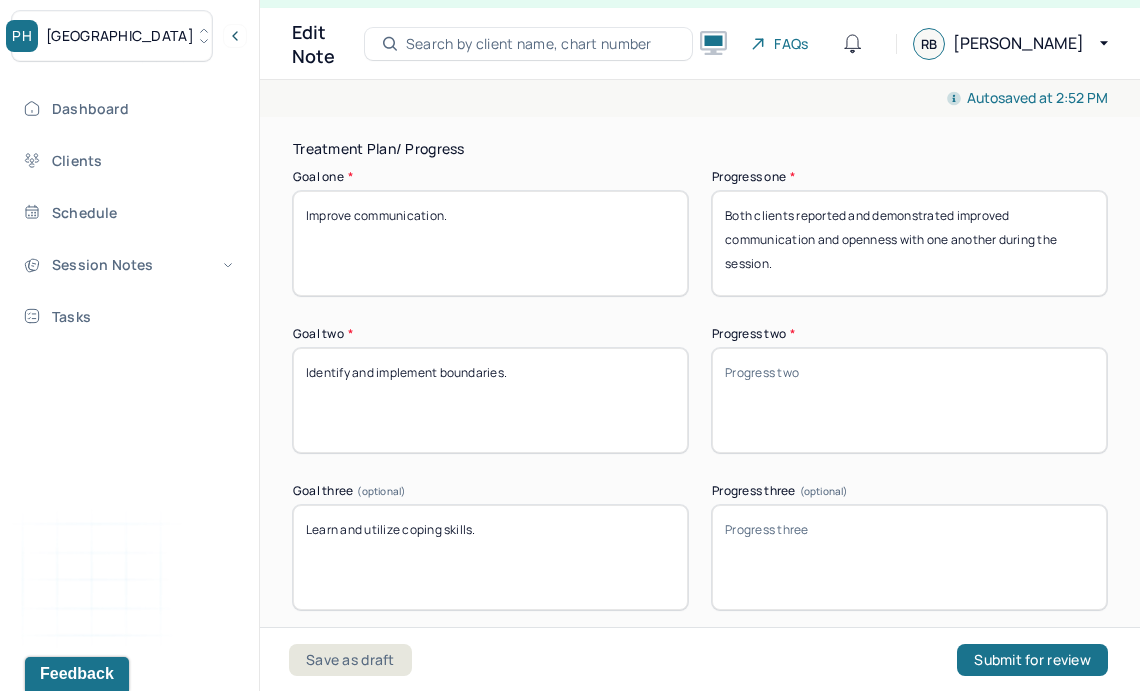type on "Both clients reported and demonstrated improved communication and openness with one another during the session." 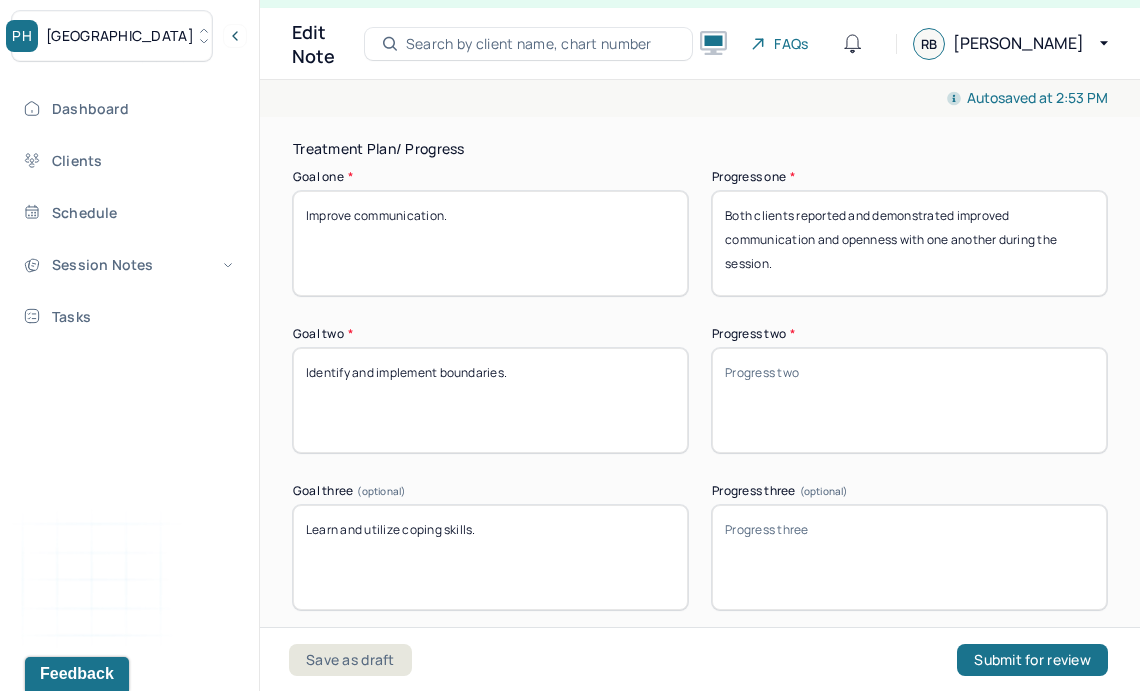 click on "Treatment Plan/ Progress Goal one * Improve communication. Progress one * Both clients reported and demonstrated improved communication and openness with one another during the session. Goal two * Identify and implement boundaries. Progress two * Goal three (optional) Learn and utilize coping skills. Progress three (optional) Communication Factors impacting treatment Need to manage maladaptive communication (e.g., related to high anxiety, high reactivity repeated questions, or disagreement) among participants Caregiver emotions or behaviors interfered with the caregiver's understanding and ability Evidence or disclosure of a sentinel event and mandated reporting to a third party Use of play equipment or other physical devices to communicate with the client to overcome barriers to therapeutic or diagnostic interaction Client has not developed, or lost, either the expressive language communication skills to explain their symptoms and respond to treatment Details around communication factors impacting treatment" at bounding box center (700, 569) 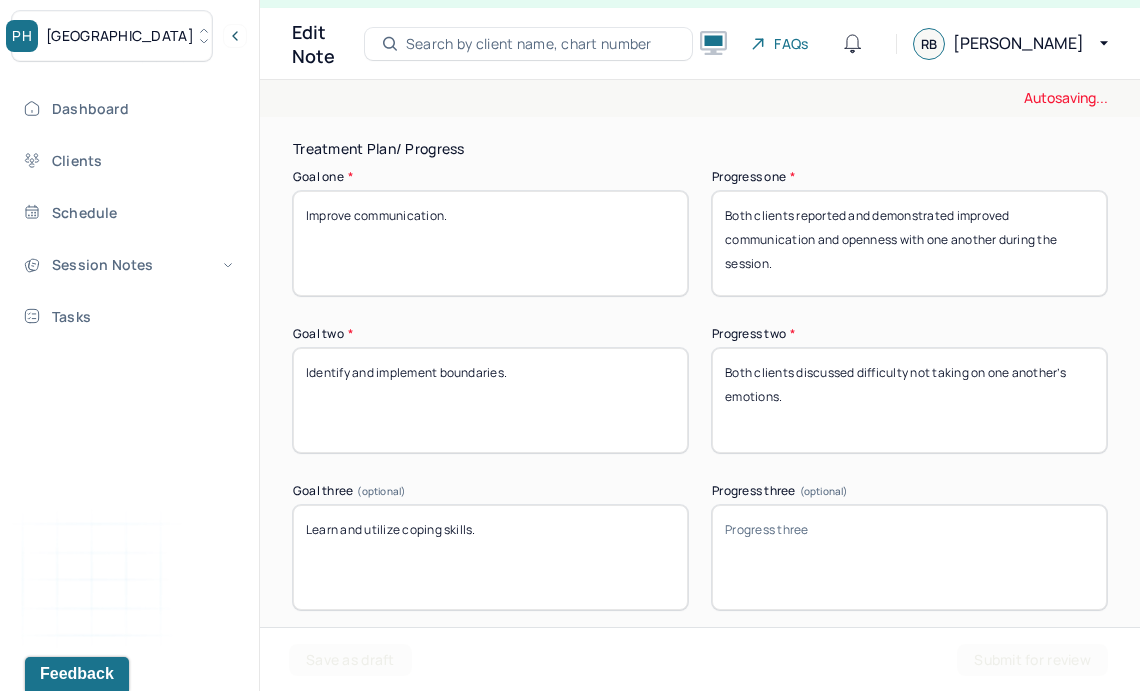 type on "Both clients discussed difficulty not taking on one another’s emotions." 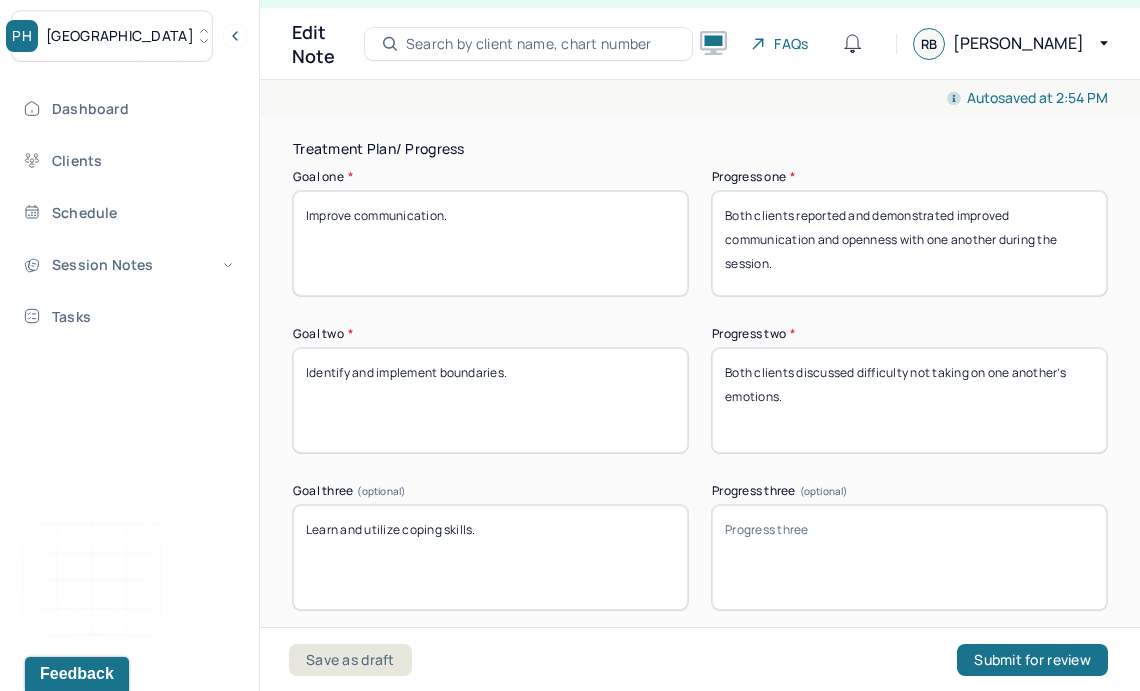 click on "Progress three (optional)" at bounding box center [909, 557] 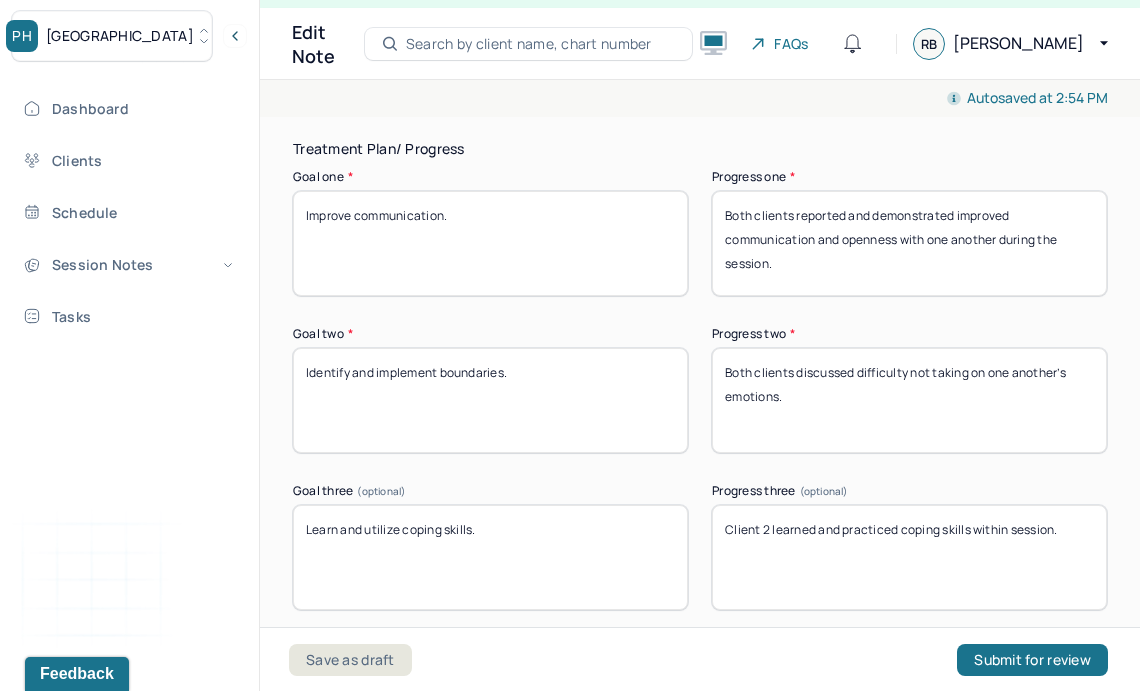 paste on "Client 1 coped with her ongoing stress by identifying ways she has engaged in enjoyable activities outside of job searching" 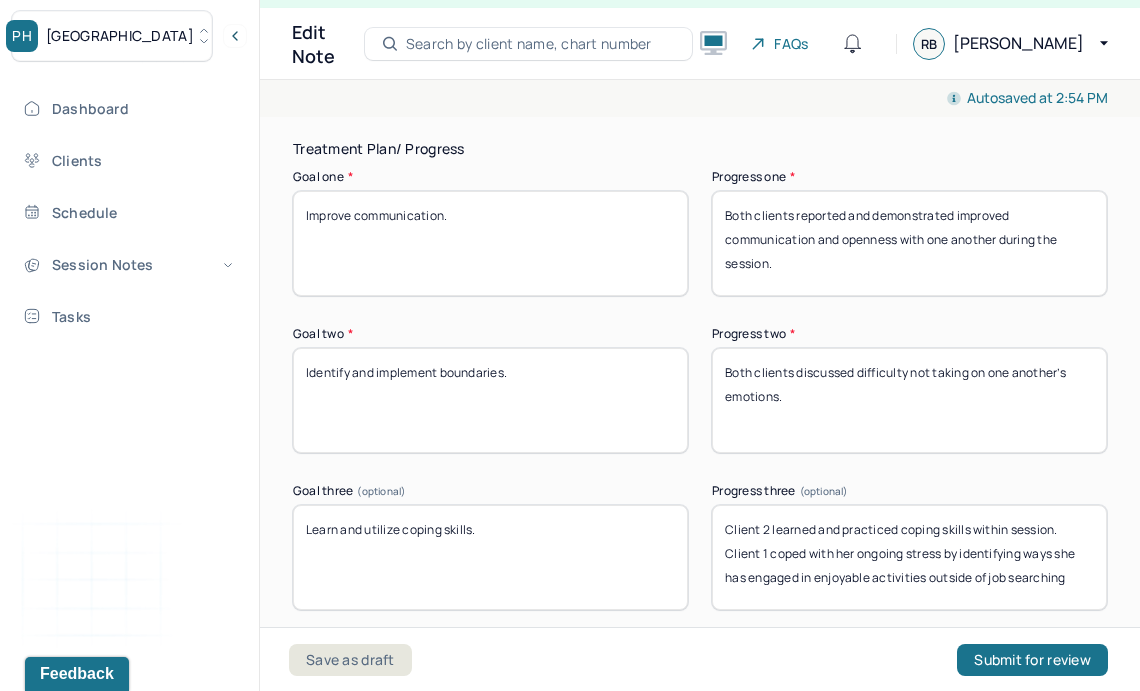 scroll, scrollTop: 3626, scrollLeft: 0, axis: vertical 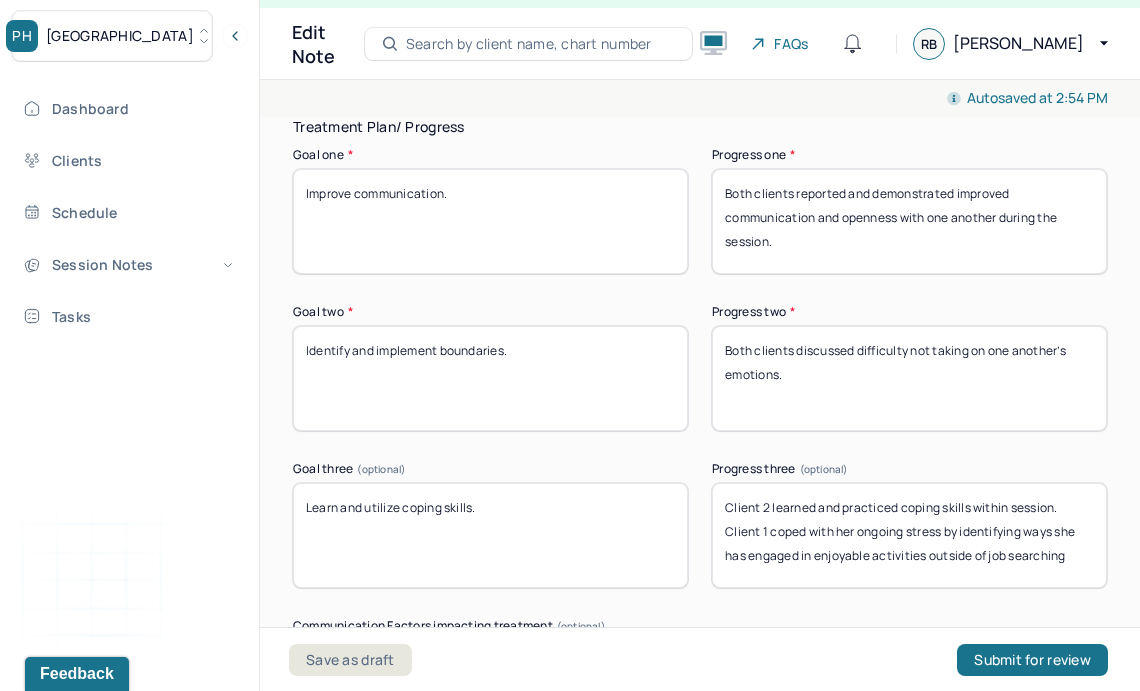 click on "Client 2 learned and practiced coping skills within session. Client 1 coped with her ongoing stress by identifying ways she has engaged in enjoyable activities outside of job searching" at bounding box center [909, 535] 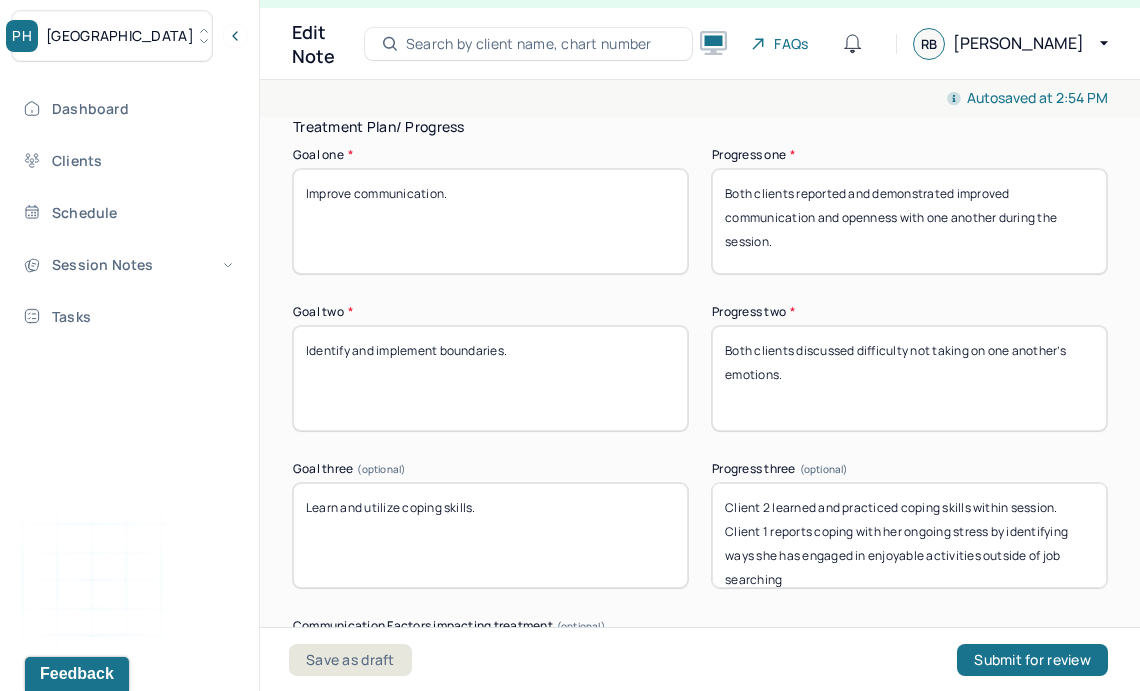 drag, startPoint x: 949, startPoint y: 525, endPoint x: 886, endPoint y: 524, distance: 63.007935 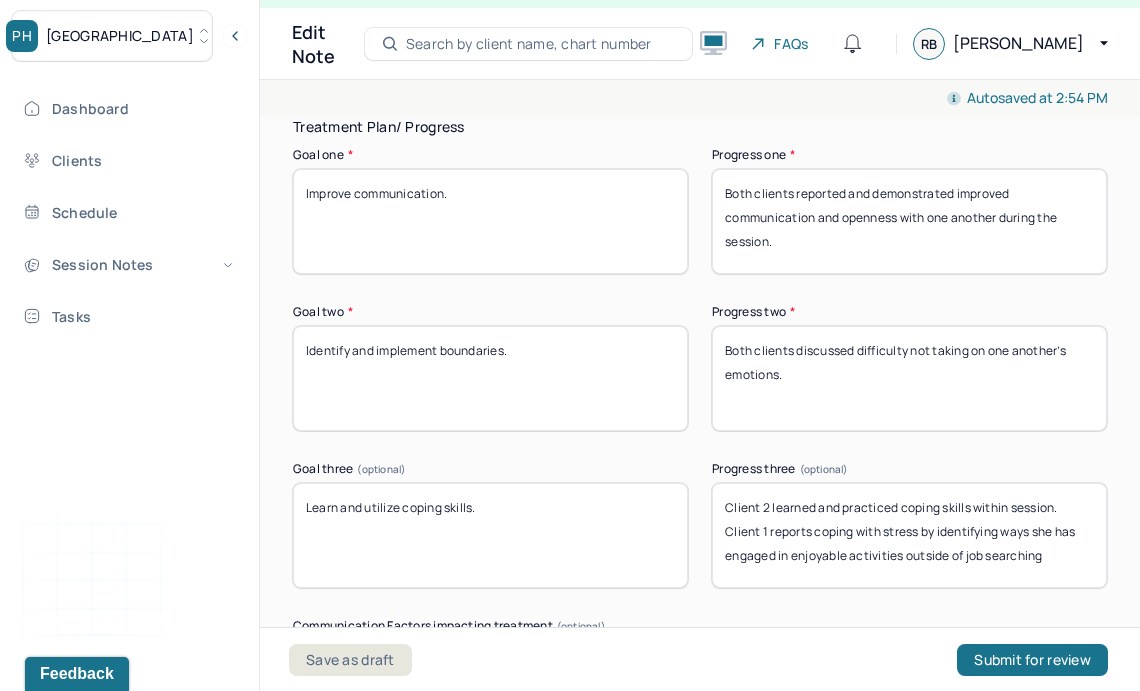 drag, startPoint x: 774, startPoint y: 556, endPoint x: 938, endPoint y: 530, distance: 166.04819 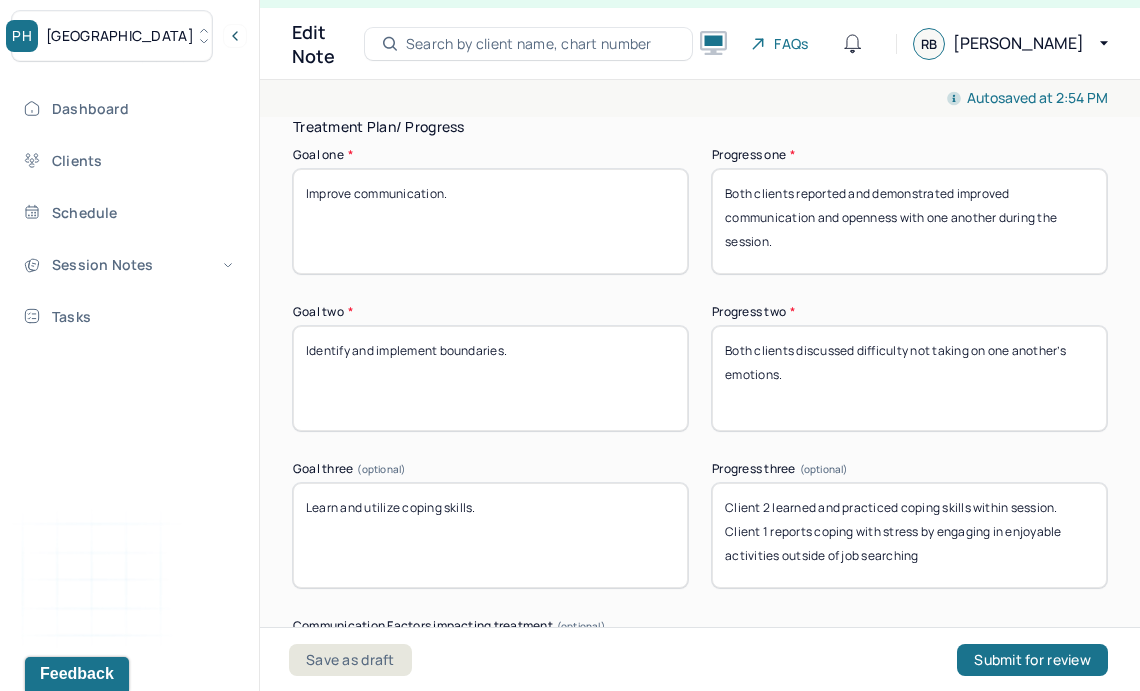 click on "Client 2 learned and practiced coping skills within session. Client 1 reports coping with stress by engaging in enjoyable activities outside of job searching" at bounding box center [909, 535] 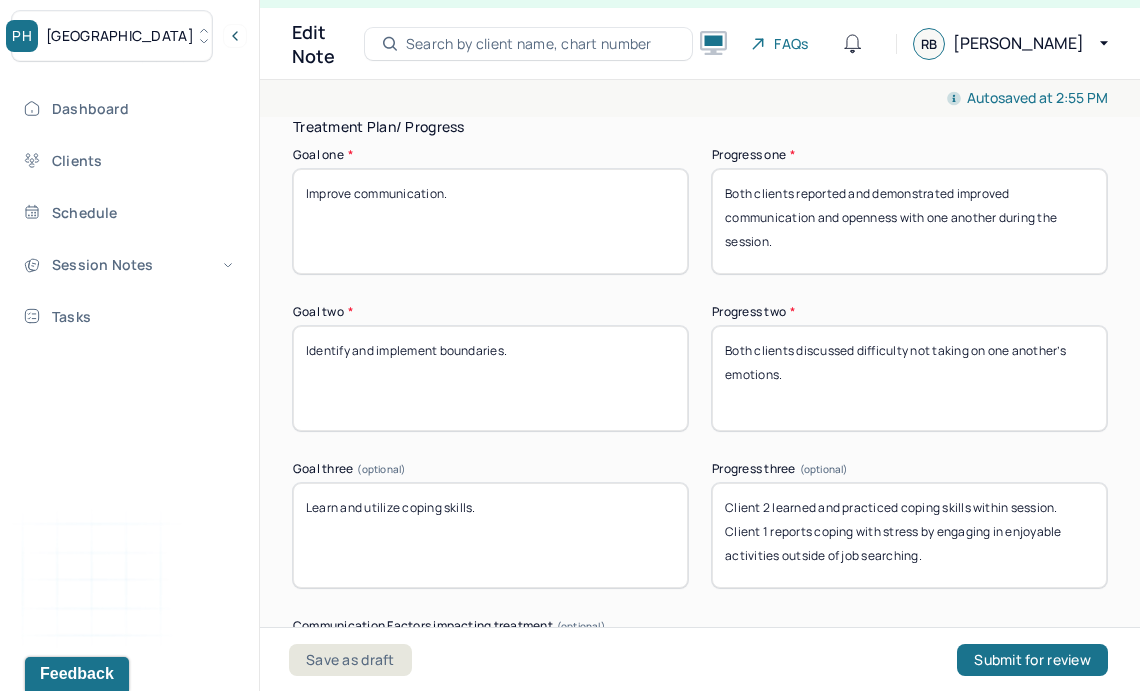 type on "Client 2 learned and practiced coping skills within session. Client 1 reports coping with stress by engaging in enjoyable activities outside of job searching." 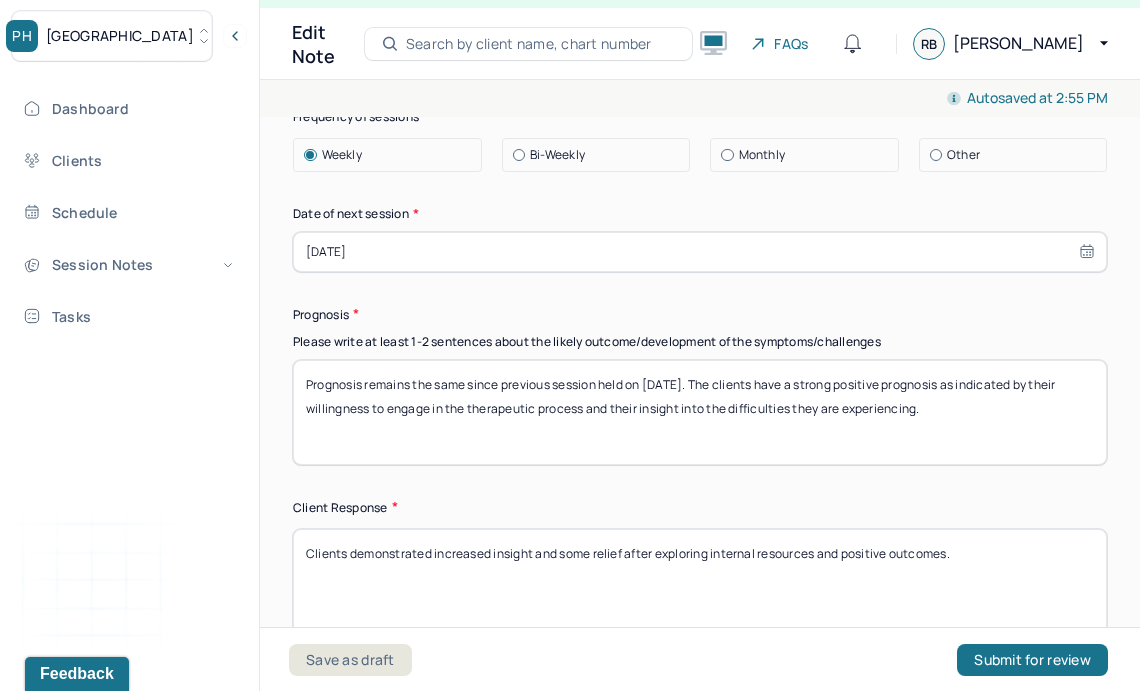 scroll, scrollTop: 2749, scrollLeft: 0, axis: vertical 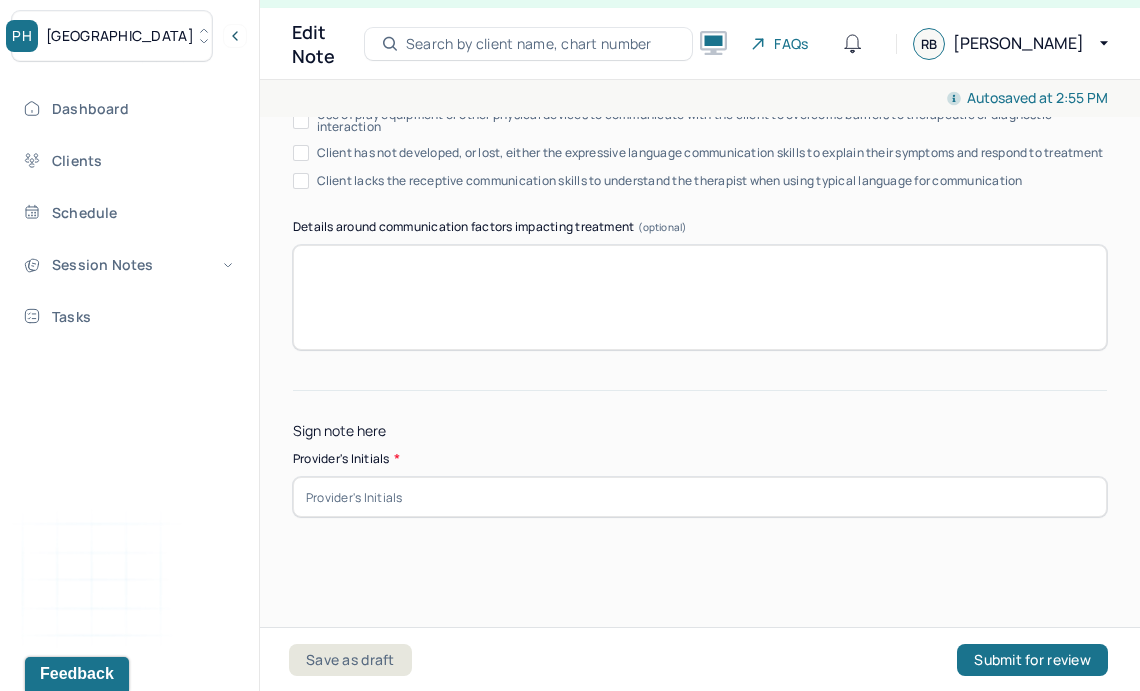 click at bounding box center [700, 497] 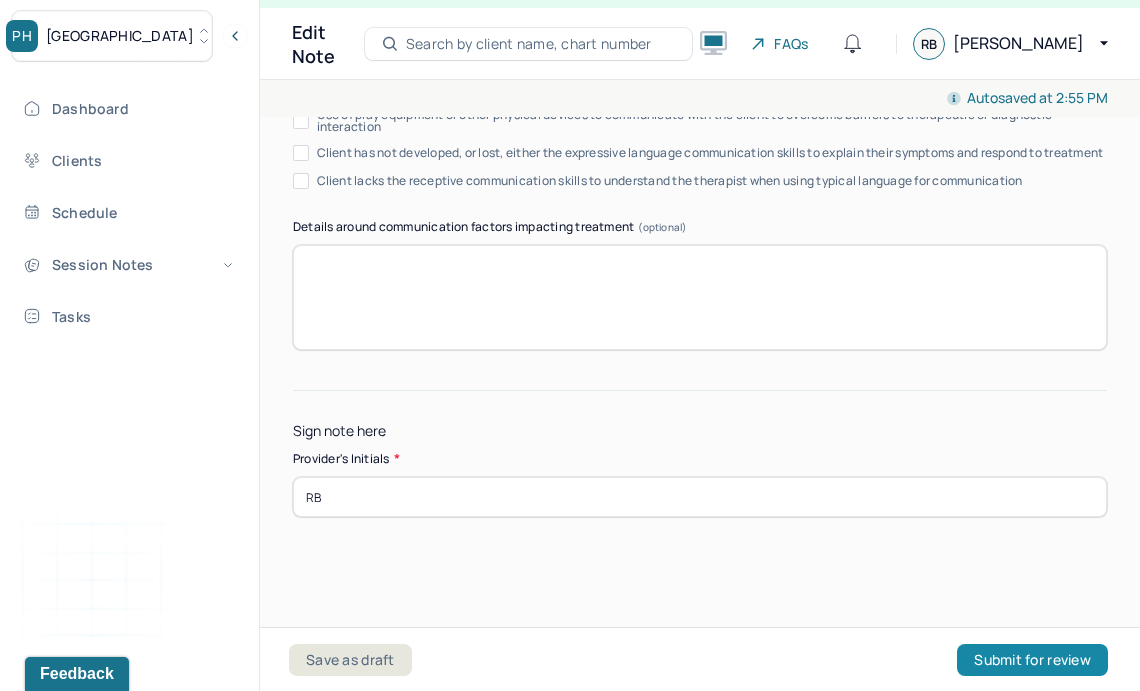 type on "RB" 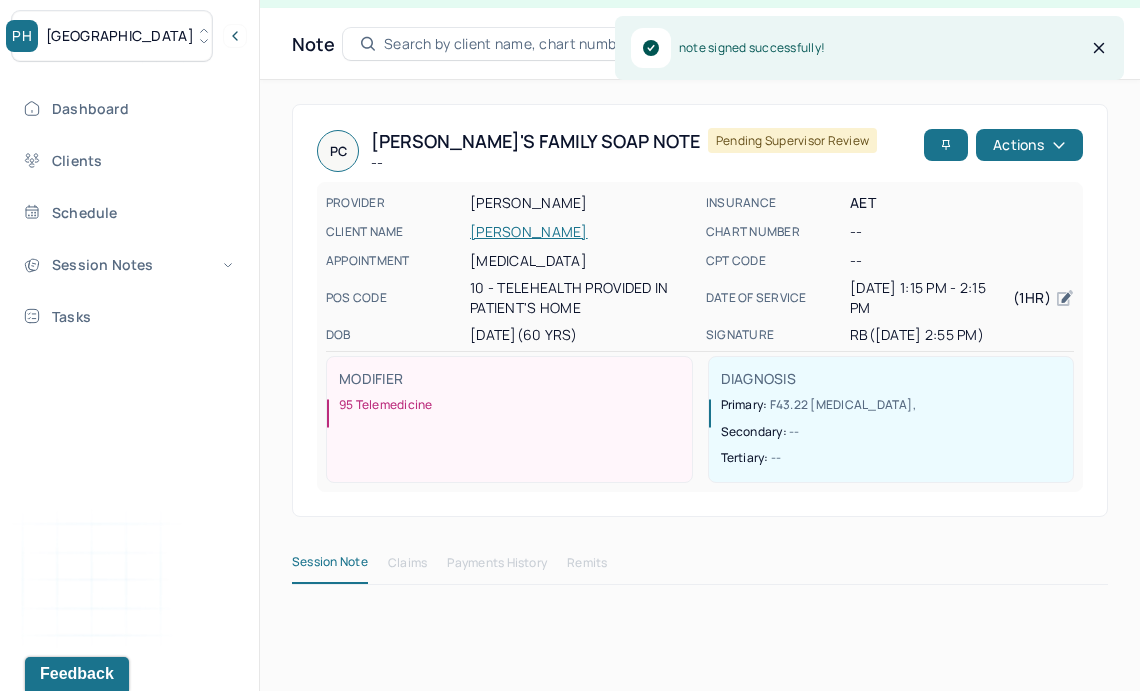 scroll, scrollTop: 0, scrollLeft: 0, axis: both 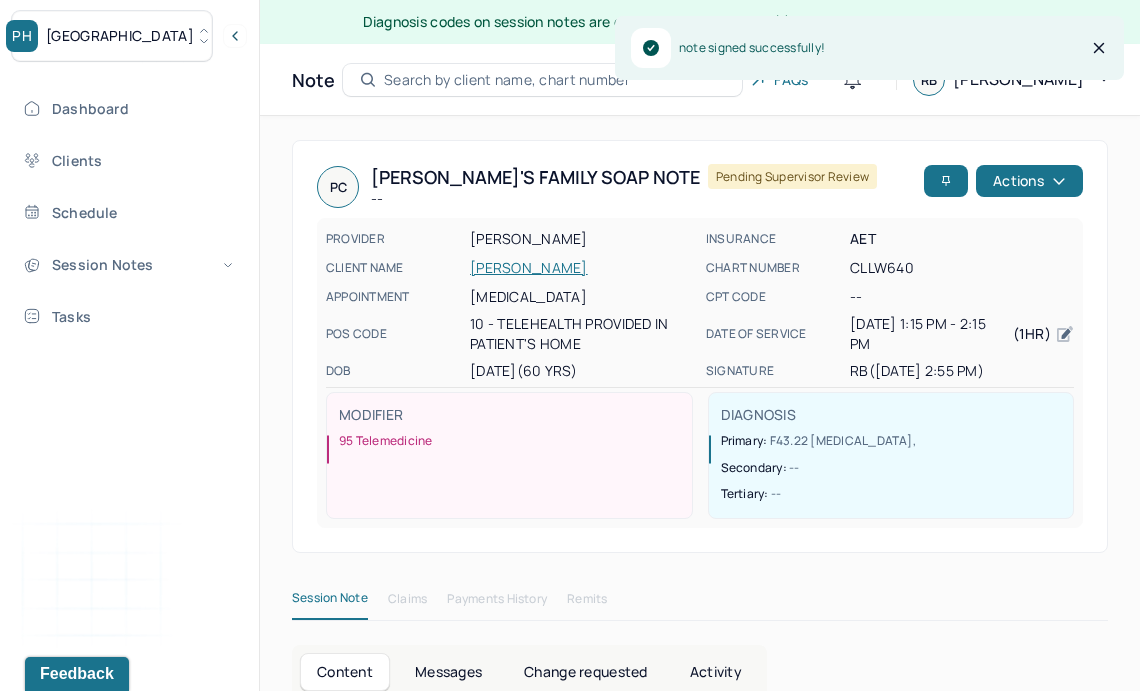 click on "Dashboard Clients Schedule Session Notes Tasks" at bounding box center (129, 212) 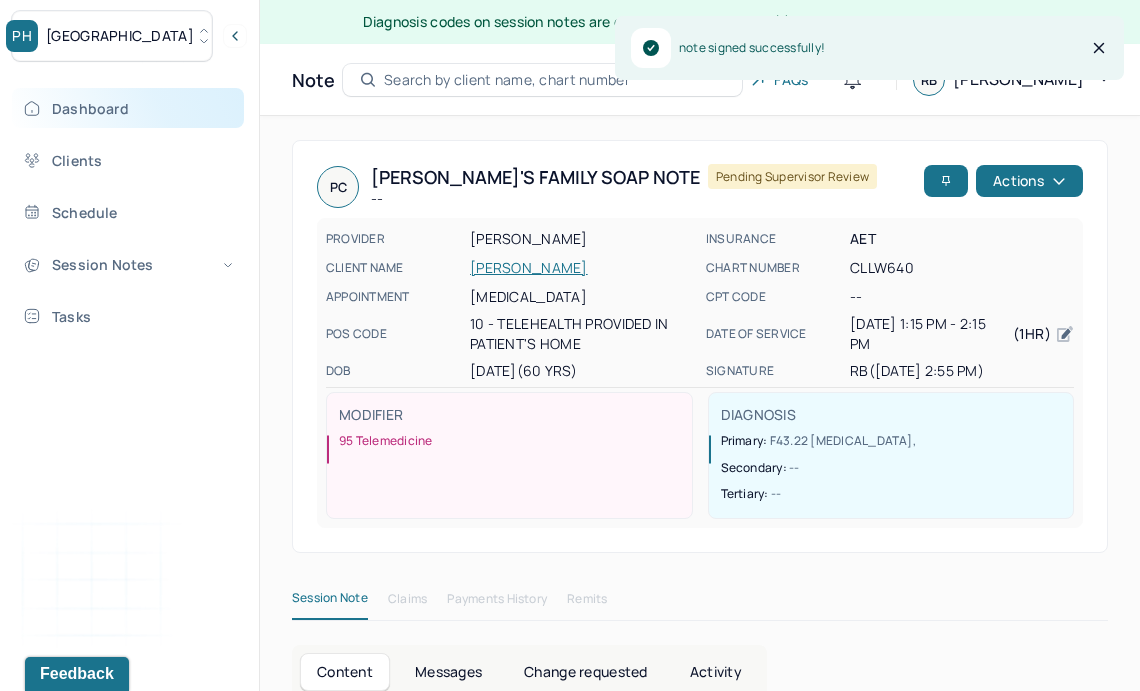 click on "Dashboard" at bounding box center [128, 108] 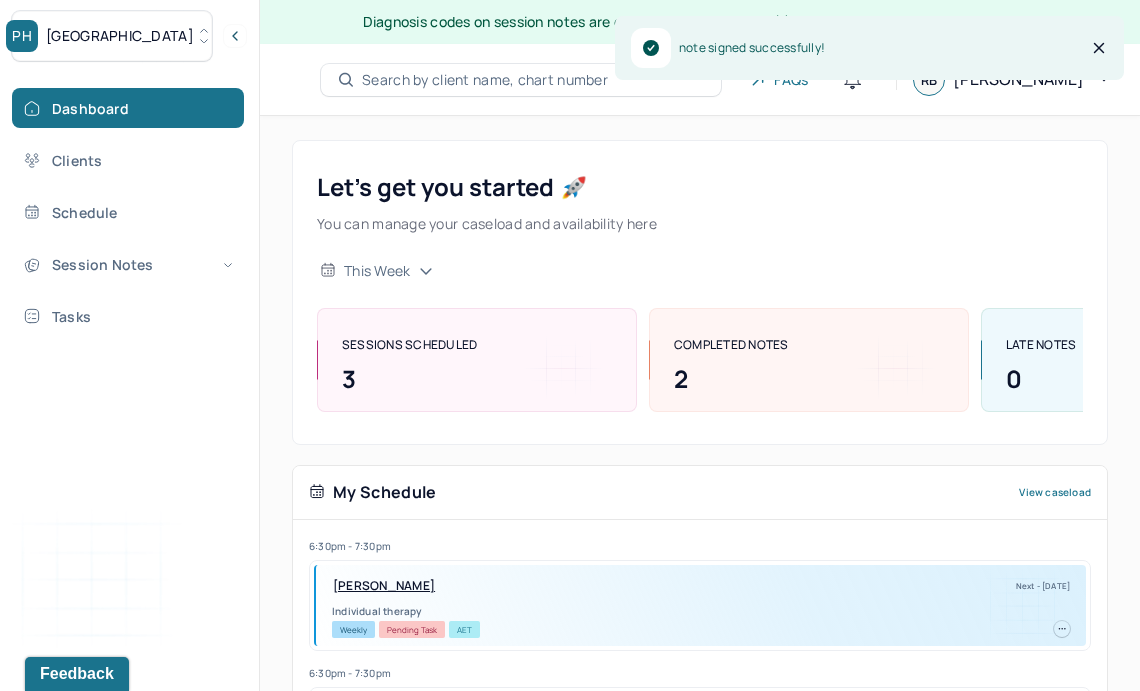 scroll, scrollTop: 355, scrollLeft: 0, axis: vertical 